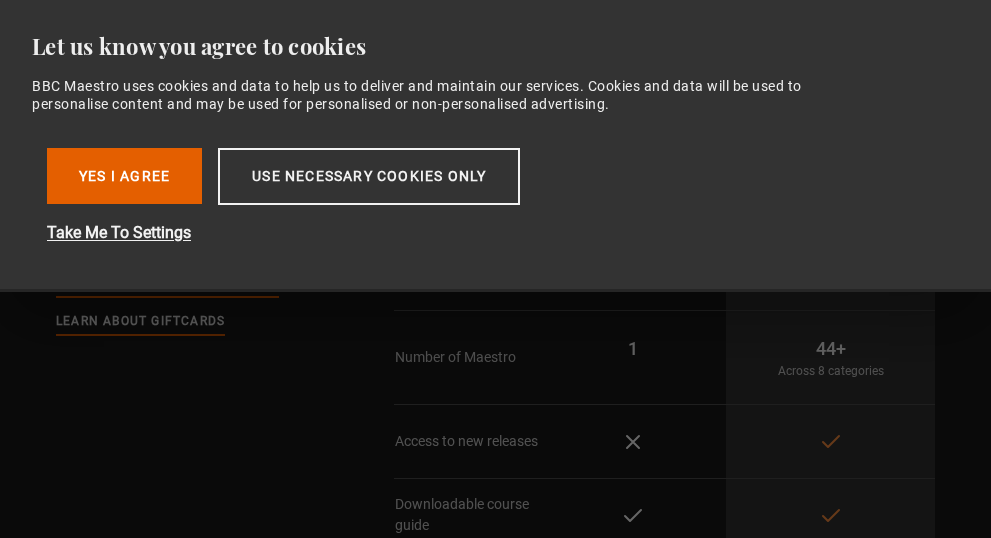 scroll, scrollTop: 0, scrollLeft: 0, axis: both 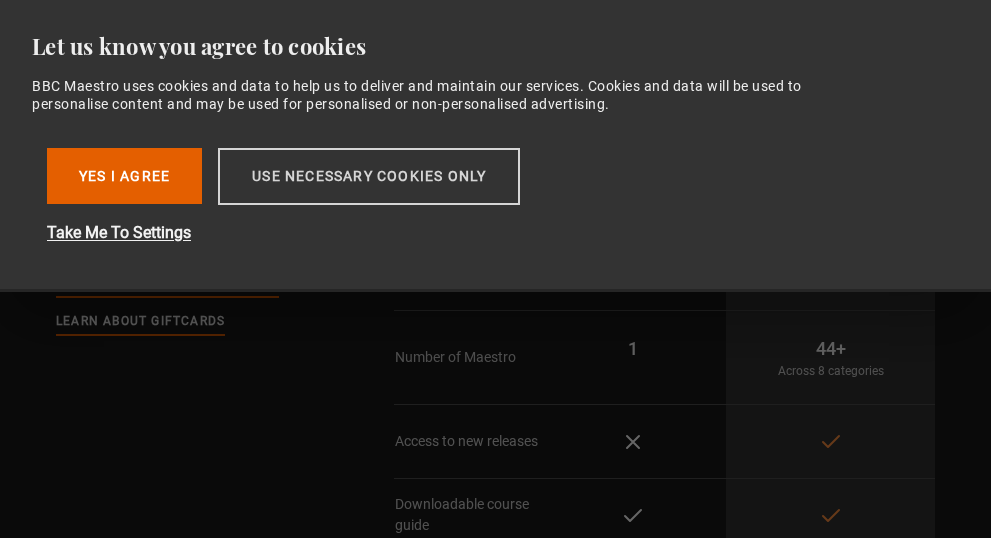 click on "Use necessary cookies only" at bounding box center (369, 176) 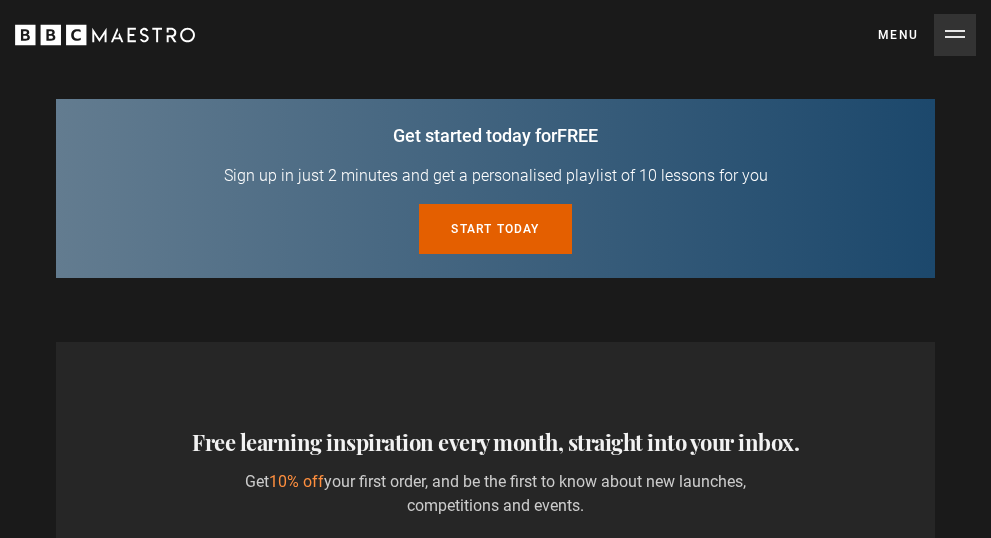 scroll, scrollTop: 0, scrollLeft: 0, axis: both 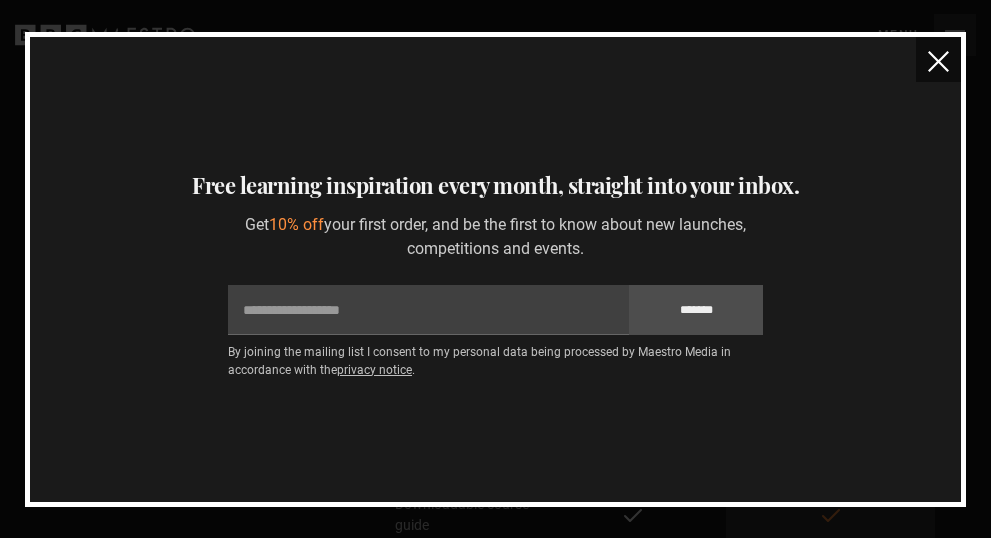 click at bounding box center (938, 61) 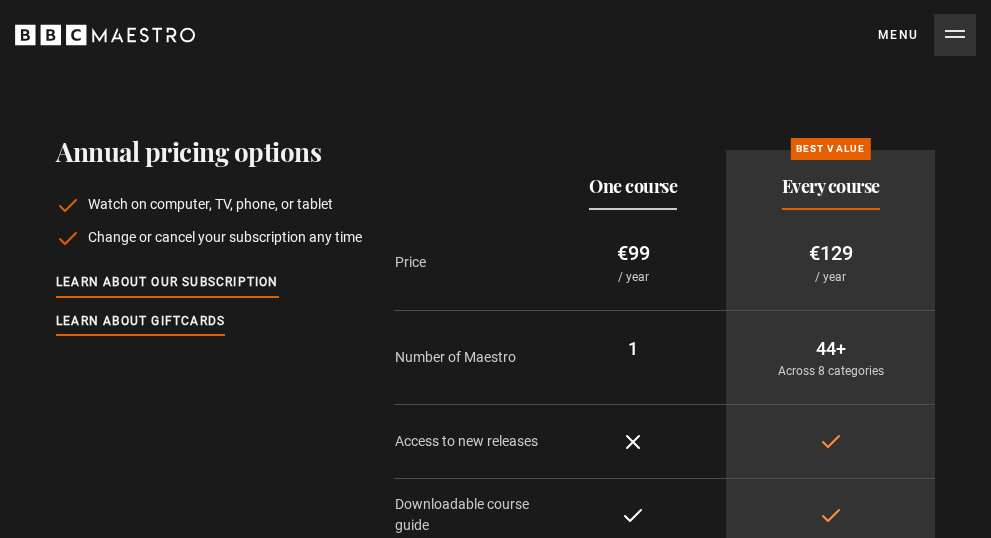 click on "Menu
Close" at bounding box center (927, 35) 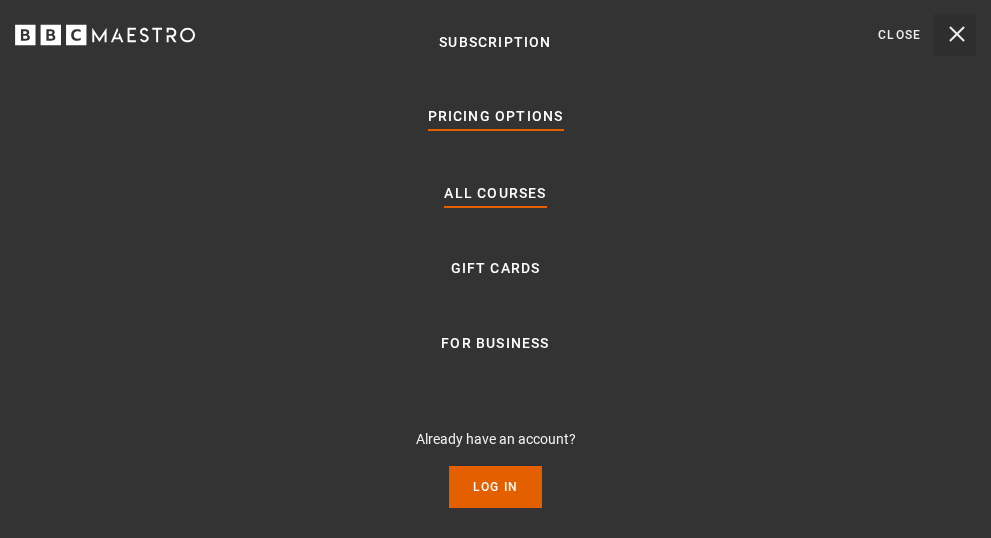 click on "All Courses" at bounding box center [495, 194] 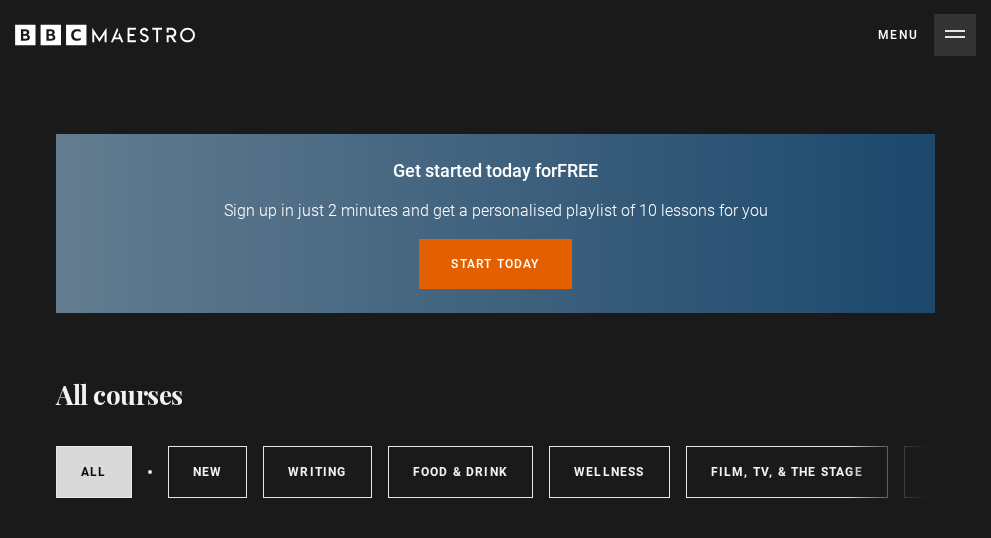 scroll, scrollTop: 0, scrollLeft: 0, axis: both 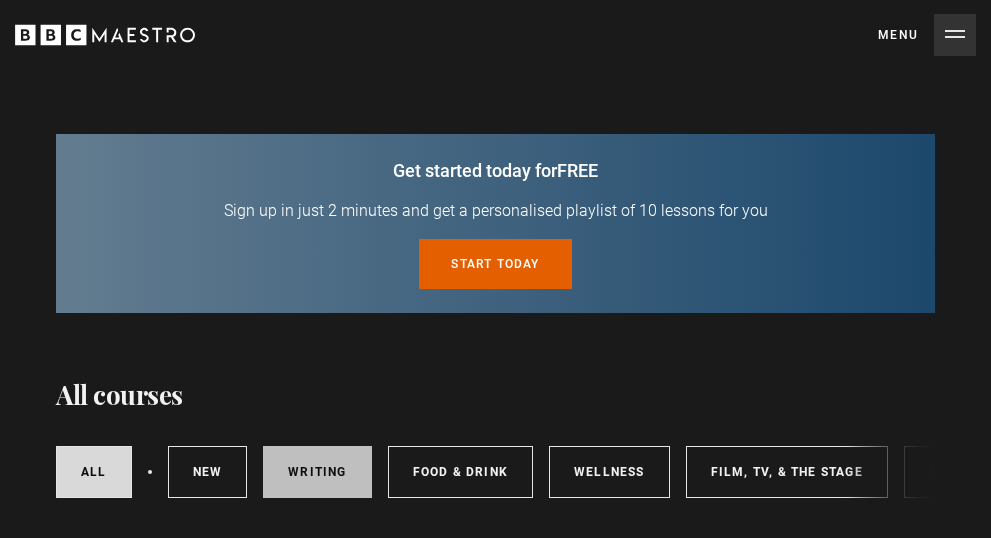 click on "Writing" at bounding box center (317, 472) 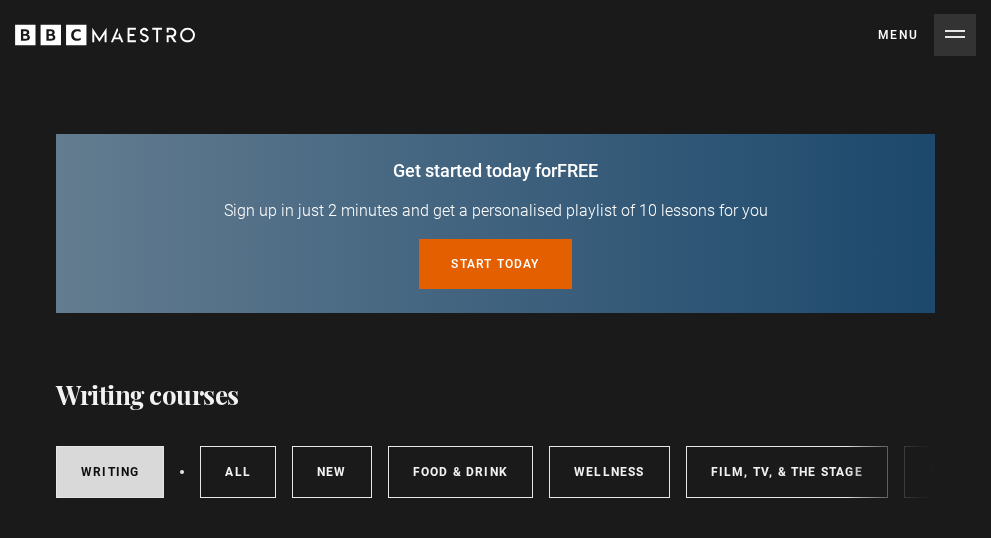 scroll, scrollTop: 0, scrollLeft: 0, axis: both 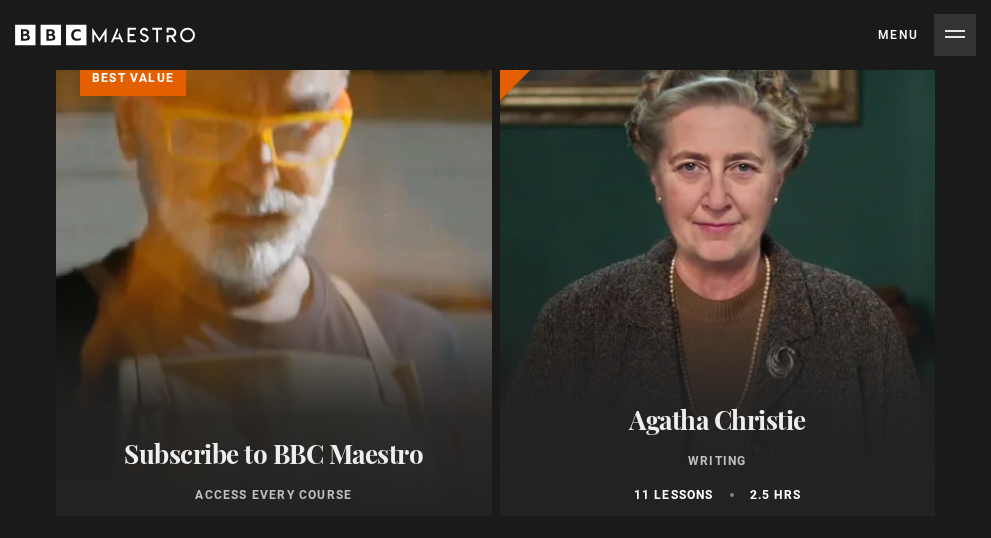 click at bounding box center (718, 276) 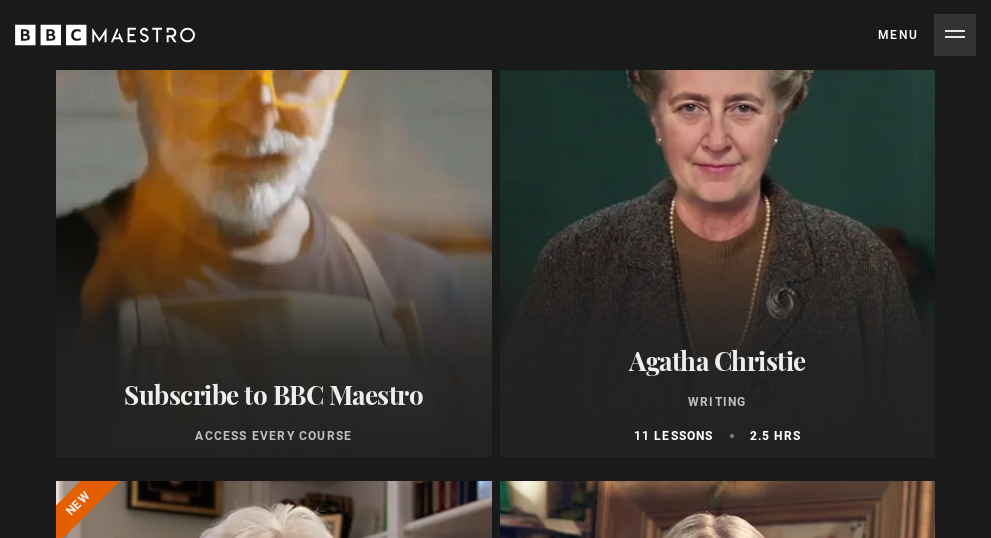 scroll, scrollTop: 0, scrollLeft: 0, axis: both 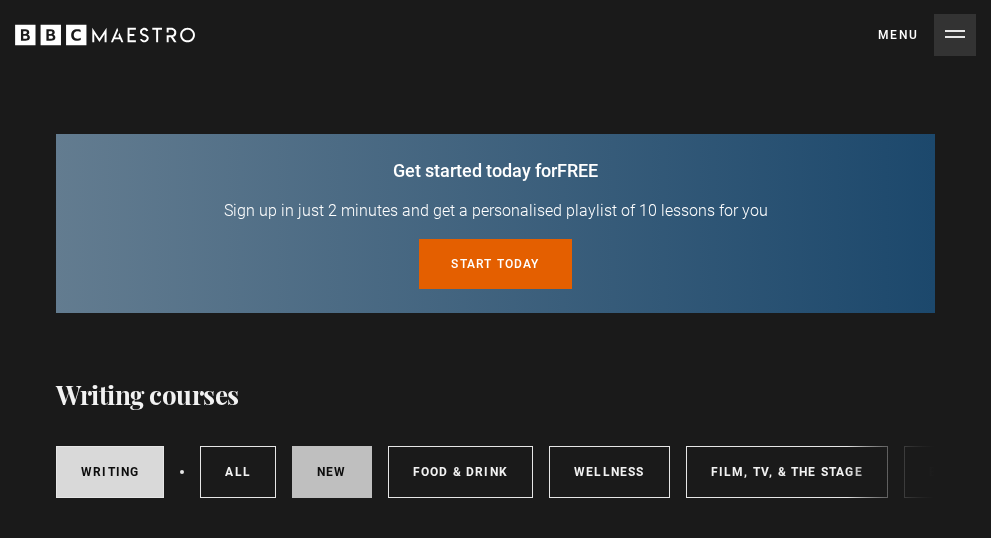 click on "New courses" at bounding box center [332, 472] 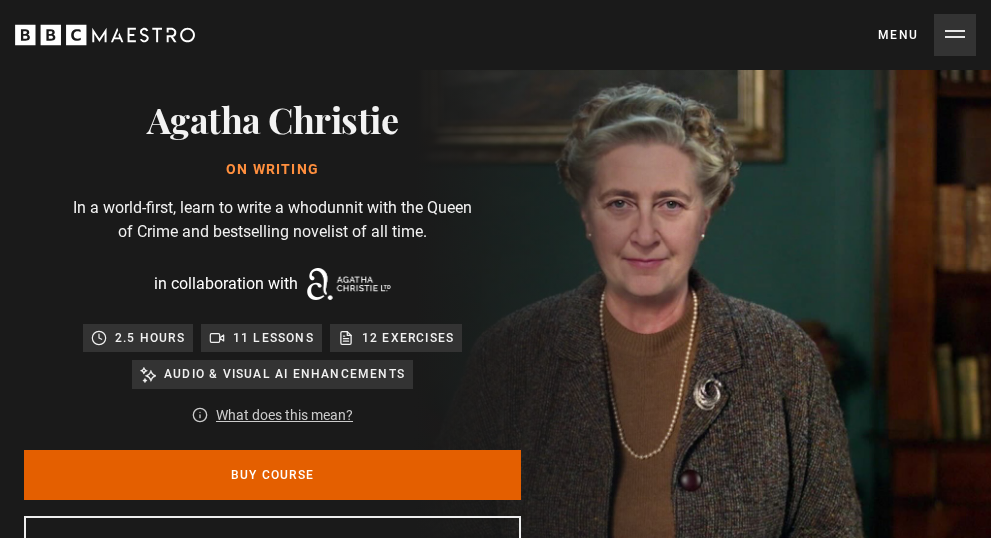 scroll, scrollTop: 0, scrollLeft: 0, axis: both 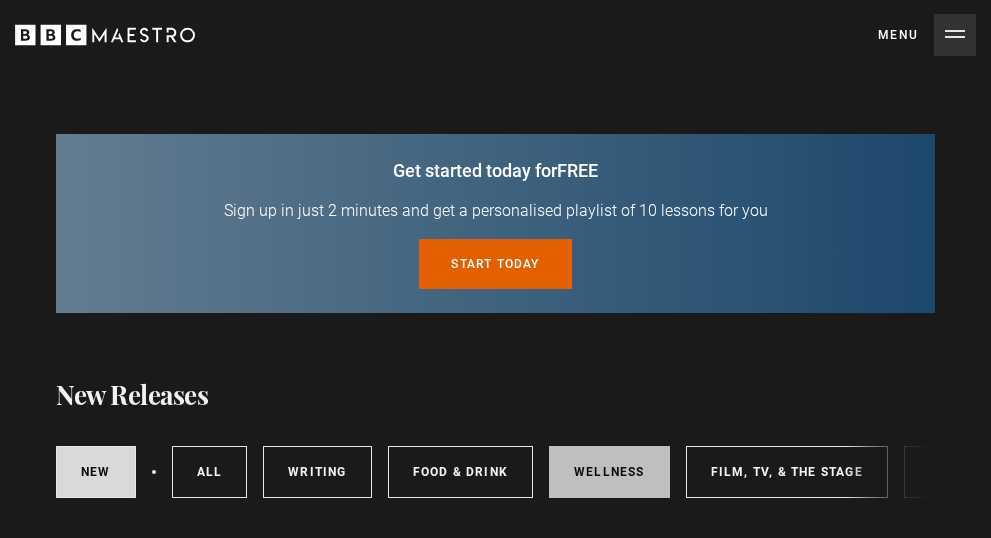 click on "Wellness" at bounding box center (609, 472) 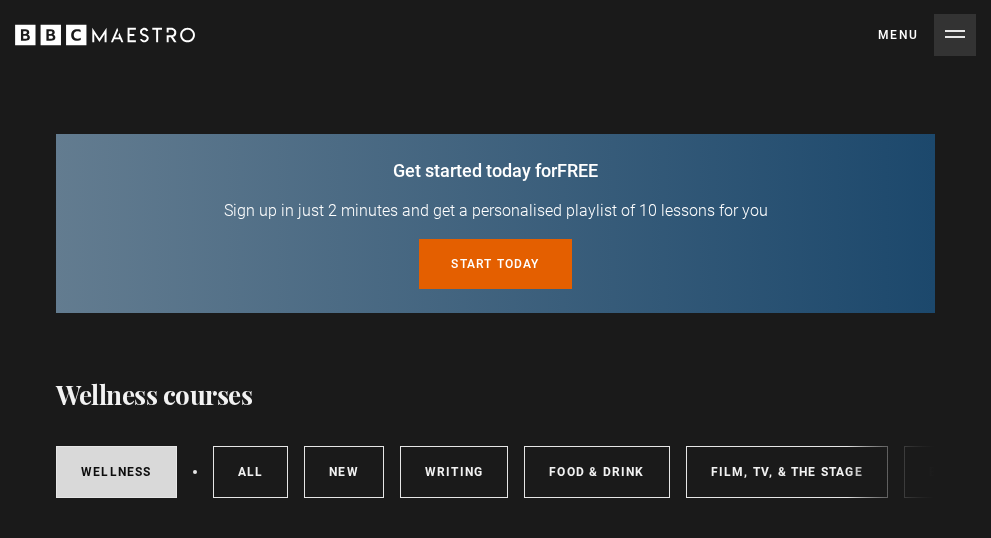 scroll, scrollTop: 414, scrollLeft: 0, axis: vertical 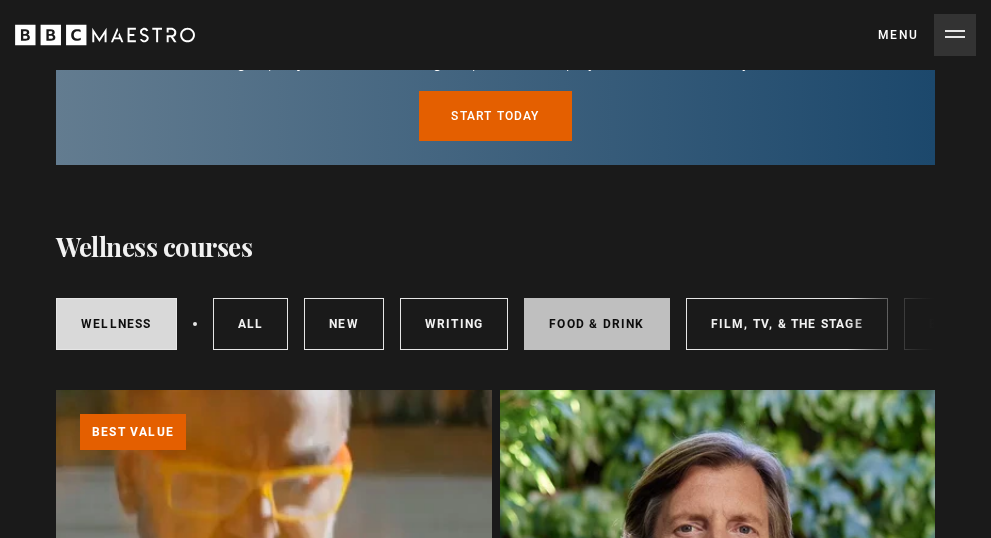 click on "Food & Drink" at bounding box center (596, 324) 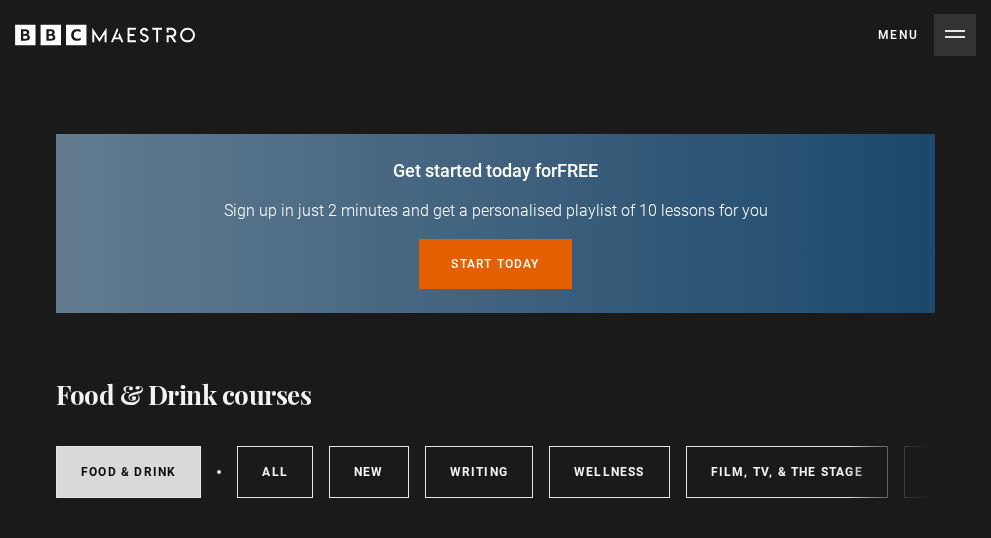 scroll, scrollTop: 0, scrollLeft: 0, axis: both 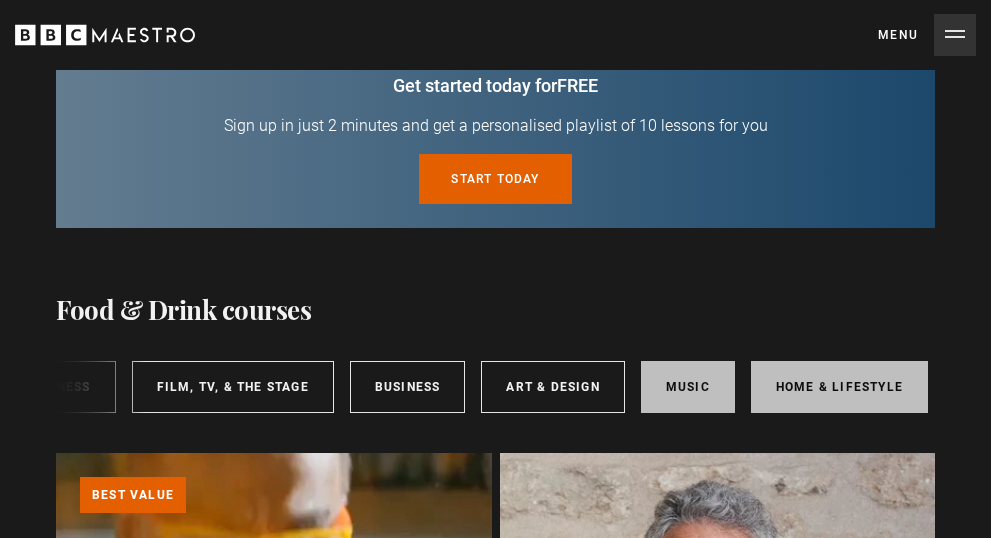 click on "Home & Lifestyle" at bounding box center [839, 387] 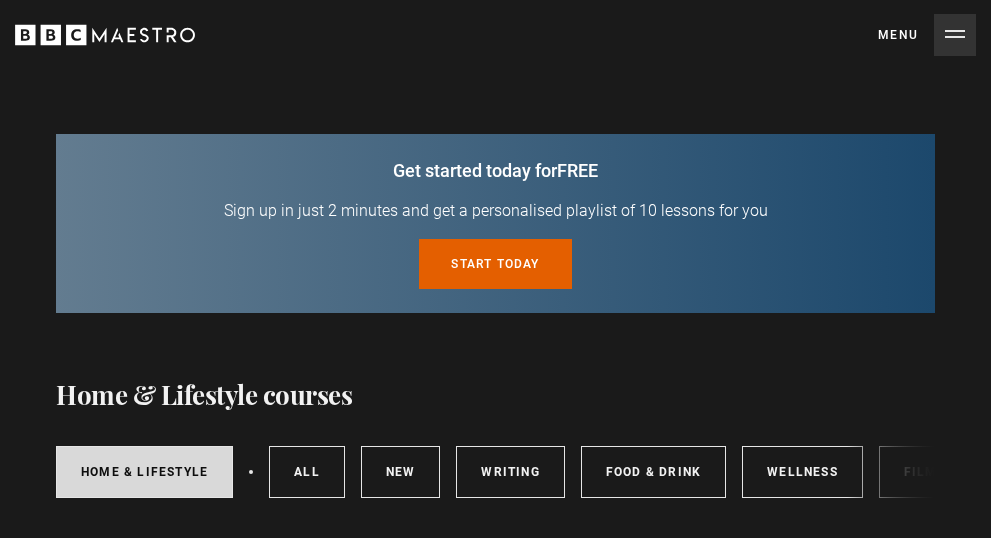 scroll, scrollTop: 0, scrollLeft: 0, axis: both 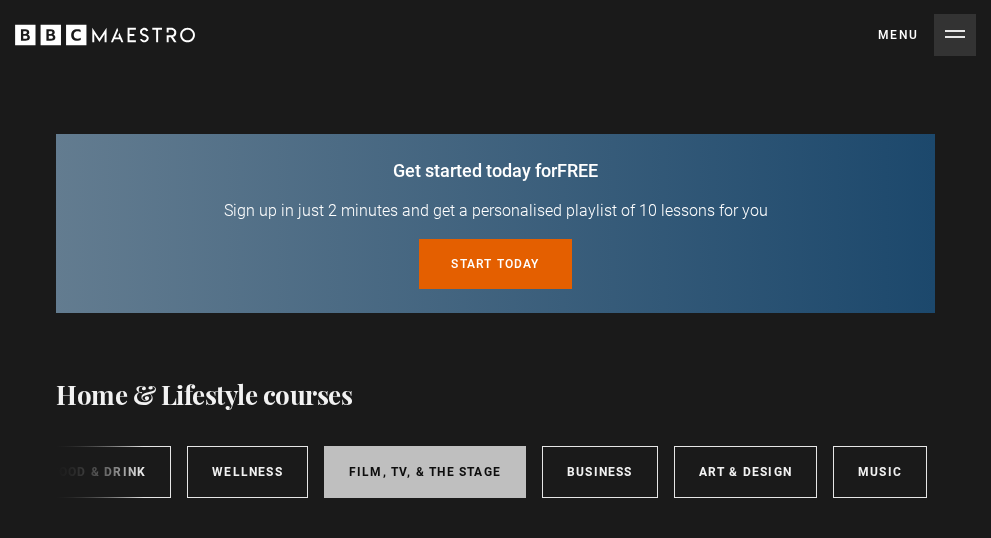 click on "Film, TV, & The Stage" at bounding box center (425, 472) 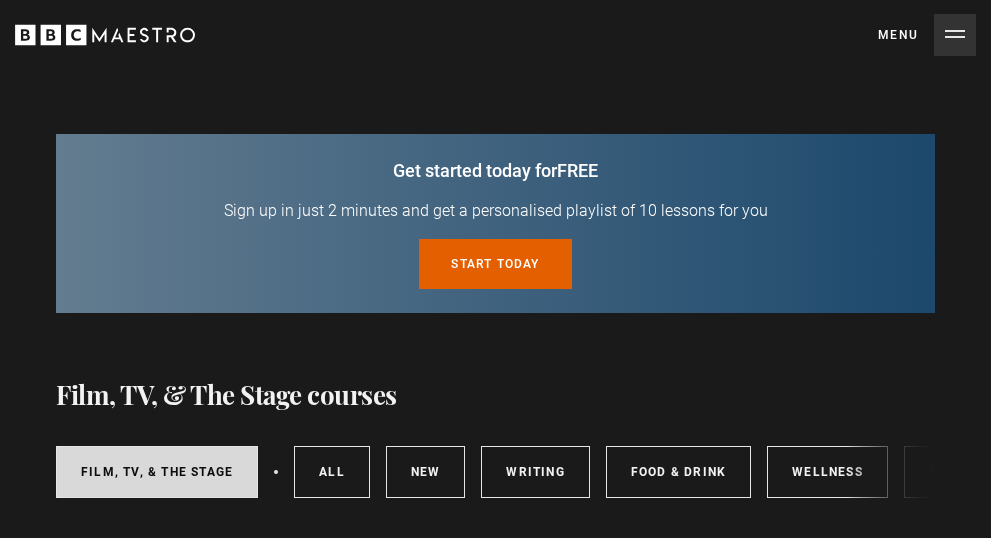 scroll, scrollTop: 530, scrollLeft: 0, axis: vertical 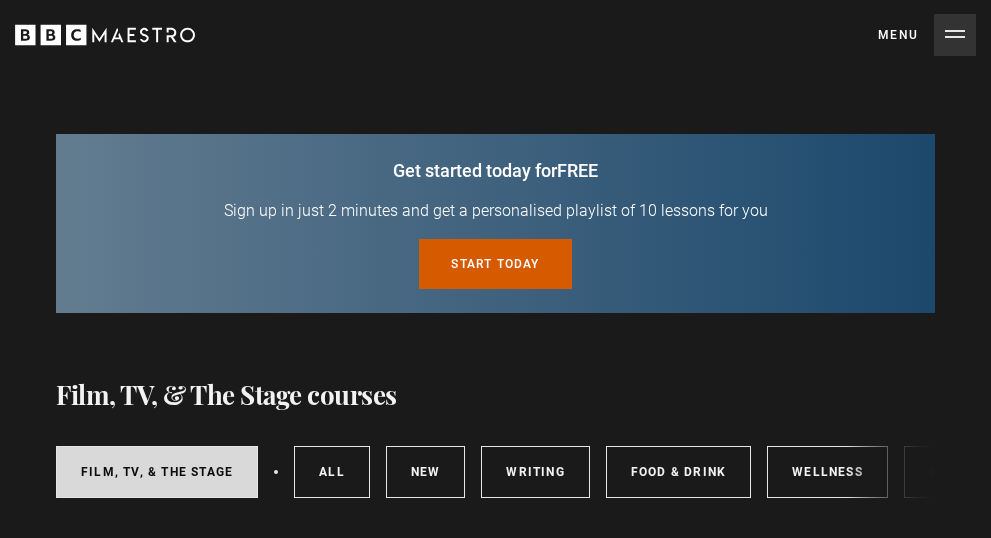 click on "Start today  for free" at bounding box center [495, 264] 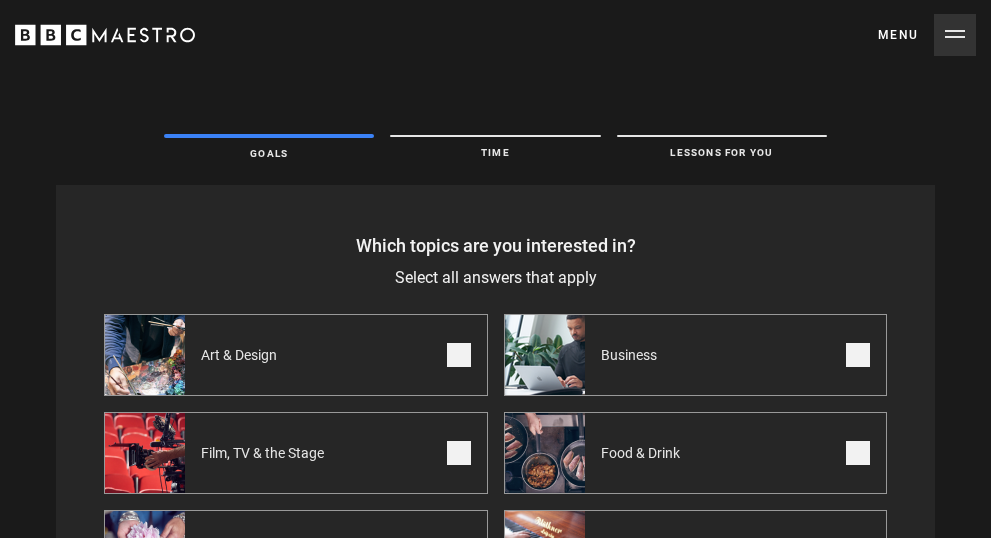 scroll, scrollTop: 0, scrollLeft: 0, axis: both 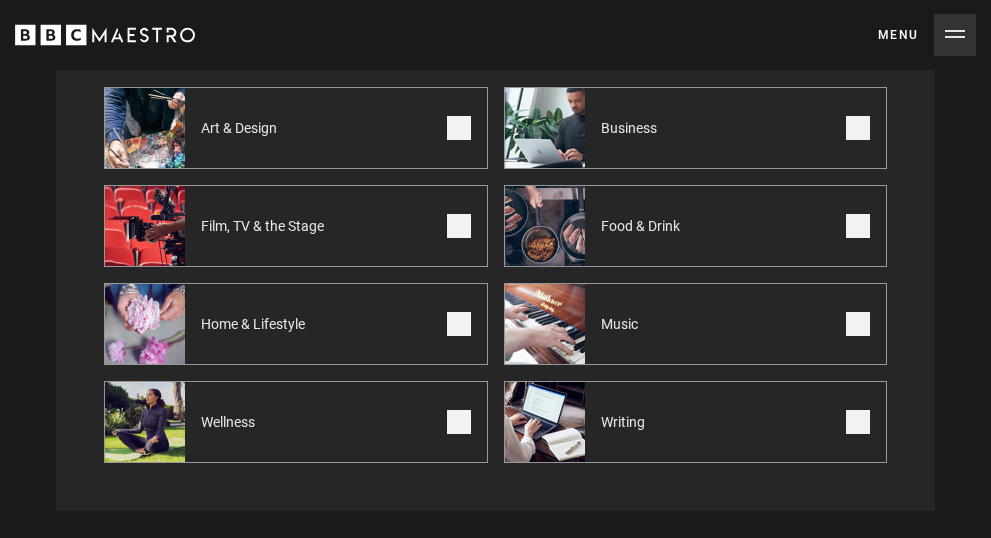 click at bounding box center (858, 422) 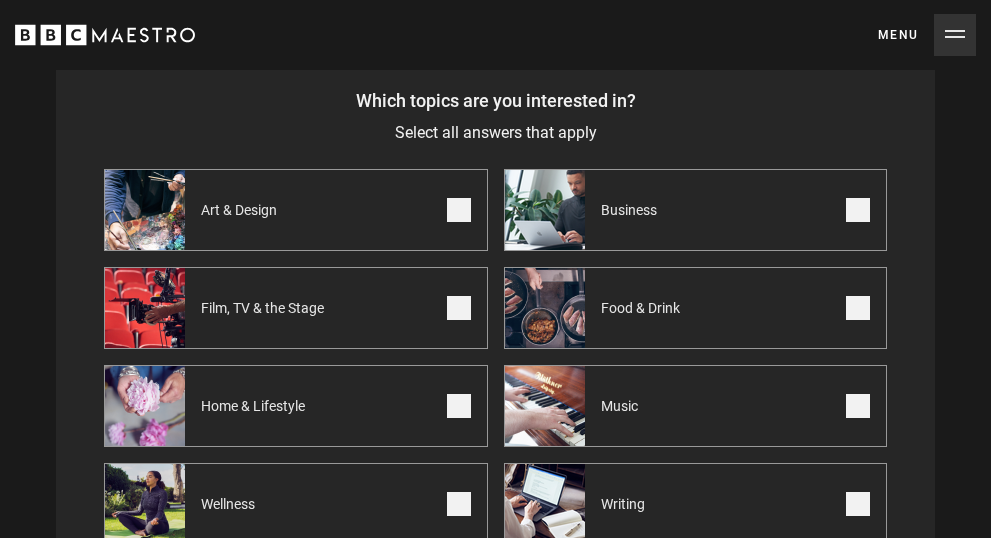 scroll, scrollTop: 141, scrollLeft: 0, axis: vertical 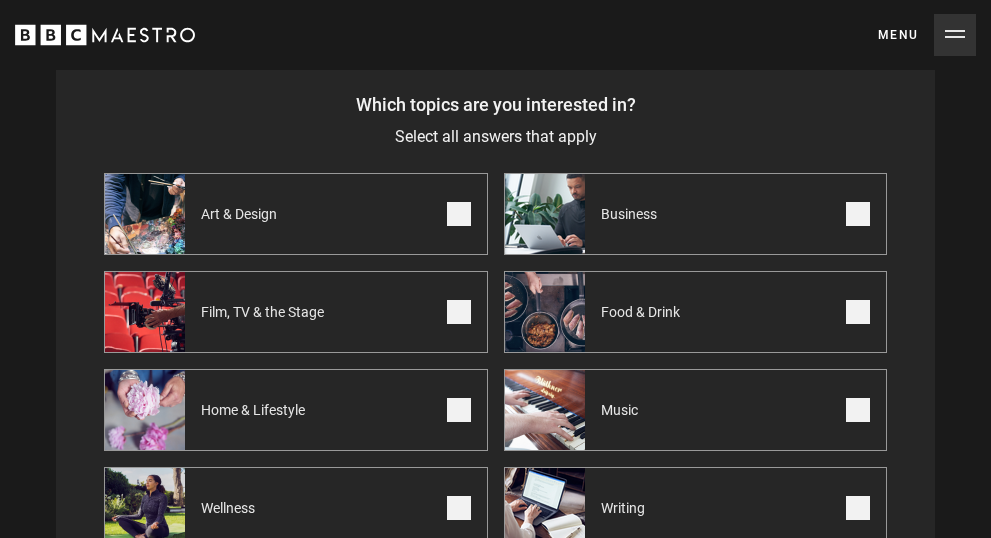 click at bounding box center (858, 312) 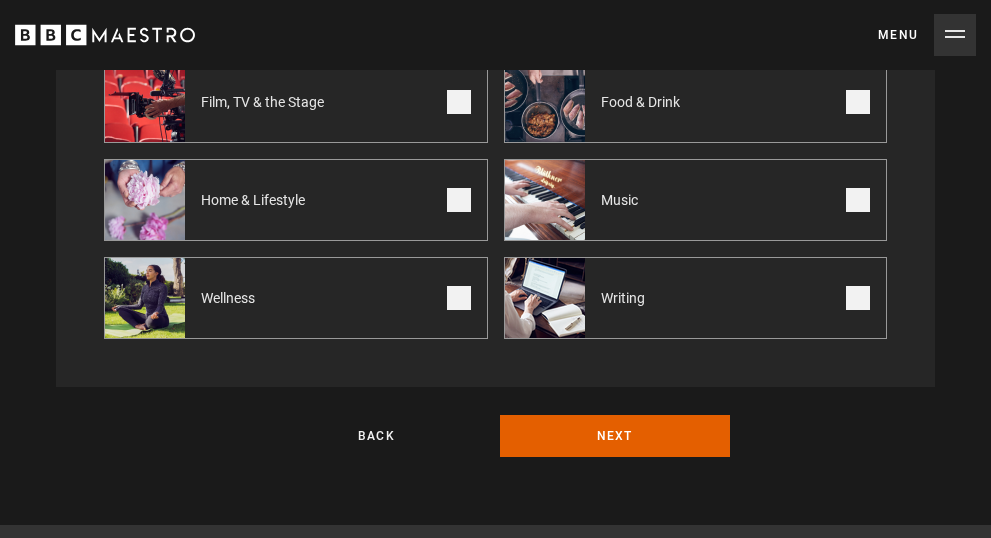 scroll, scrollTop: 404, scrollLeft: 0, axis: vertical 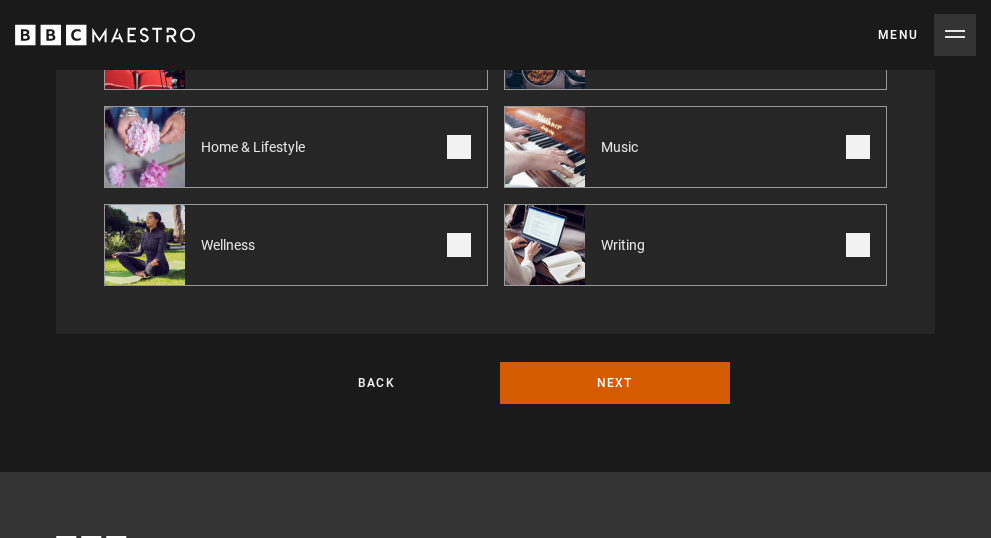 click on "Next" at bounding box center [615, 383] 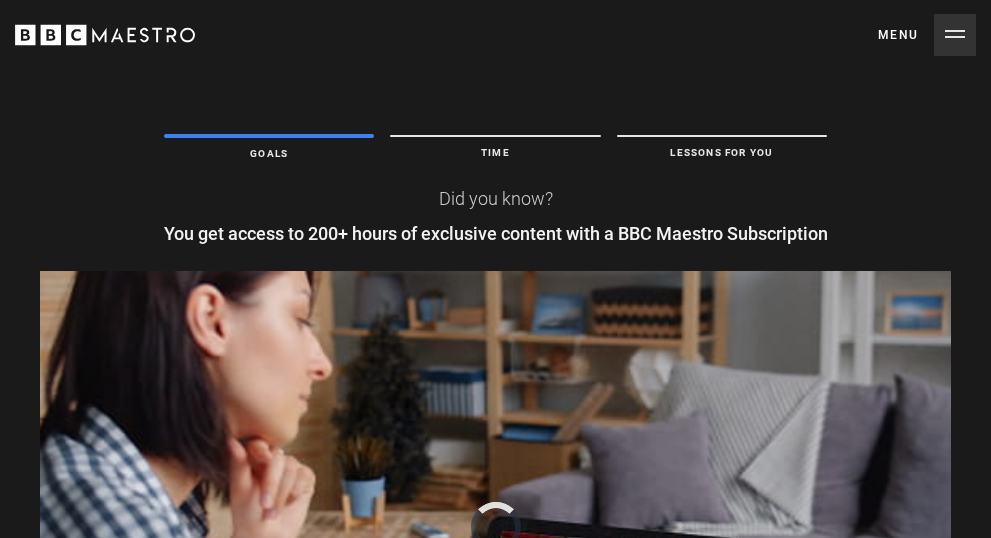 scroll, scrollTop: 0, scrollLeft: 0, axis: both 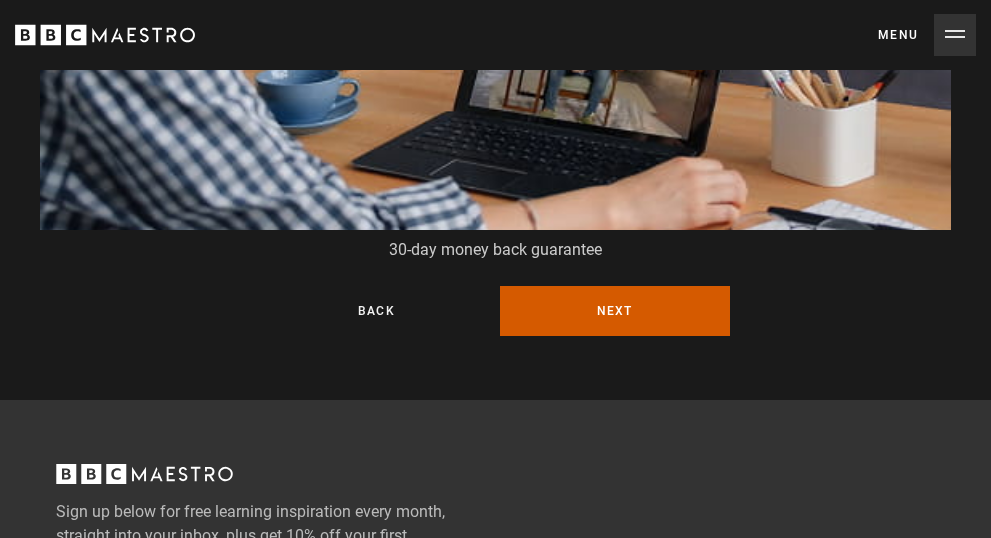 click on "Next" at bounding box center [615, 311] 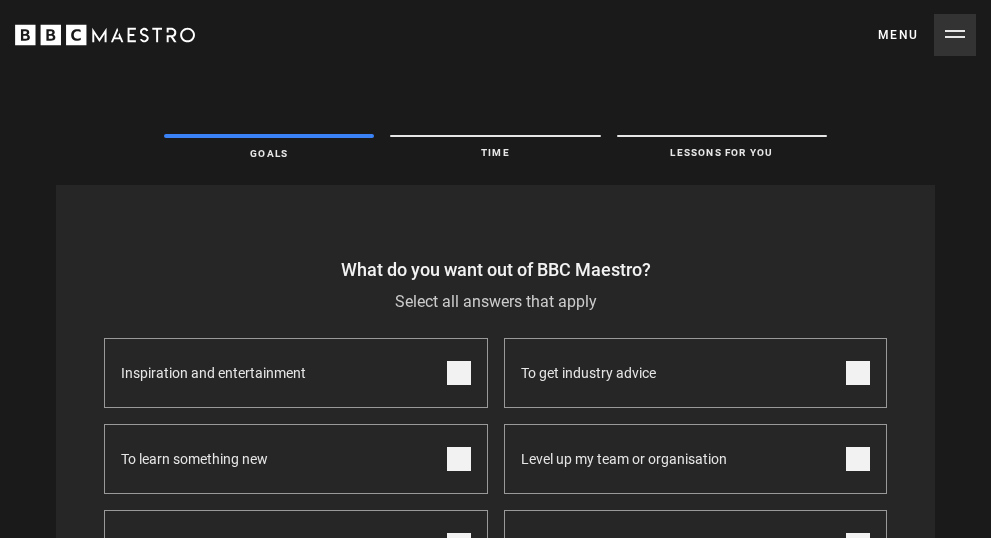 scroll, scrollTop: 0, scrollLeft: 0, axis: both 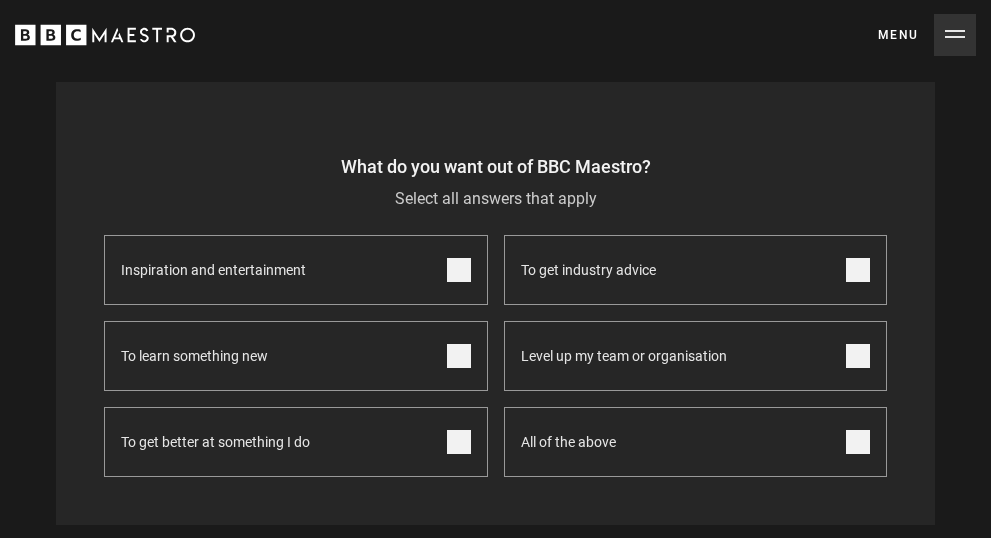 click at bounding box center (459, 356) 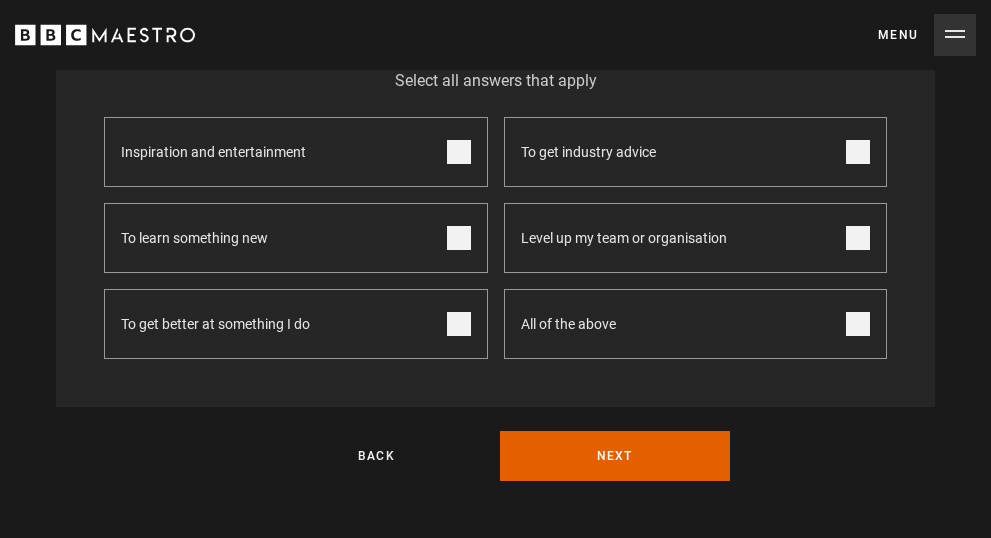 scroll, scrollTop: 219, scrollLeft: 0, axis: vertical 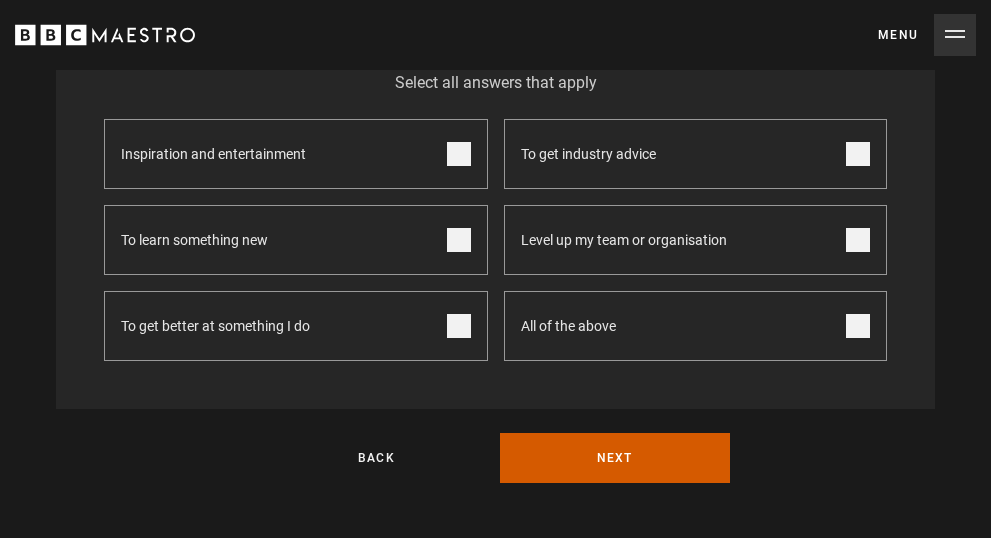 click on "Next" at bounding box center (615, 458) 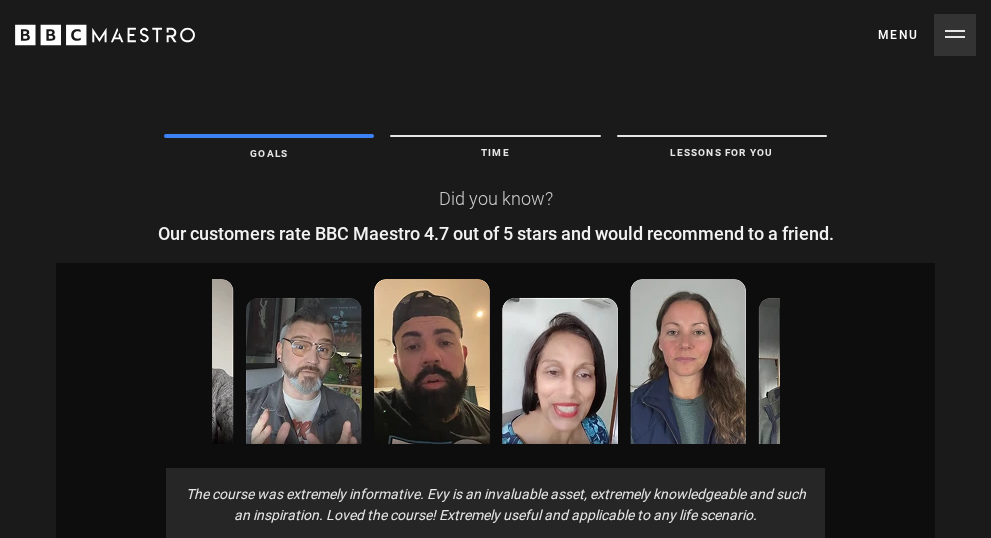 scroll, scrollTop: 0, scrollLeft: 0, axis: both 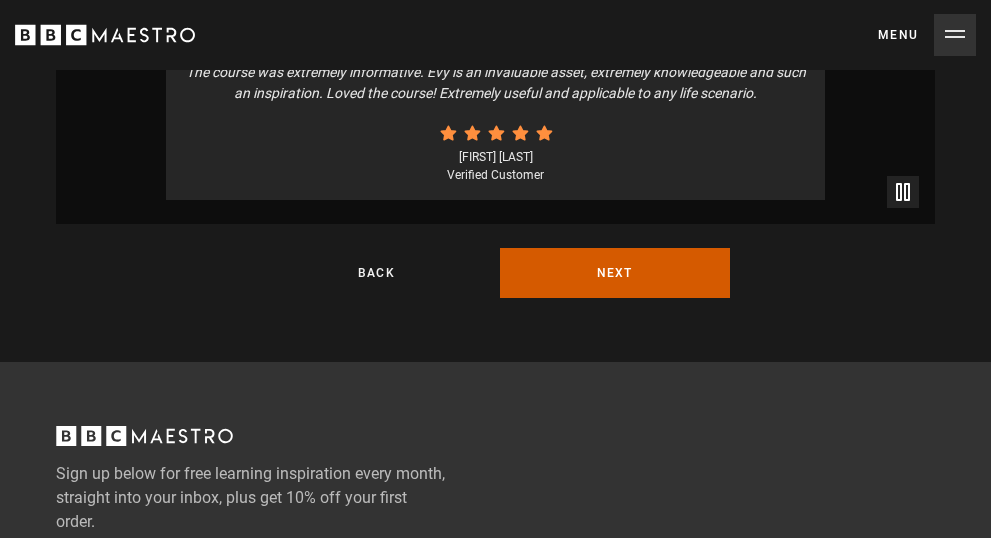 click on "Next" at bounding box center (615, 273) 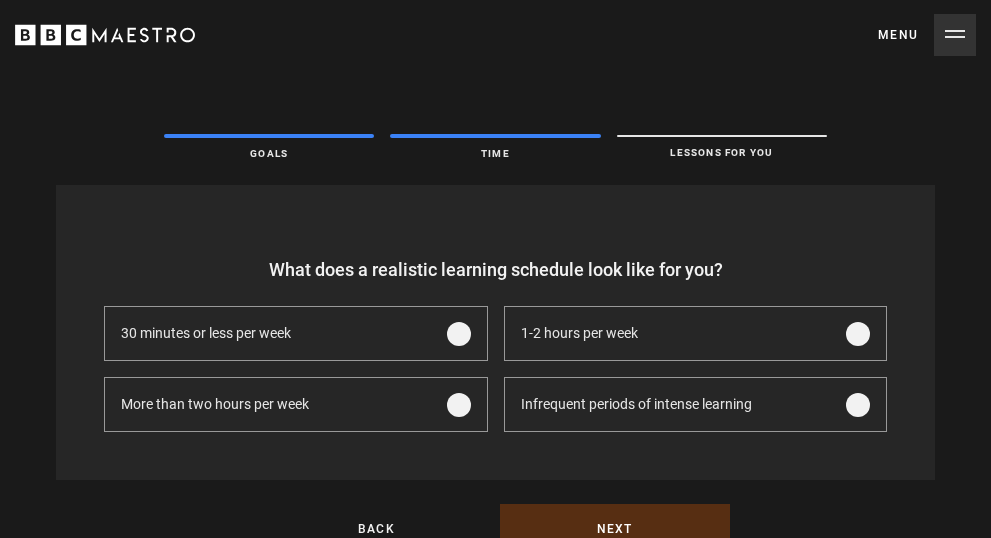 scroll, scrollTop: 0, scrollLeft: 0, axis: both 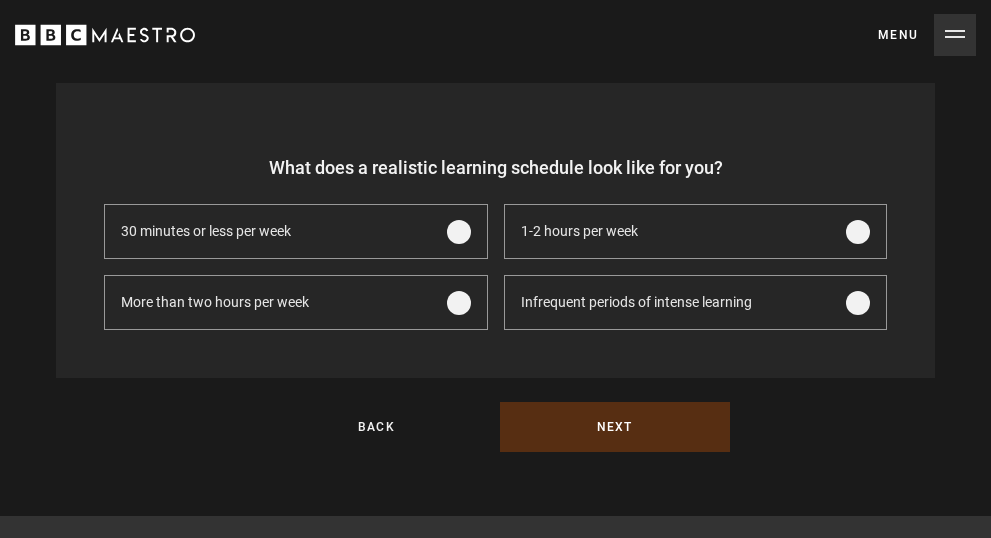 click at bounding box center (459, 232) 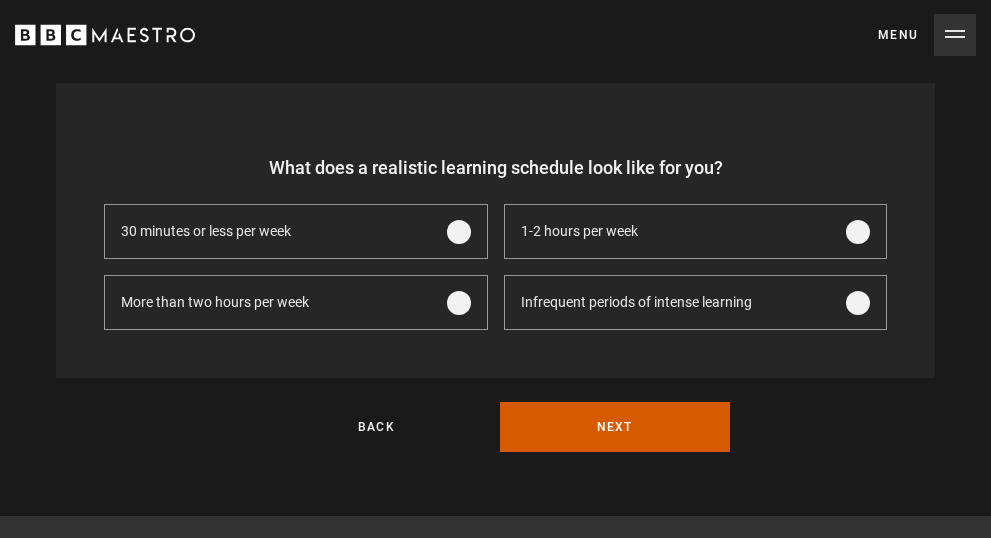 click on "Next" at bounding box center (615, 427) 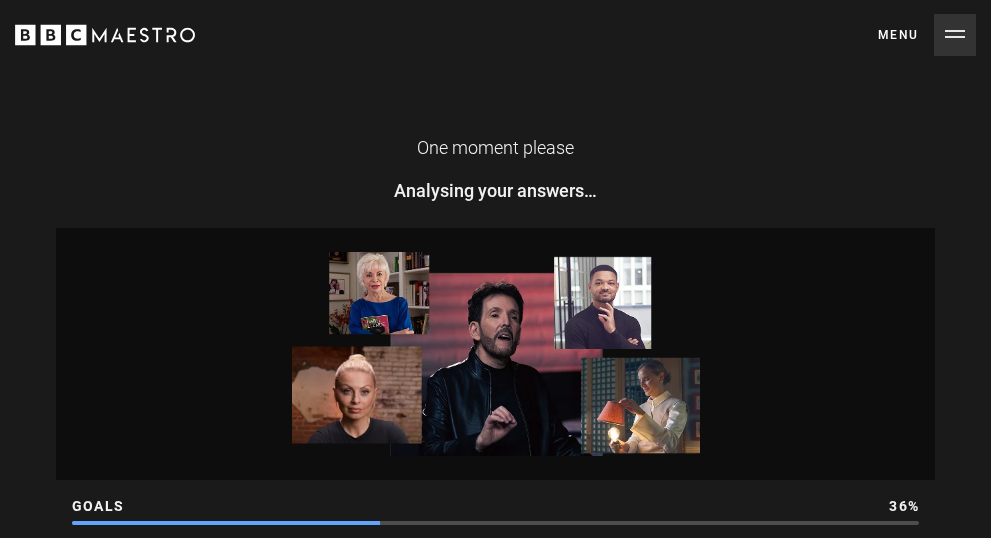 scroll, scrollTop: 0, scrollLeft: 0, axis: both 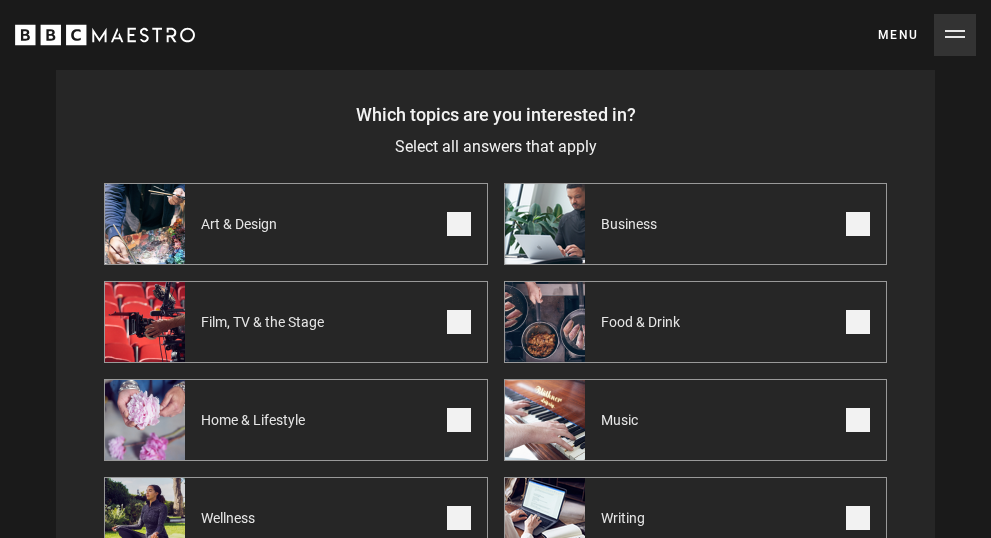 click at bounding box center [459, 322] 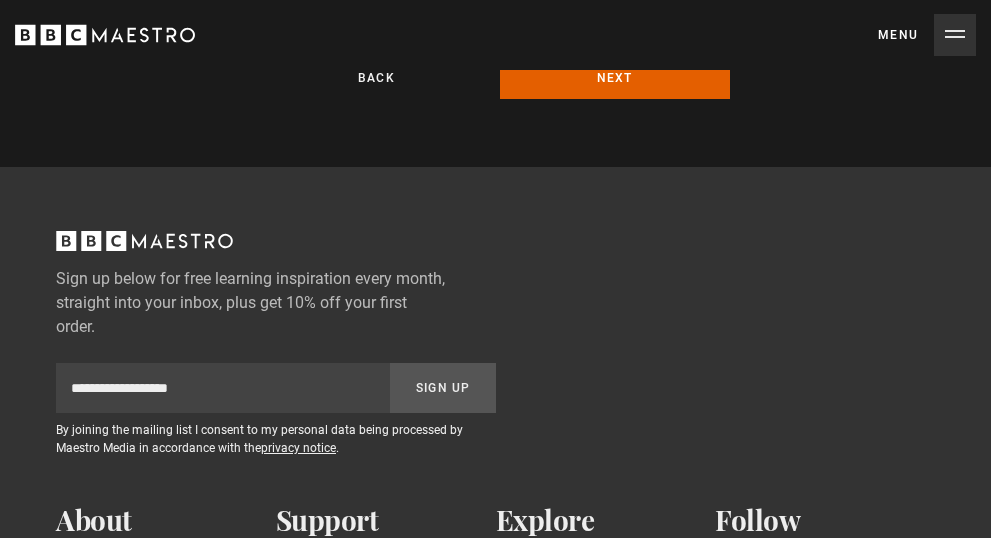 scroll, scrollTop: 656, scrollLeft: 0, axis: vertical 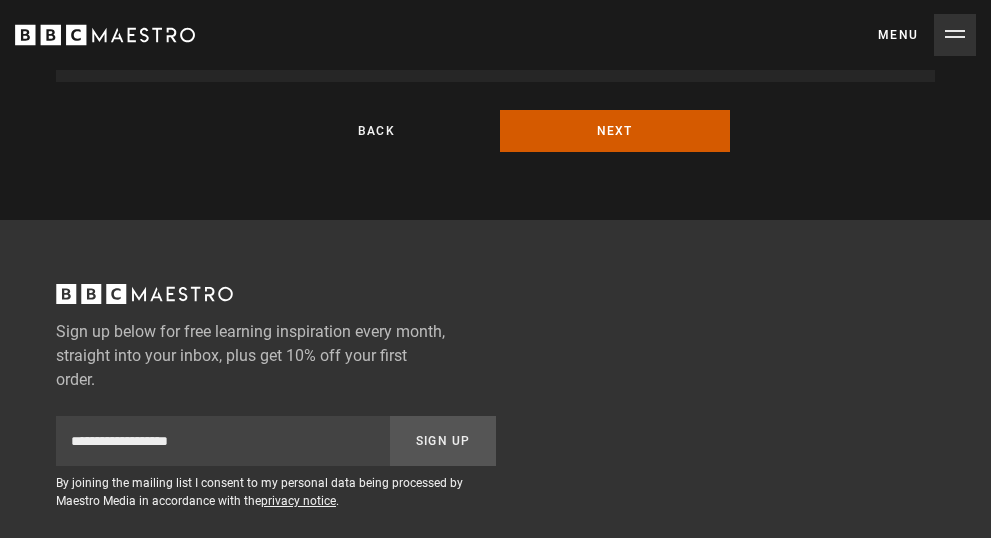 click on "Next" at bounding box center [615, 131] 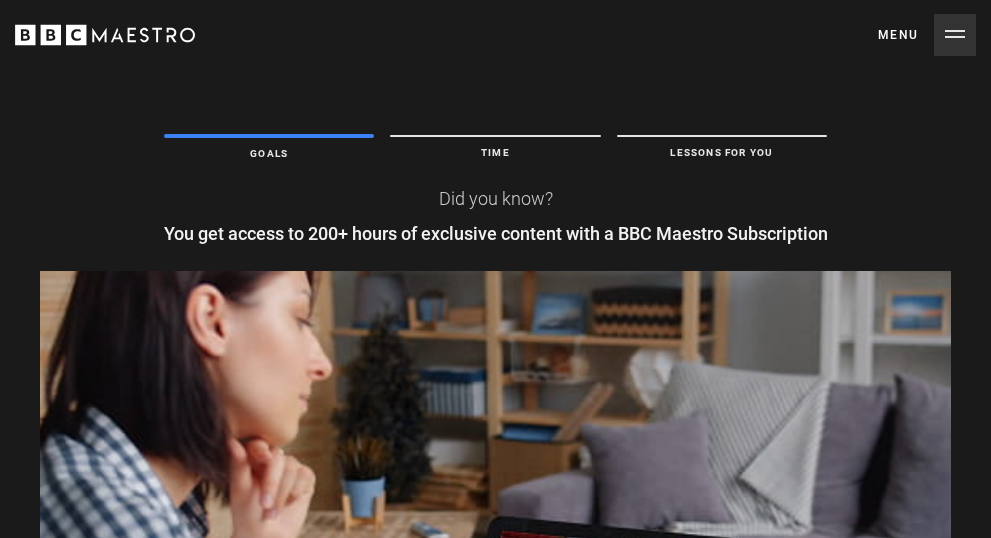 scroll, scrollTop: 0, scrollLeft: 0, axis: both 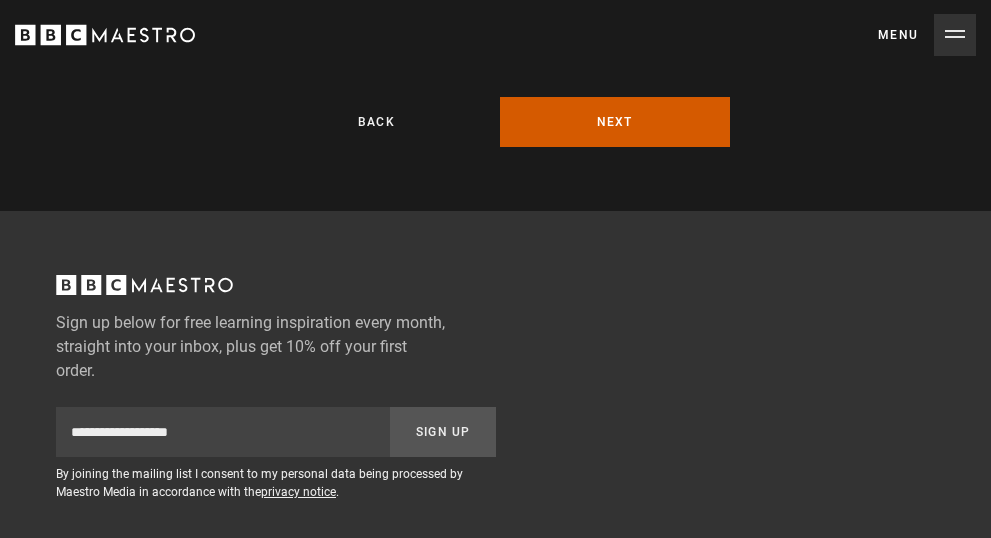 click on "Next" at bounding box center [615, 122] 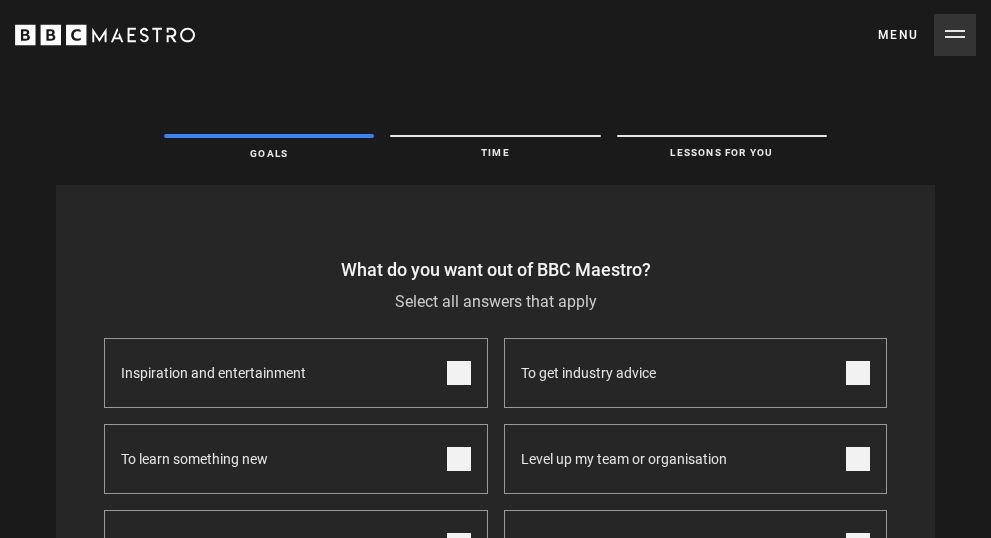 scroll, scrollTop: 0, scrollLeft: 0, axis: both 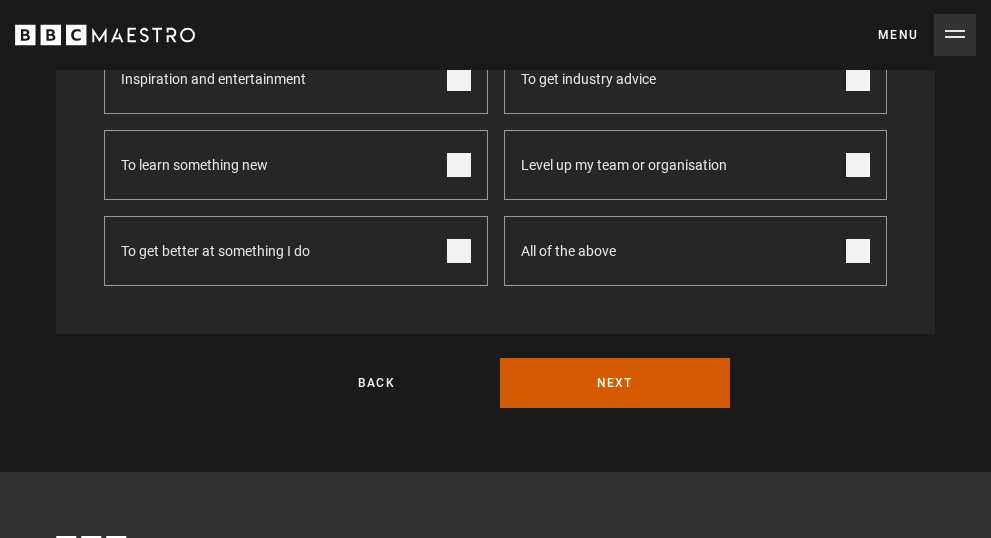 click on "Next" at bounding box center (615, 383) 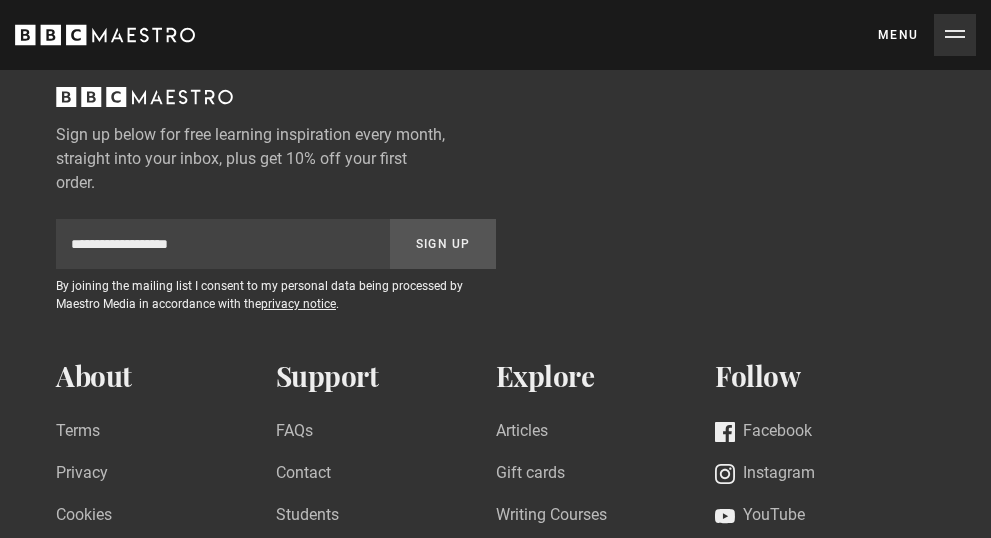 scroll, scrollTop: 0, scrollLeft: 0, axis: both 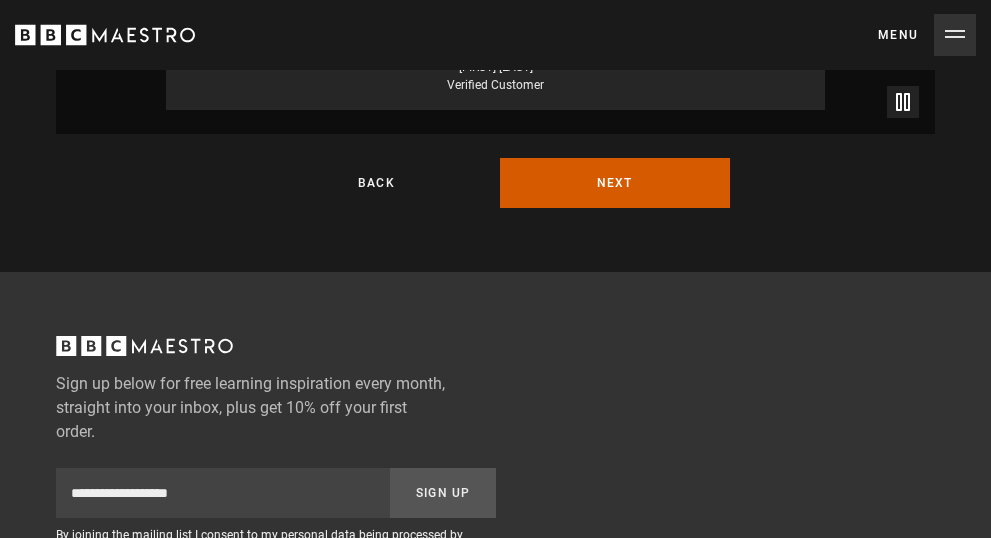 click on "Next" at bounding box center [615, 183] 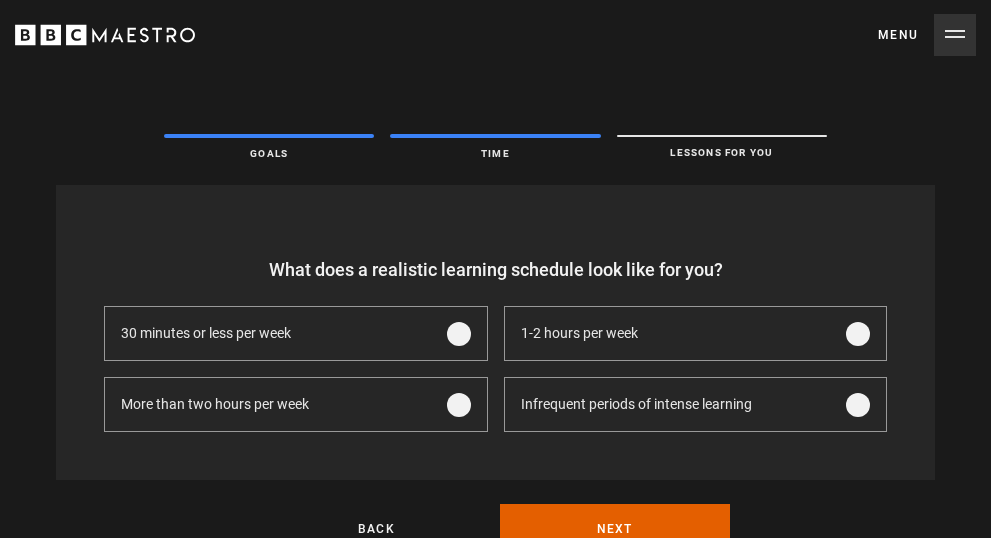 scroll, scrollTop: 0, scrollLeft: 0, axis: both 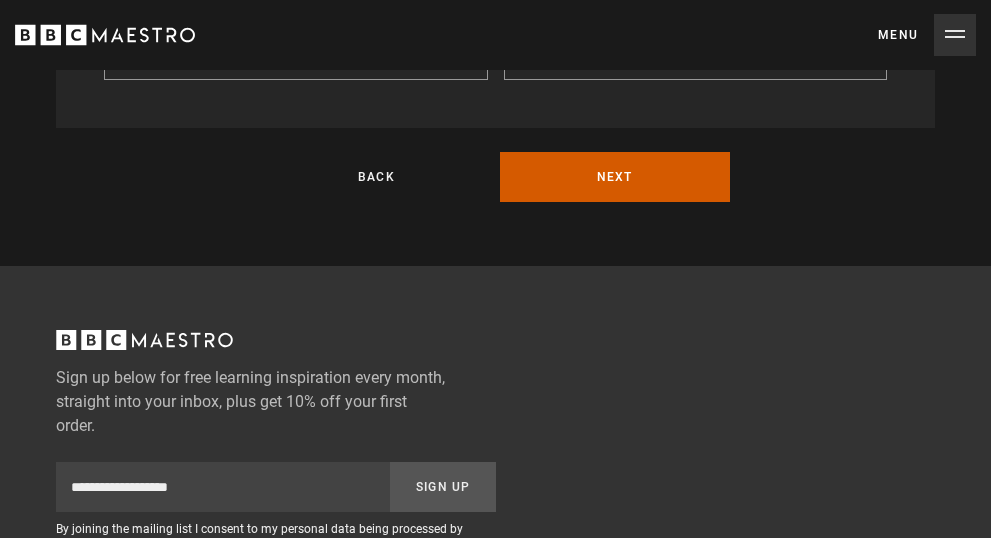 click on "Next" at bounding box center (615, 177) 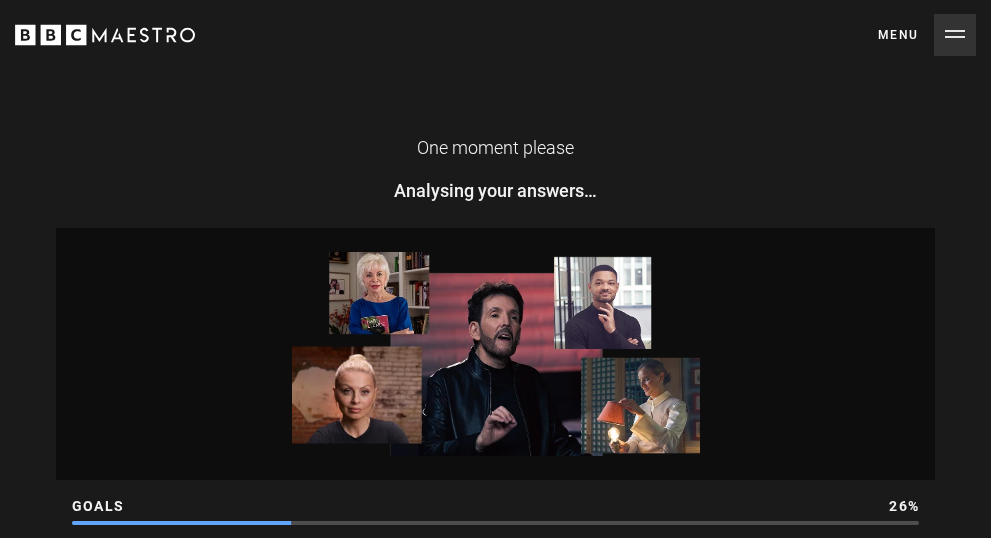 scroll, scrollTop: 0, scrollLeft: 0, axis: both 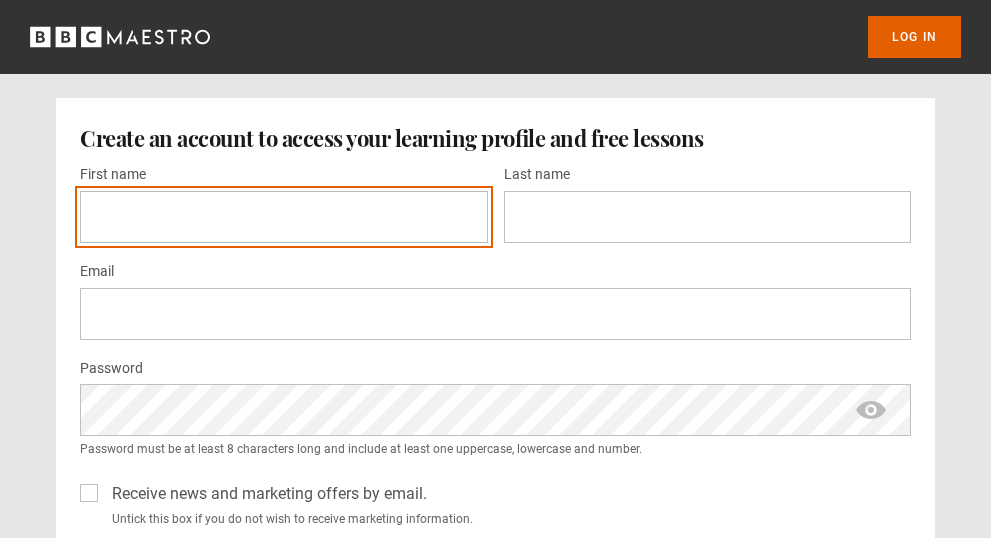 click on "First name  *" at bounding box center [284, 217] 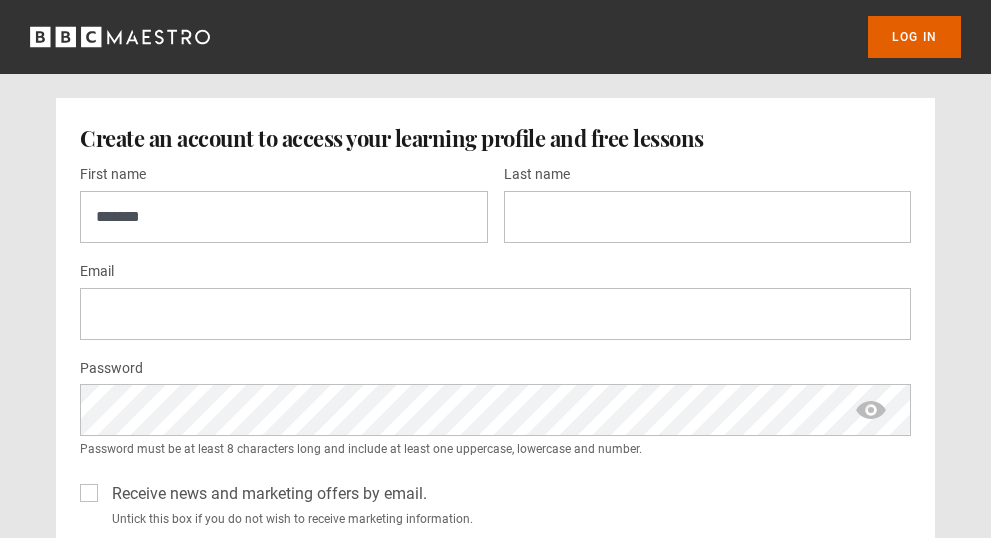 type on "*****" 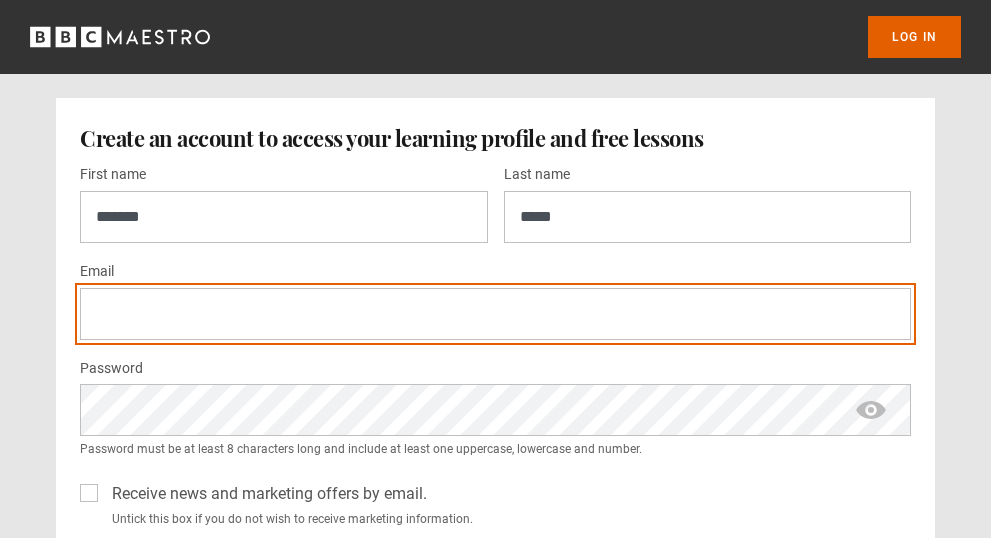 type on "**********" 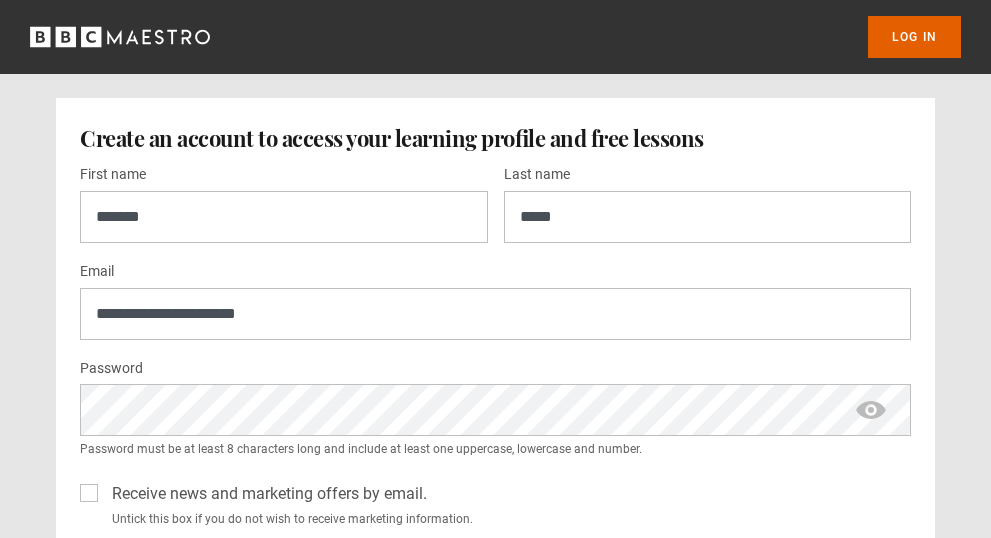 click at bounding box center (871, 410) 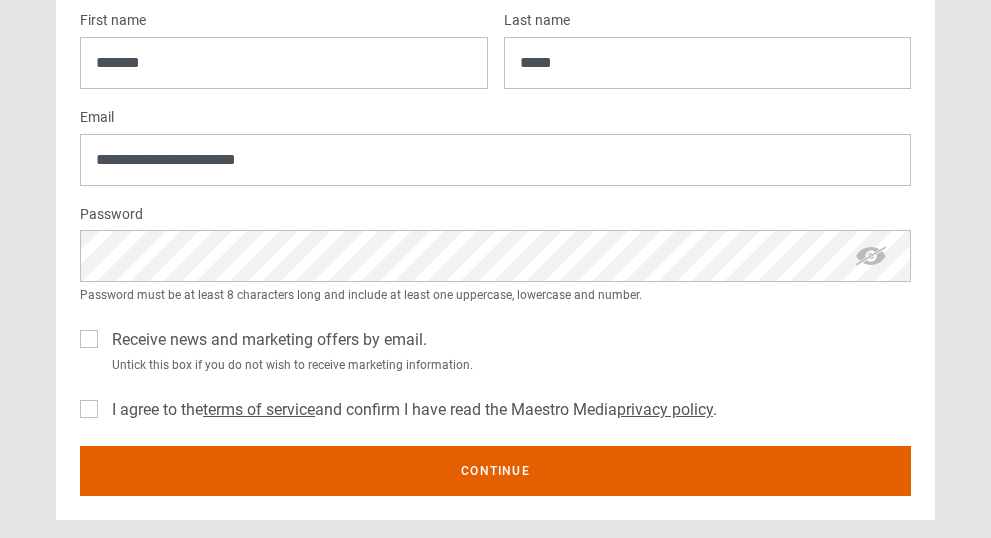 scroll, scrollTop: 163, scrollLeft: 0, axis: vertical 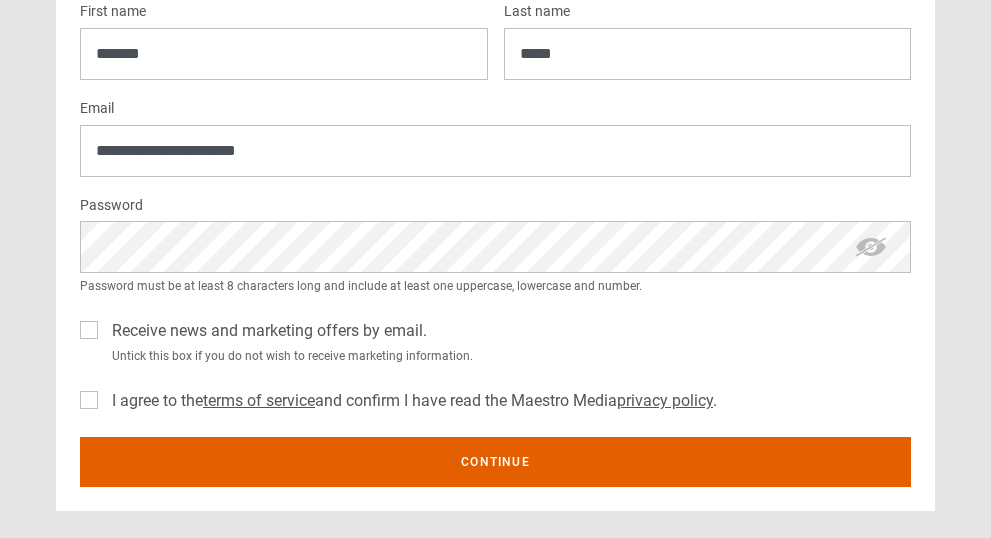 click on "Receive news and marketing offers by email." at bounding box center [265, 331] 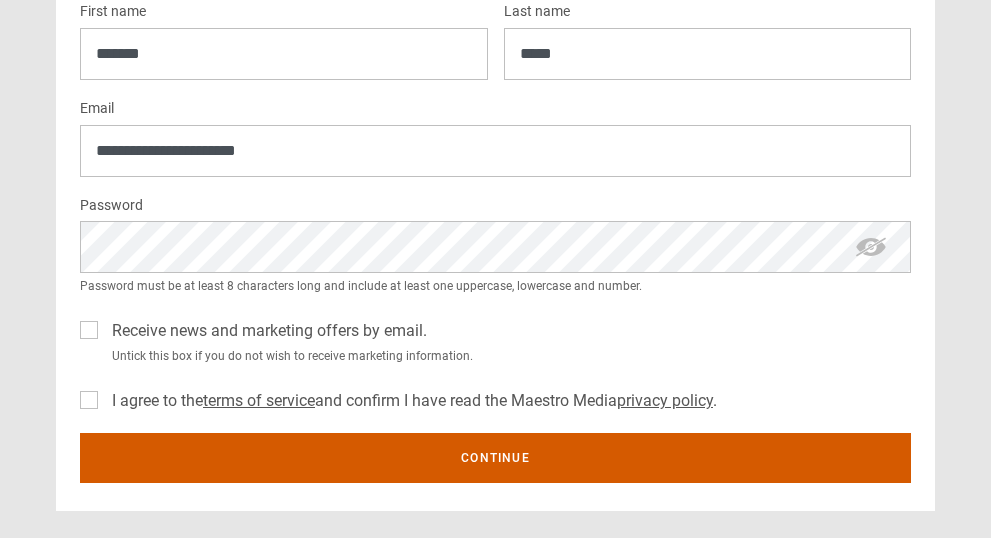 click on "**********" at bounding box center [495, 243] 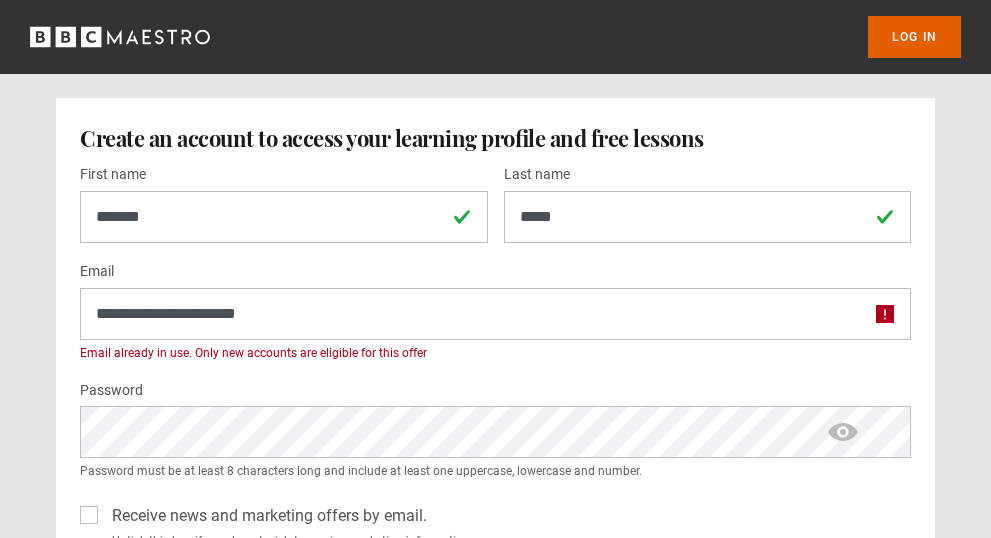 scroll, scrollTop: 0, scrollLeft: 0, axis: both 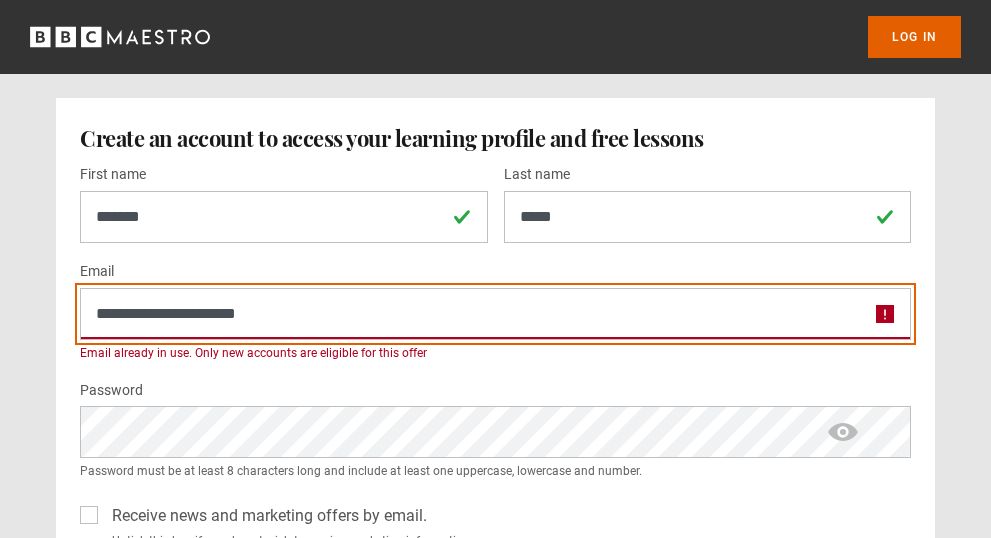 click on "**********" at bounding box center [495, 314] 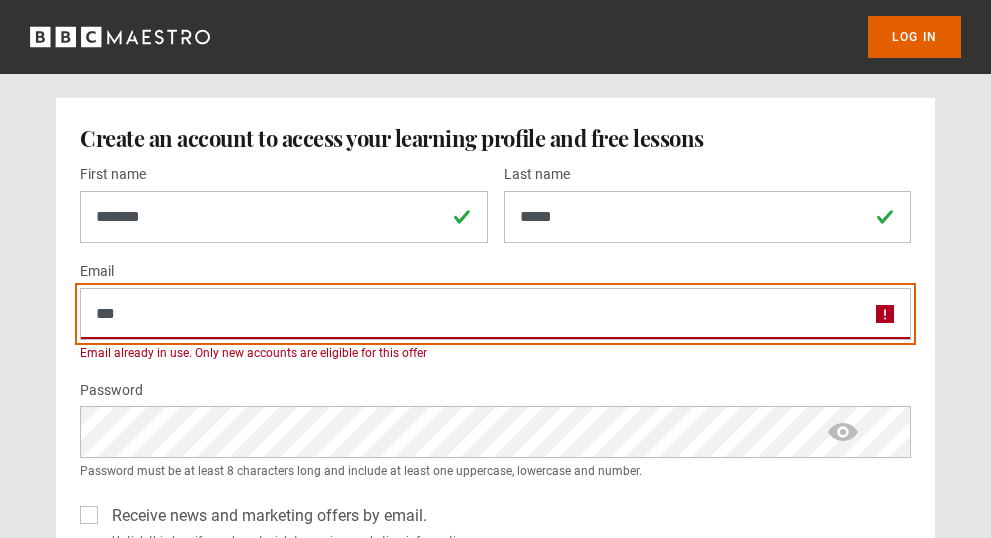 type on "**********" 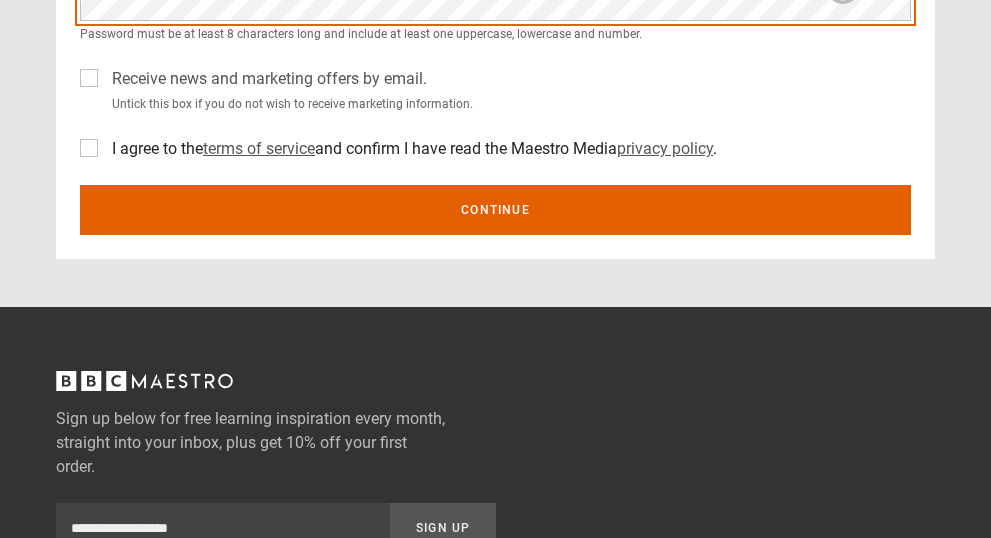 scroll, scrollTop: 500, scrollLeft: 0, axis: vertical 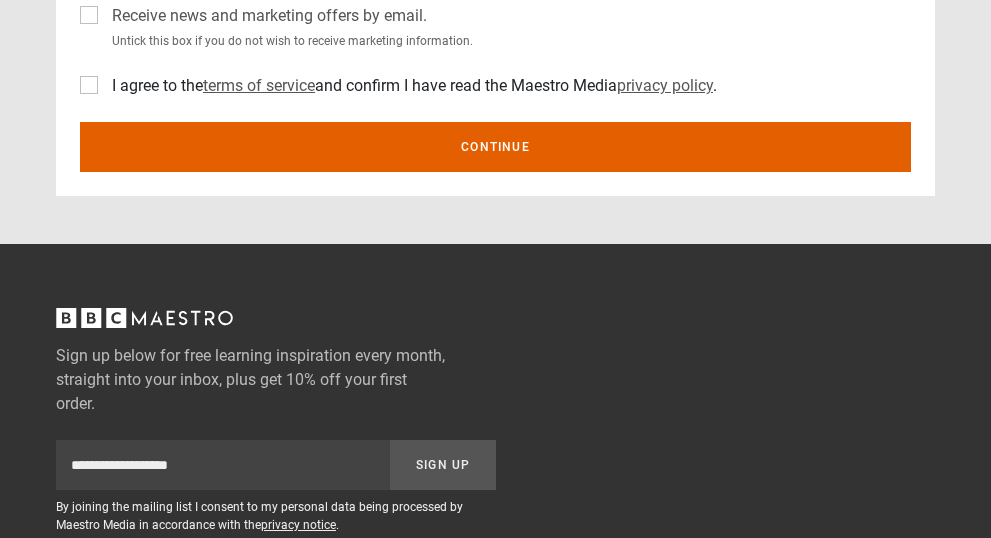 click on "Receive news and marketing offers by email." at bounding box center [265, 16] 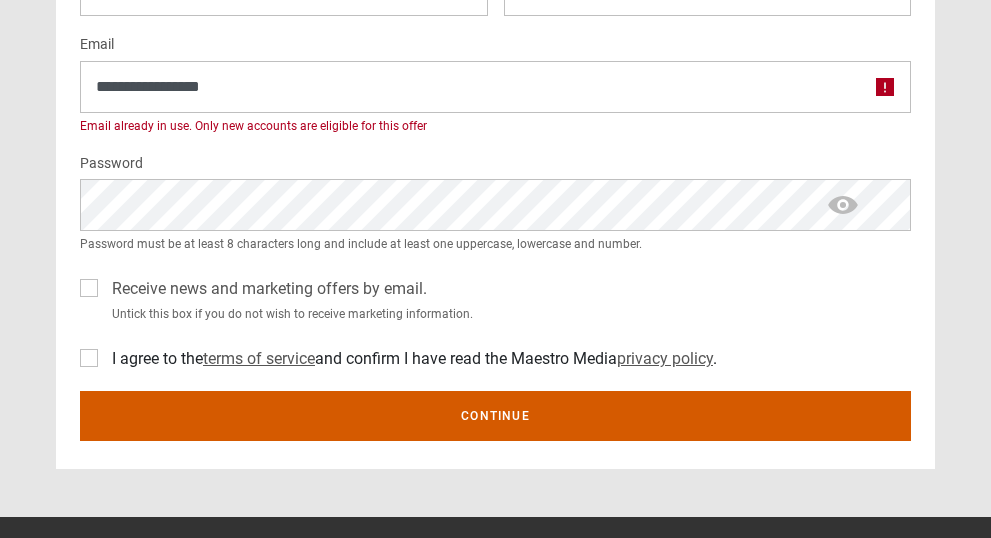 click on "Continue" at bounding box center (495, 416) 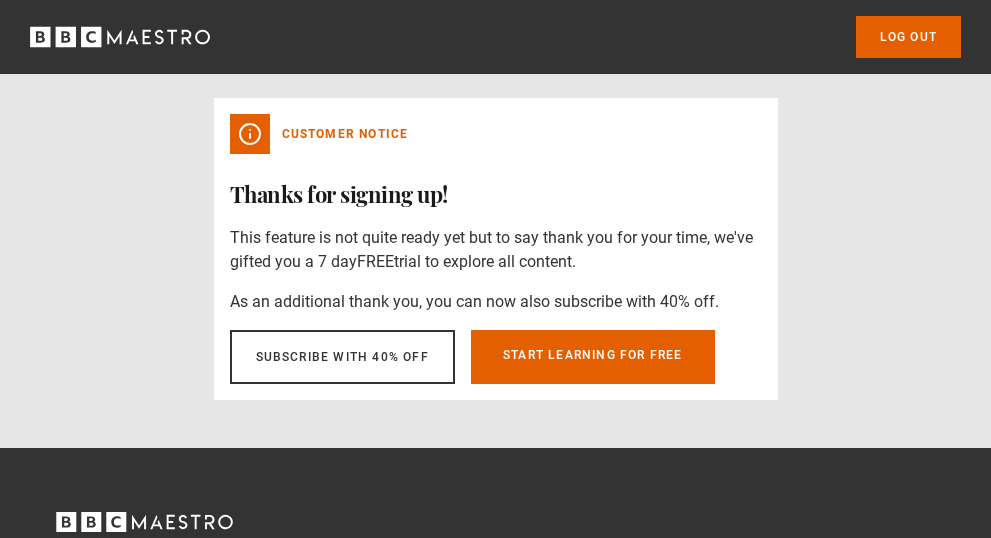 scroll, scrollTop: 0, scrollLeft: 0, axis: both 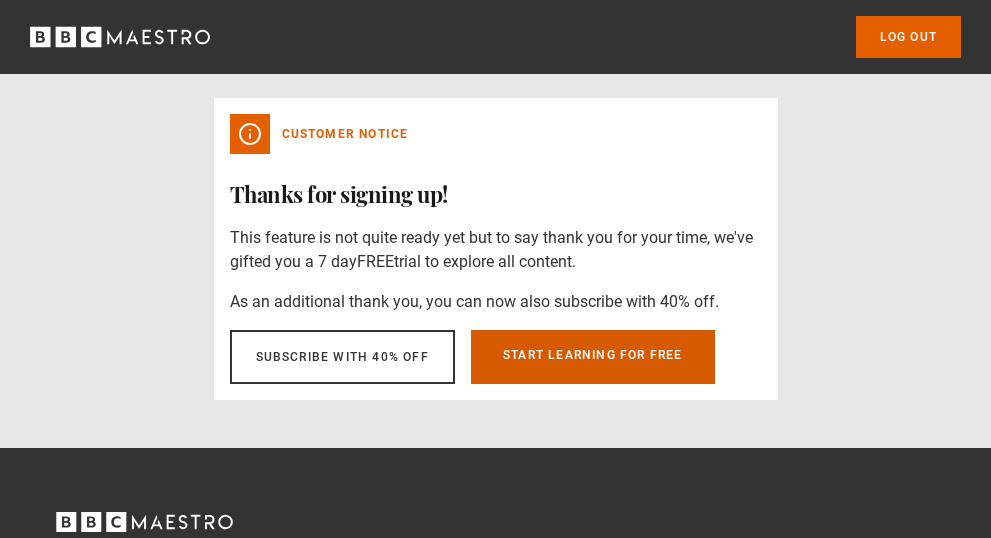 click on "Start learning for free" at bounding box center [593, 357] 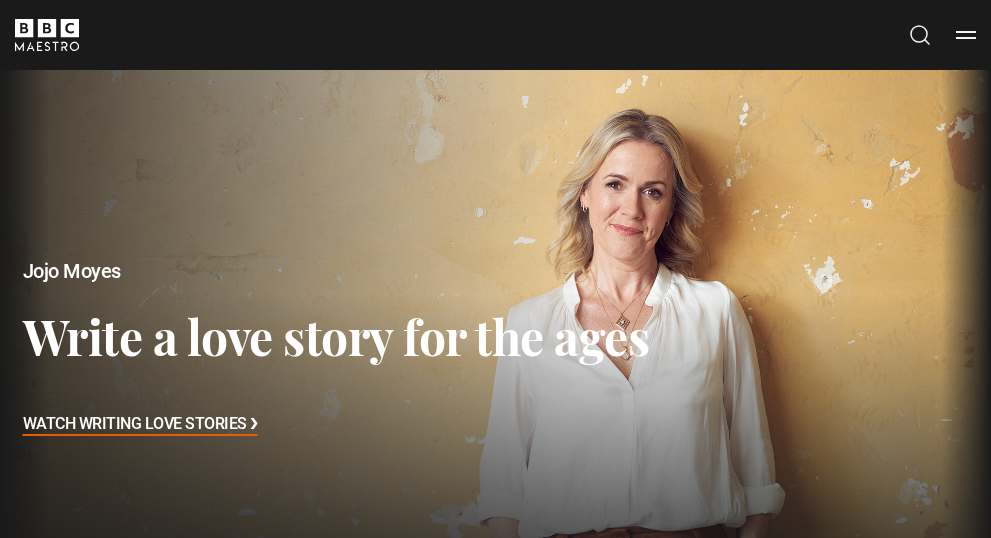 scroll, scrollTop: 0, scrollLeft: 0, axis: both 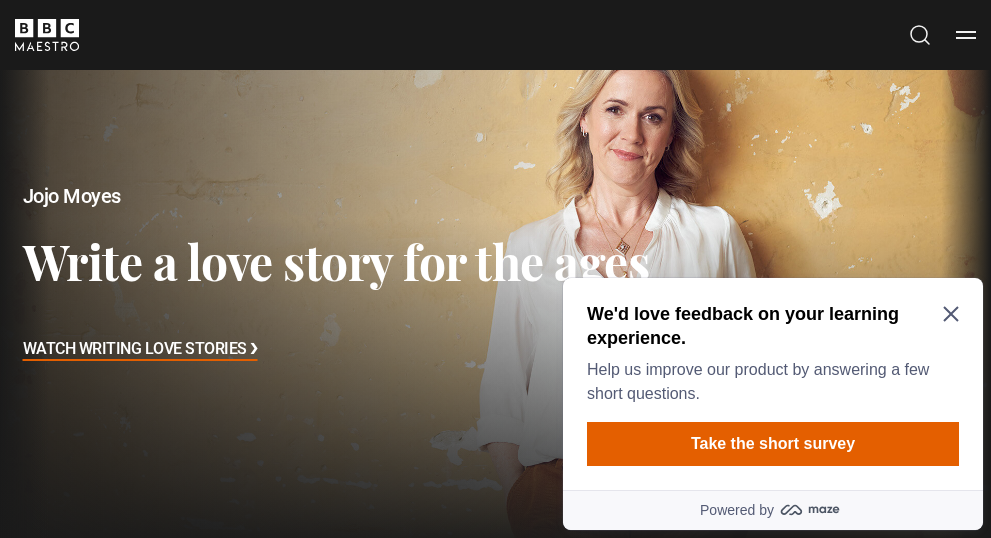 click 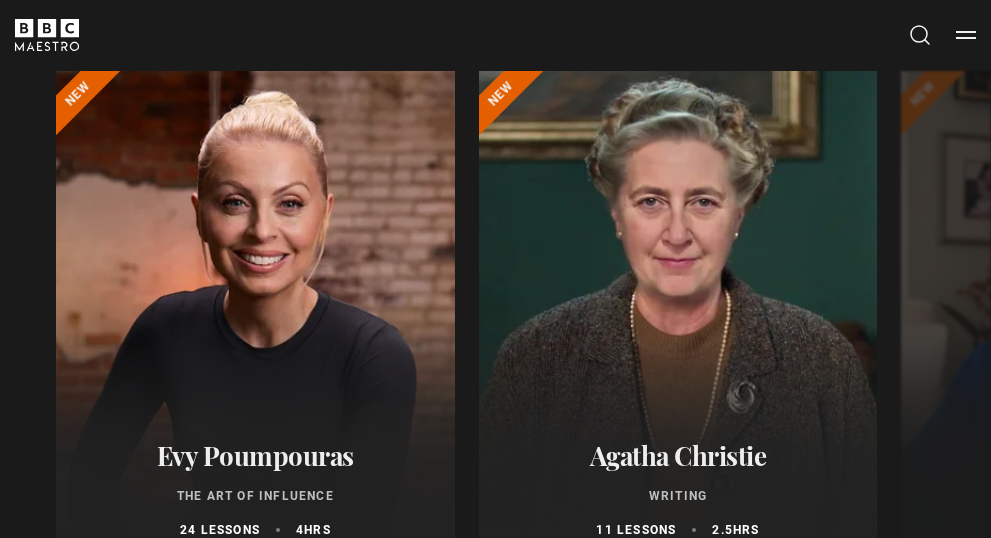 scroll, scrollTop: 3074, scrollLeft: 0, axis: vertical 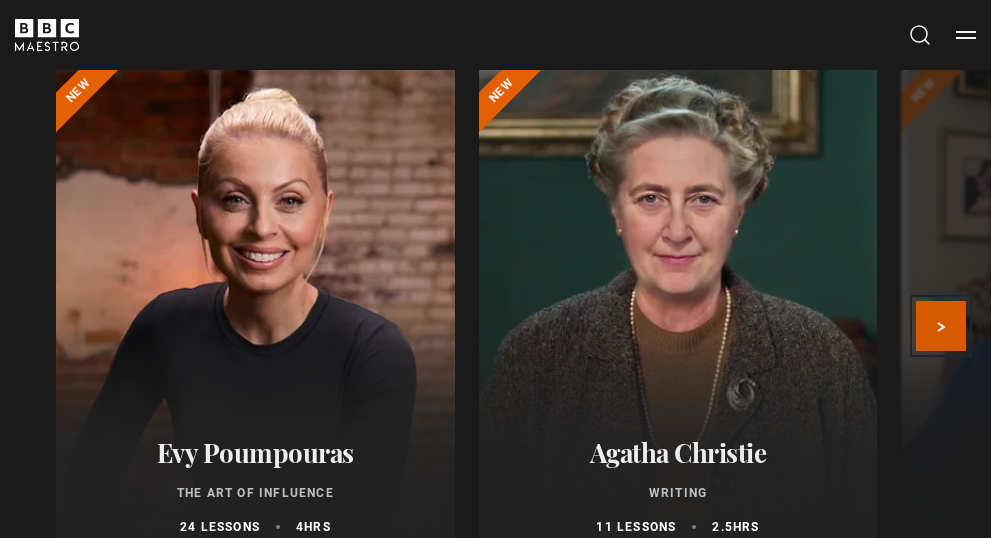 click on "Next" at bounding box center [941, 326] 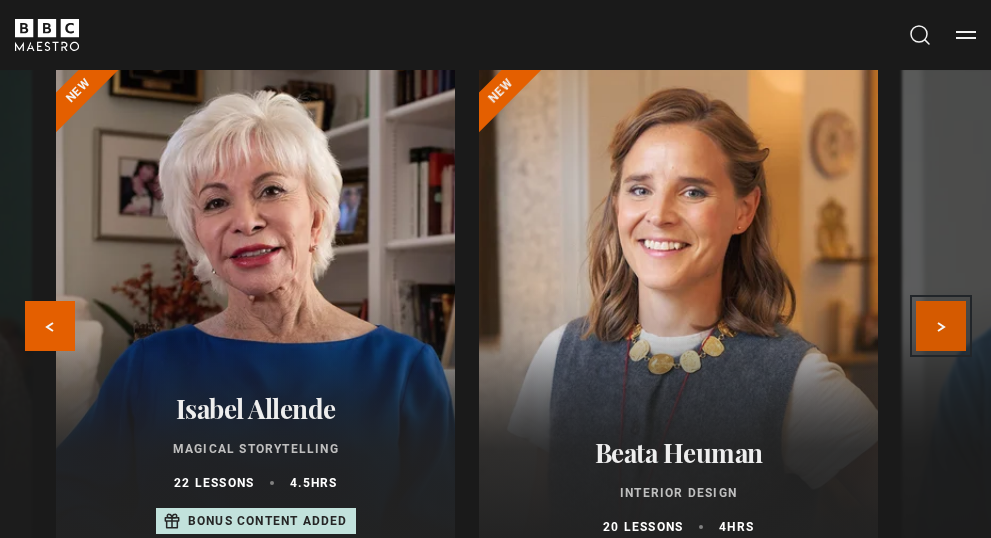 click on "Next" at bounding box center [941, 326] 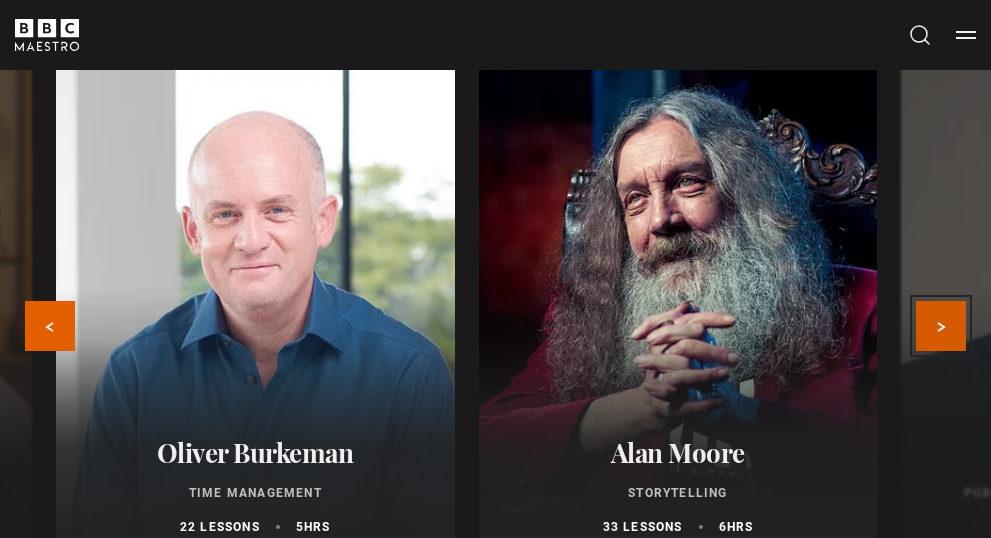 click on "Next" at bounding box center (941, 326) 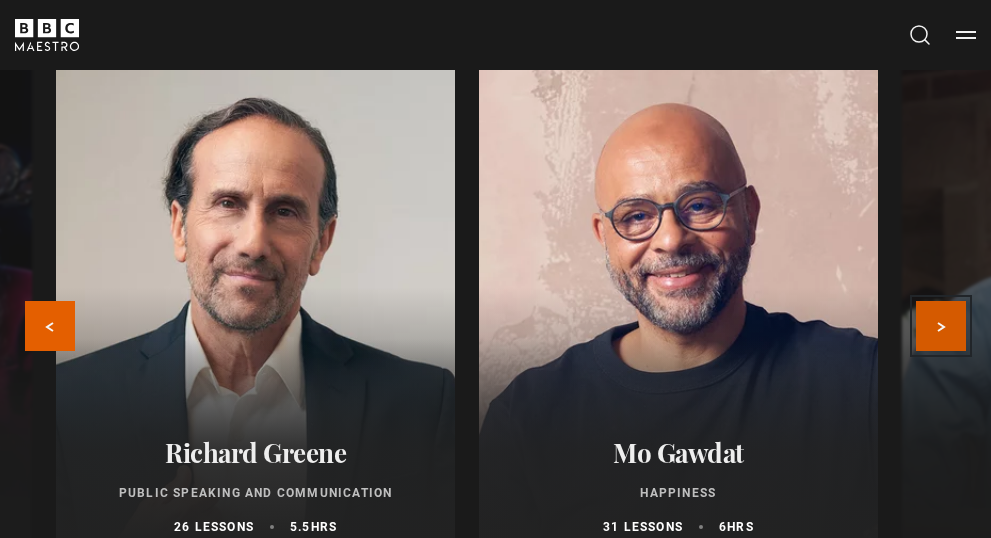 click on "Next" at bounding box center [941, 326] 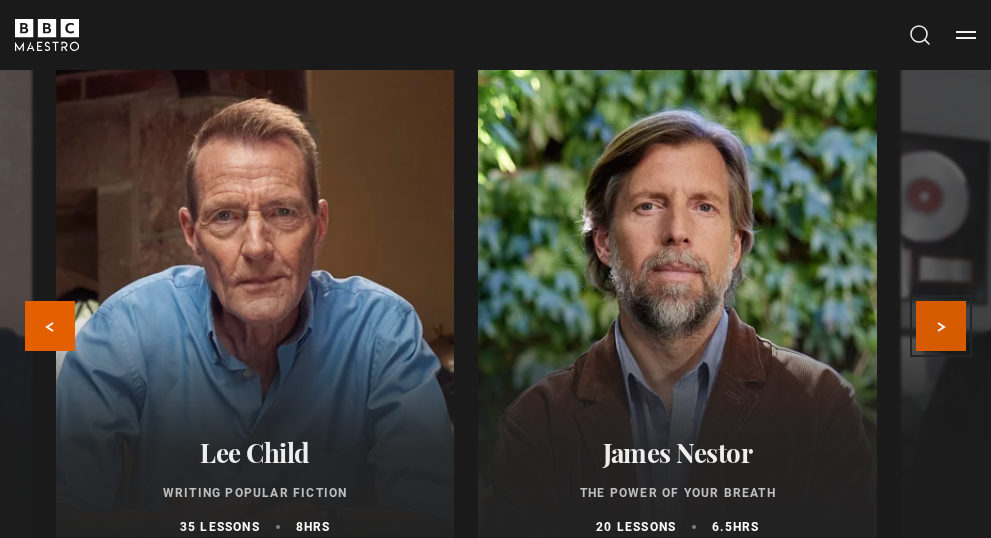 click on "Next" at bounding box center [941, 326] 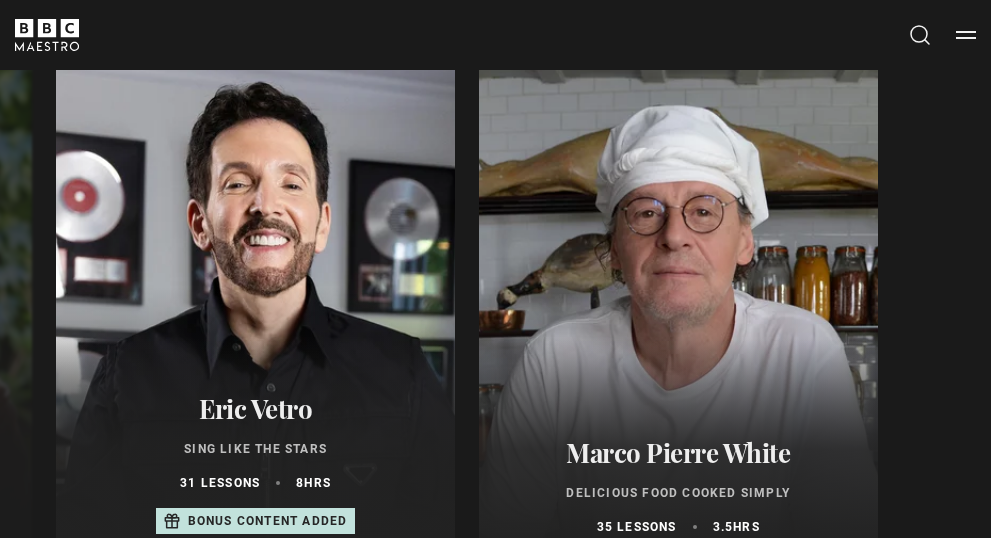 click on "Evy Poumpouras
The Art of Influence
24 lessons
4  hrs
New
Agatha Christie
Writing
11 lessons
2.5  hrs
New
Isabel Allende
Magical Storytelling
22 lessons
4.5  hrs
Bonus content added
New
Beata Heuman
Interior Design
20 lessons
4  hrs
New
Oliver Burkeman
Time Management
22 lessons
5  hrs
Alan Moore
Storytelling
33 lessons
6  hrs
Richard  Greene
Public Speaking and Communication
26 lessons
5.5  hrs
Mo Gawdat
Happiness
31 lessons
6  hrs
Lee Child
Writing Popular Fiction
35 lessons
8  hrs" at bounding box center (495, 324) 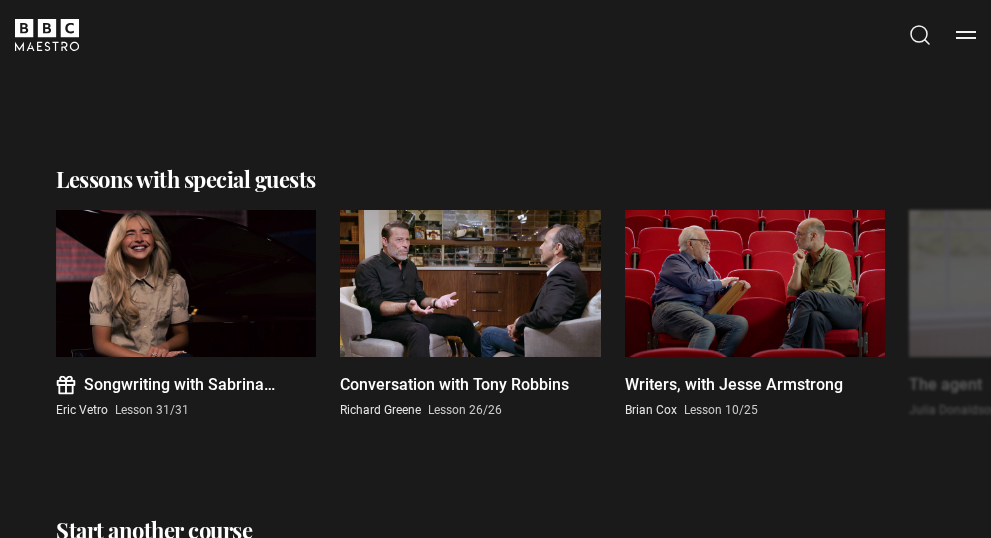 scroll, scrollTop: 4881, scrollLeft: 0, axis: vertical 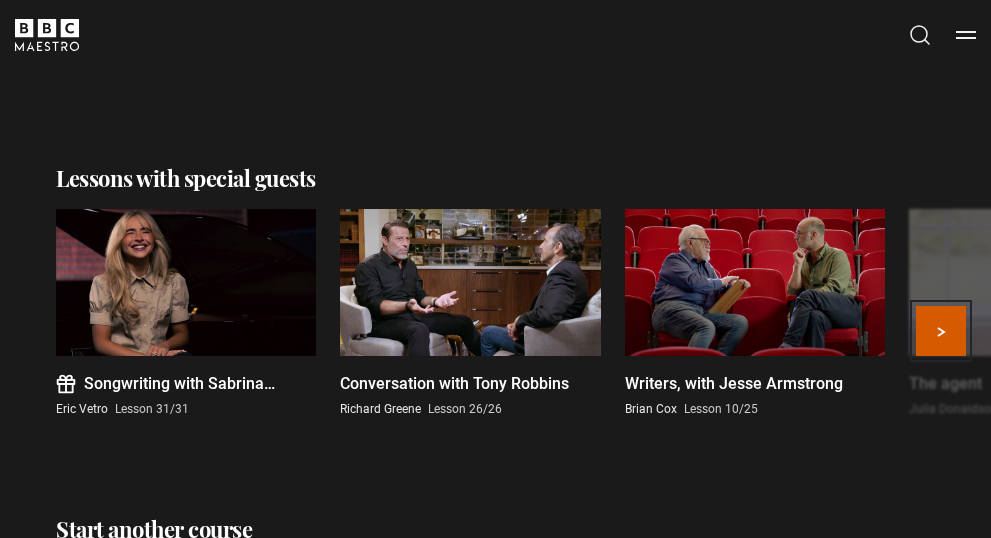 click on "Next" at bounding box center [941, 331] 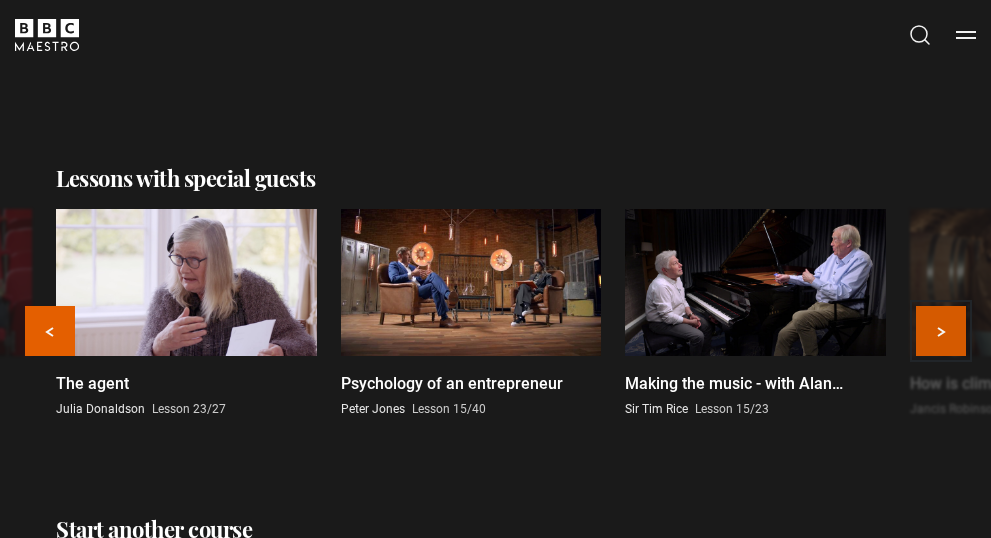 click on "Next" at bounding box center [941, 331] 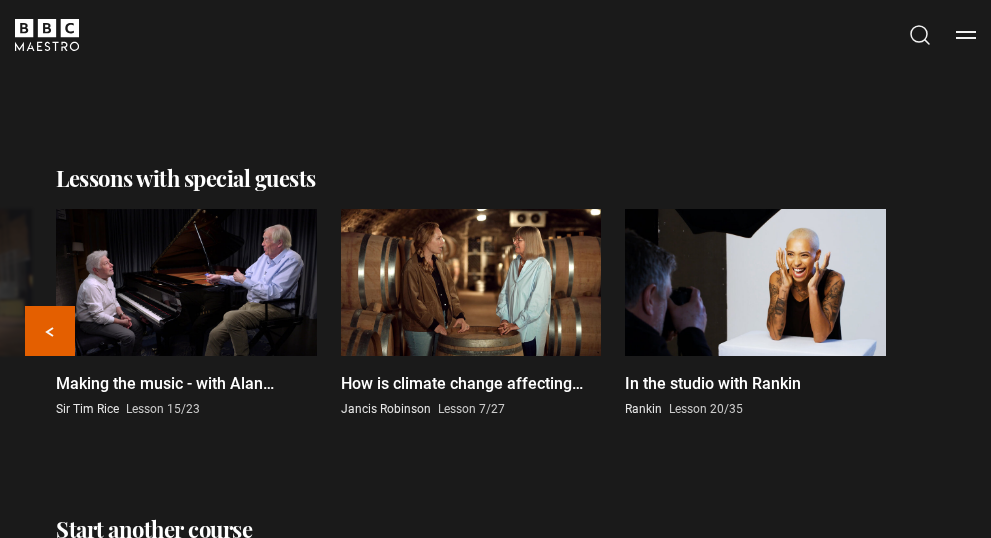 click on "Songwriting with Sabrina Carpenter
Eric Vetro
Lesson 31/31
Conversation with Tony Robbins
Richard  Greene
Lesson 26/26
Writers, with Jesse Armstrong
Brian Cox
Lesson 10/25
The agent
Julia Donaldson
Lesson 23/27
Psychology of an entrepreneur
Peter Jones
Lesson 15/40
Making the music - with Alan Menken
Sir Tim Rice
Lesson 15/23
How is climate change affecting wine?
Jancis Robinson
Lesson 7/27
In the studio with Rankin
Rankin
Lesson 20/35
Previous
Next" at bounding box center (470, 325) 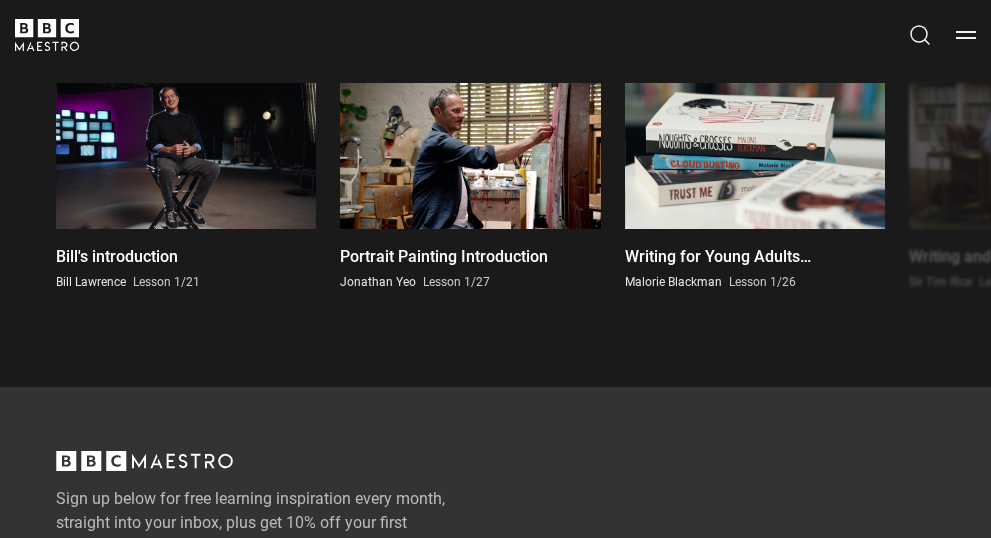scroll, scrollTop: 5291, scrollLeft: 0, axis: vertical 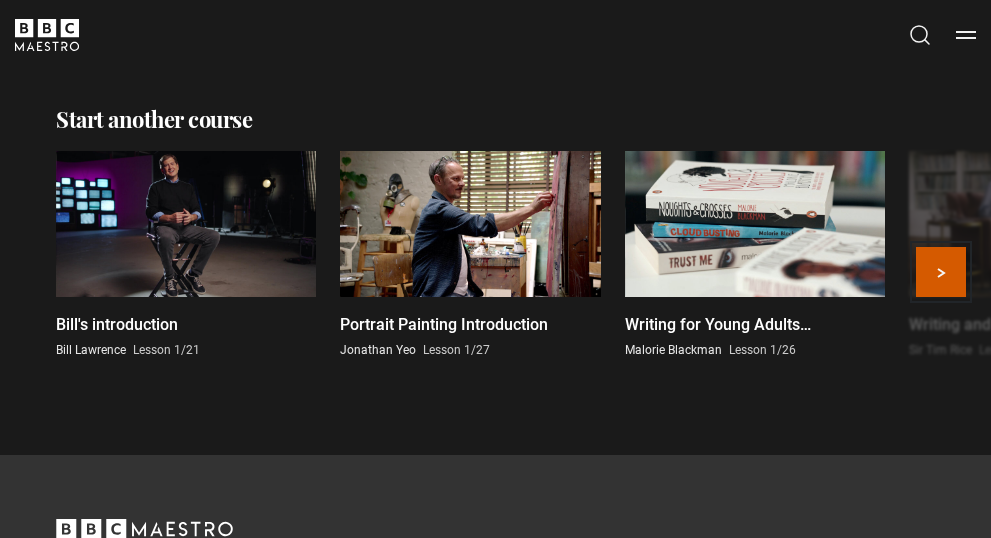 click on "Next" at bounding box center [941, 272] 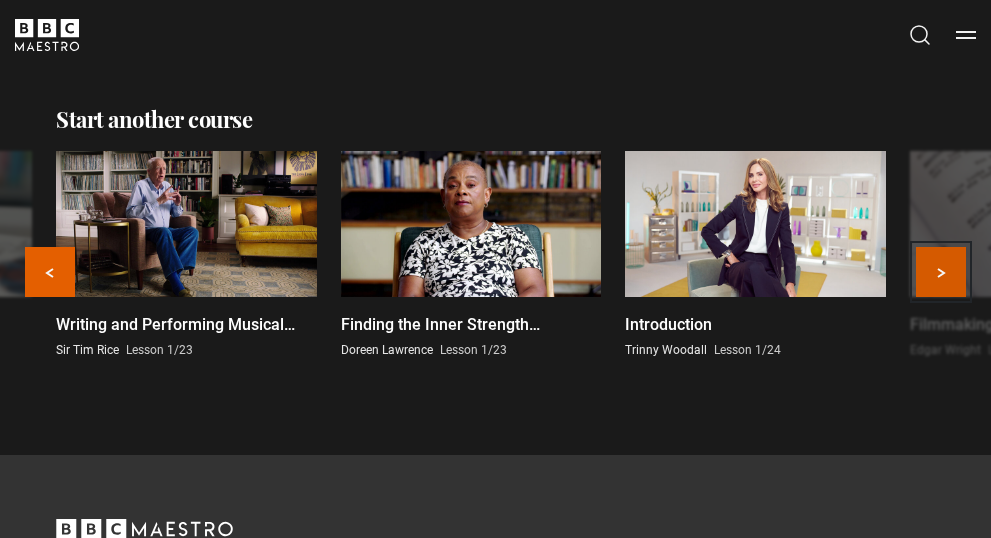 click on "Next" at bounding box center (941, 272) 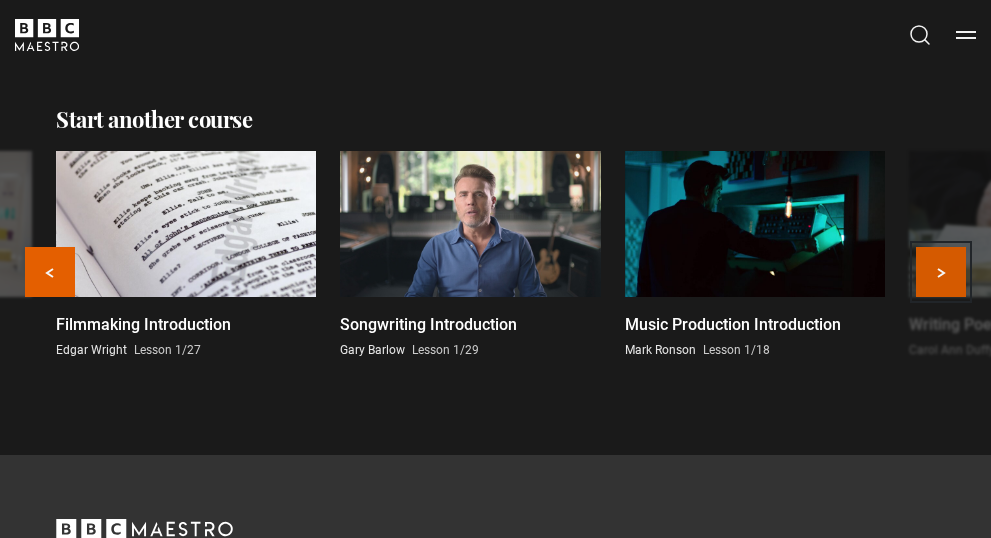 click on "Next" at bounding box center (941, 272) 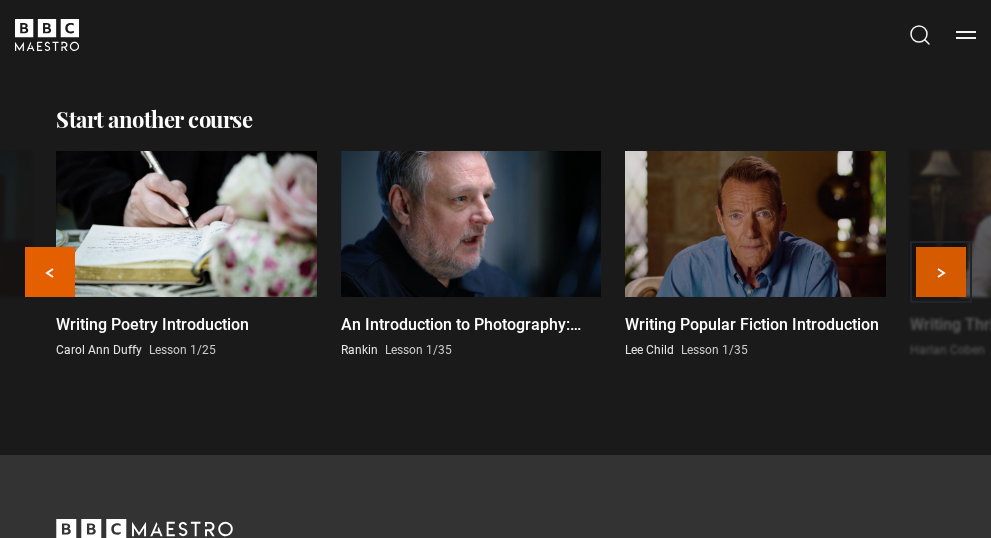 click on "Next" at bounding box center (941, 272) 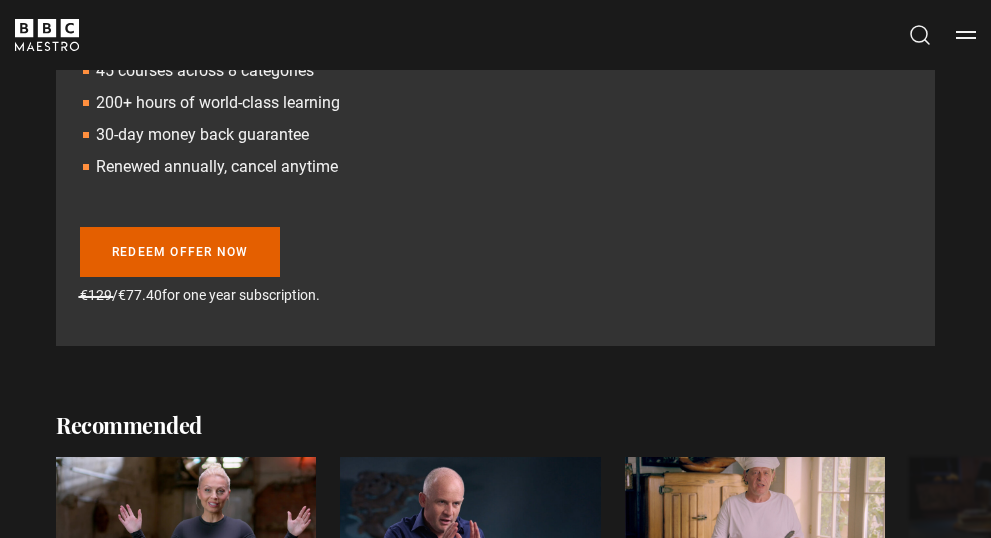 scroll, scrollTop: 1512, scrollLeft: 0, axis: vertical 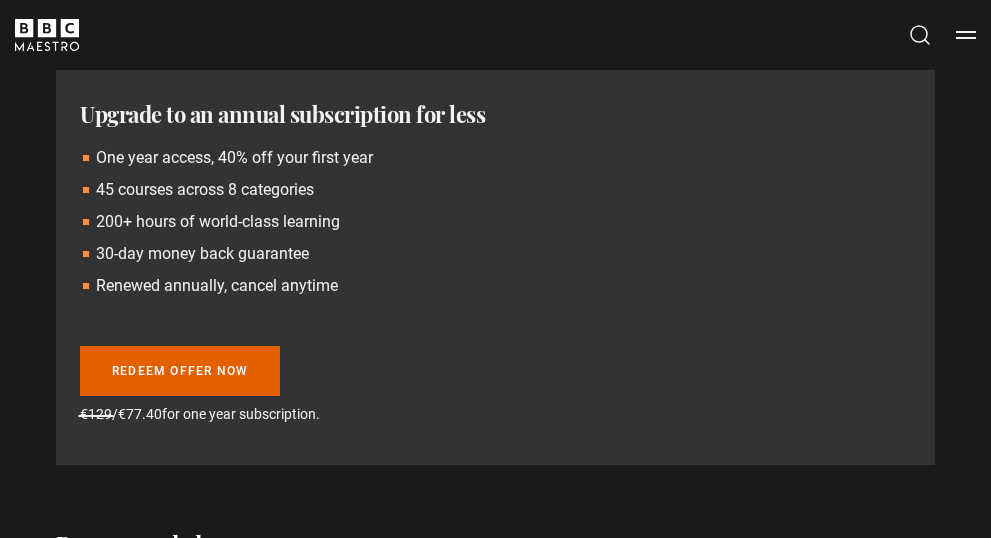 click on "All Courses
My Account
Search
Menu" at bounding box center (942, 35) 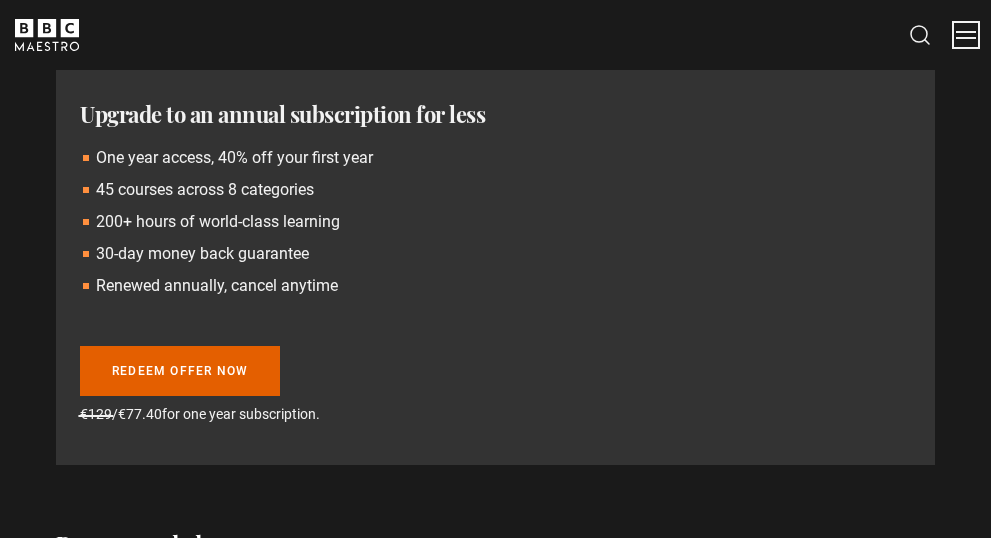click on "Menu" at bounding box center (966, 35) 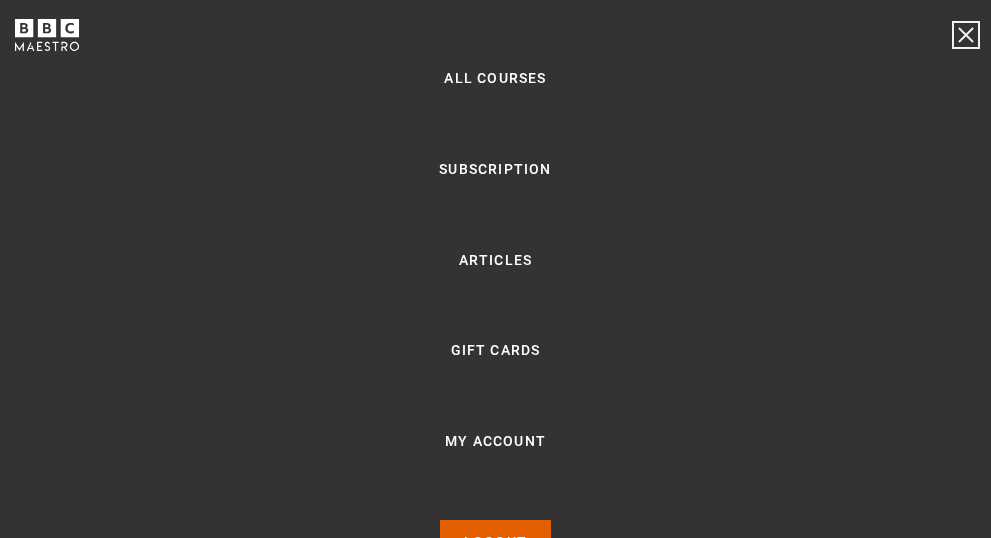 scroll, scrollTop: 3335, scrollLeft: 0, axis: vertical 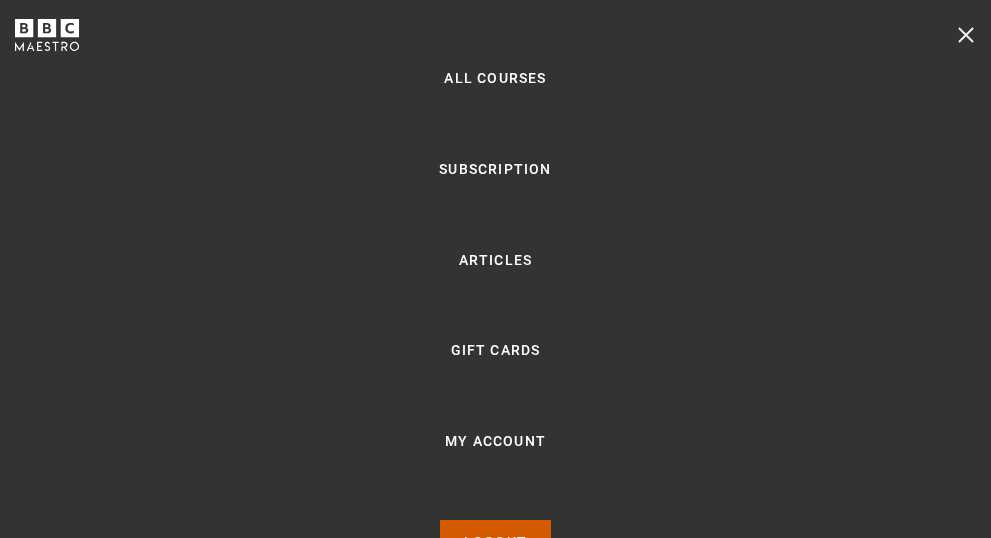 click on "Logout" at bounding box center [495, 542] 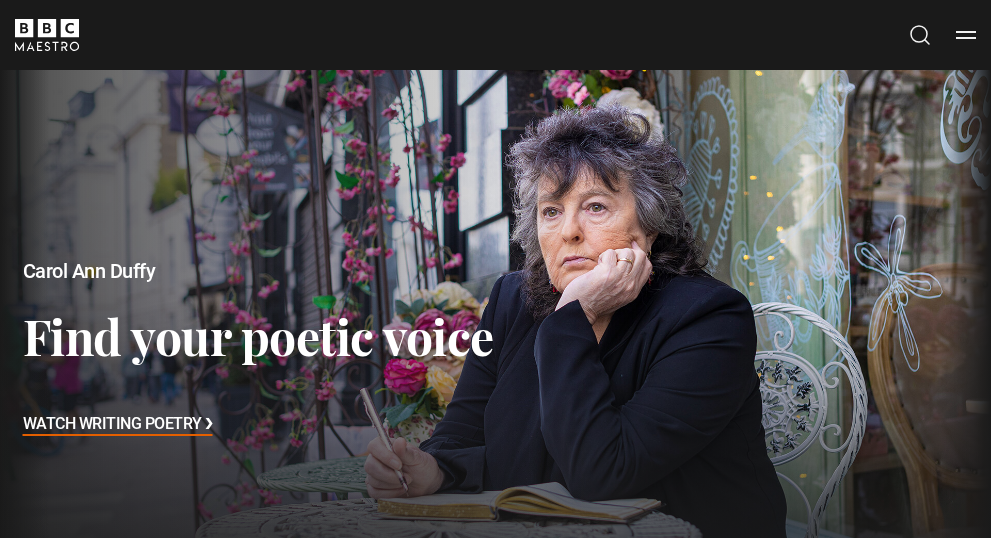 scroll, scrollTop: 0, scrollLeft: 0, axis: both 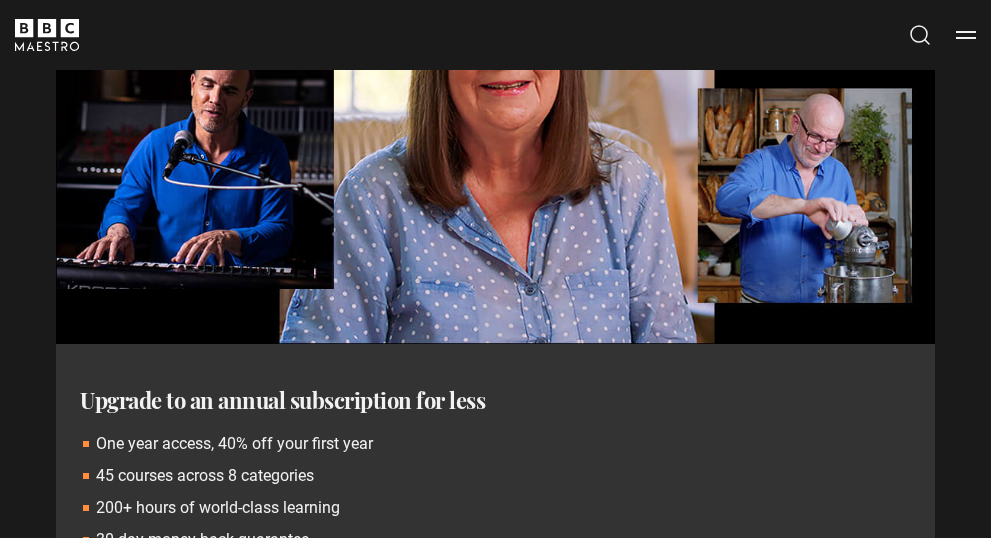 click on "All Courses
My Account
Search
Menu" at bounding box center [942, 35] 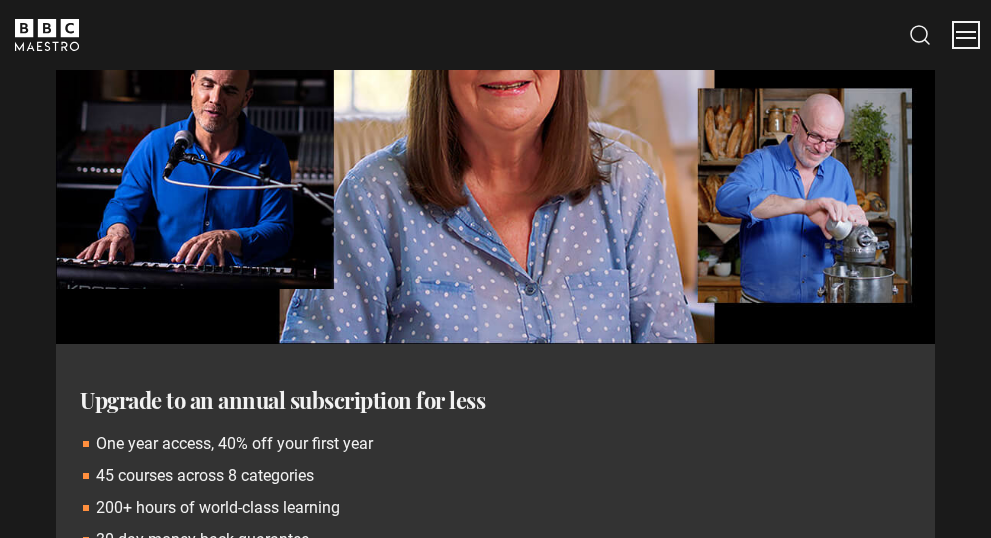 click on "Menu" at bounding box center [966, 35] 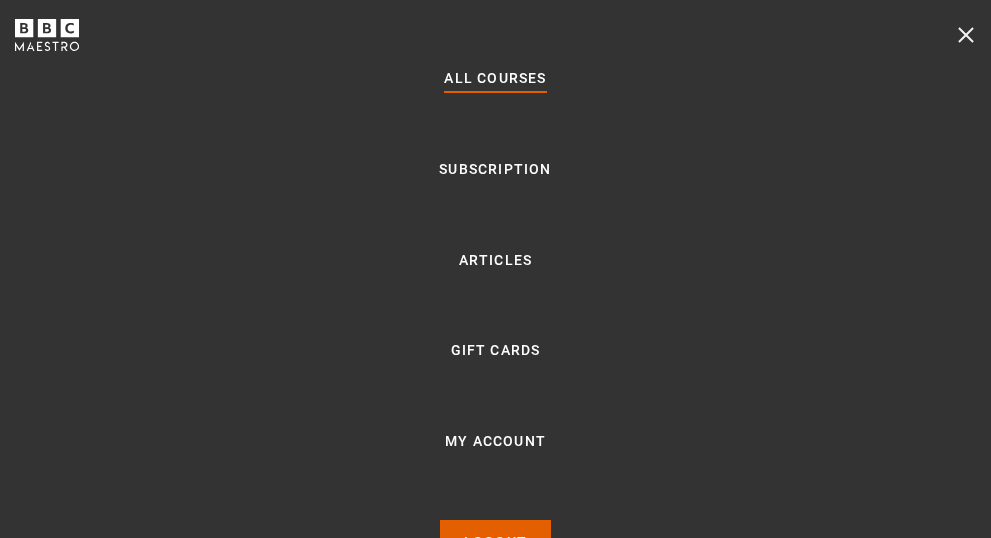 click on "All Courses" at bounding box center [495, 79] 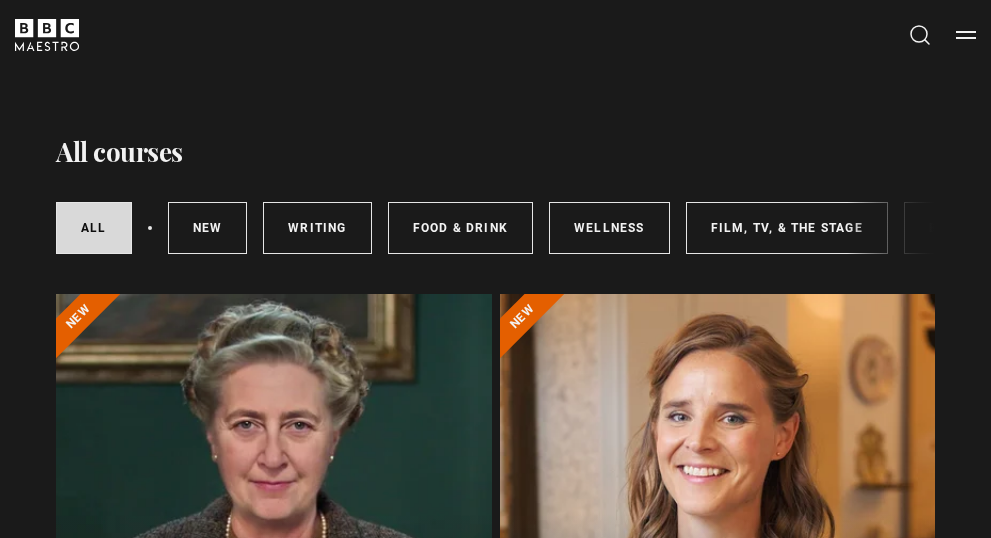 scroll, scrollTop: 0, scrollLeft: 0, axis: both 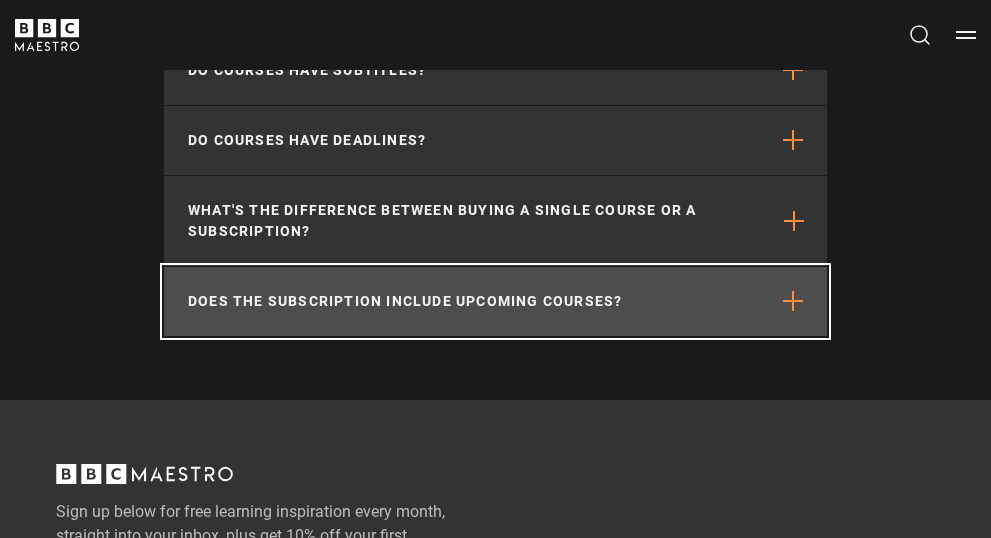 click at bounding box center (793, 301) 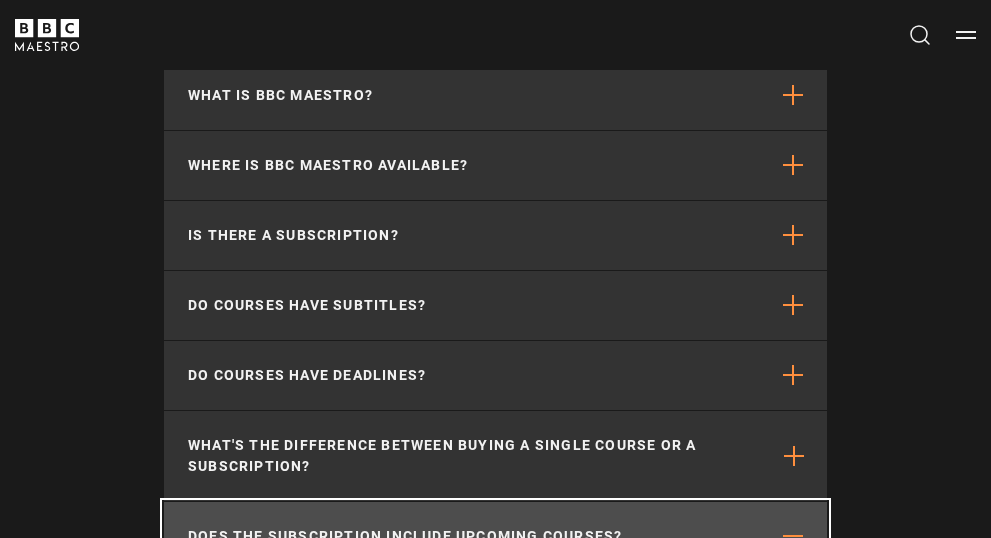 scroll, scrollTop: 12062, scrollLeft: 0, axis: vertical 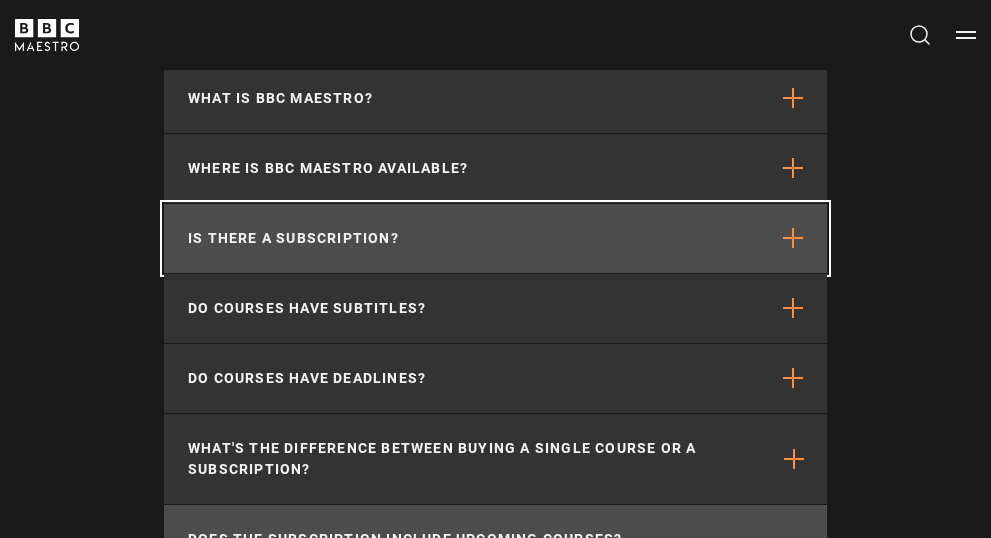 click at bounding box center [793, 238] 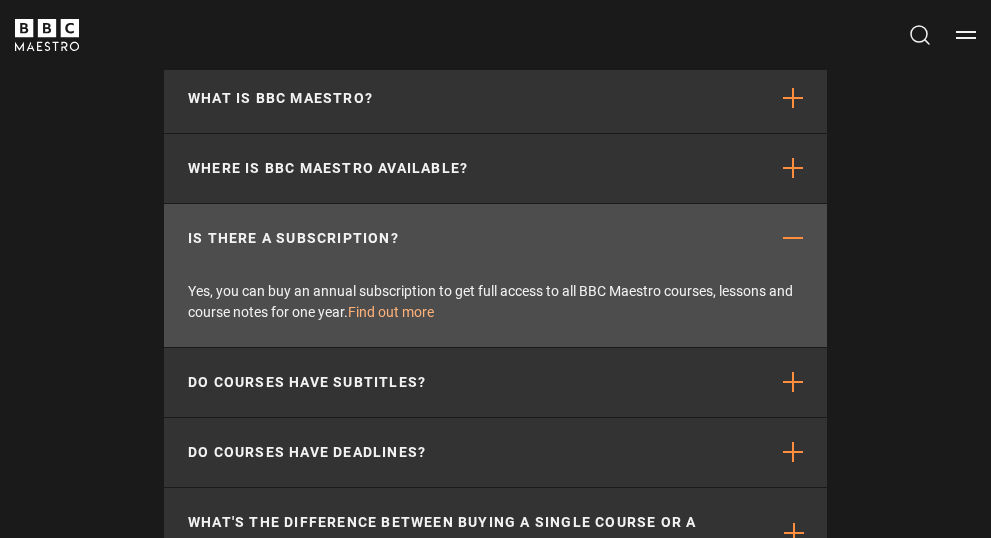click on "Find out more" at bounding box center [391, 312] 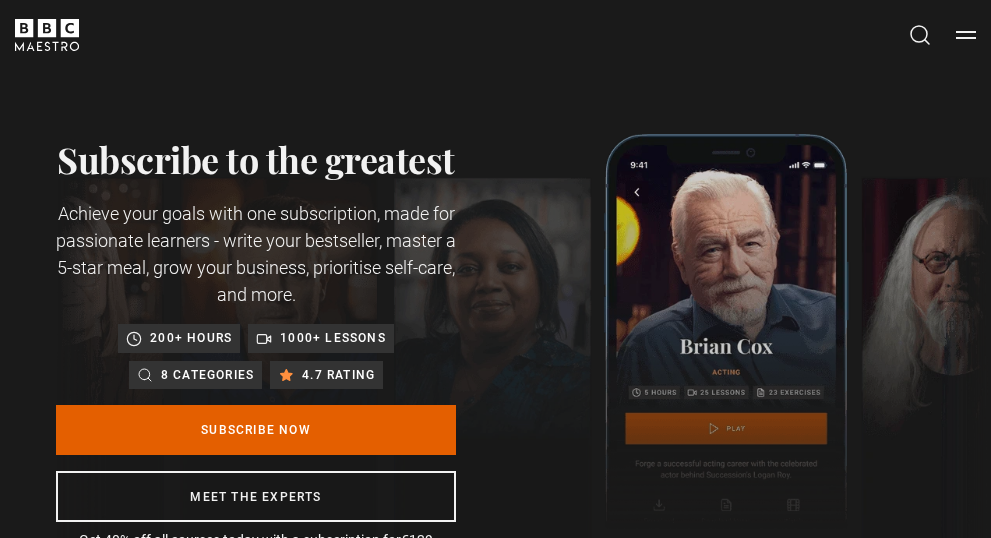 scroll, scrollTop: 0, scrollLeft: 0, axis: both 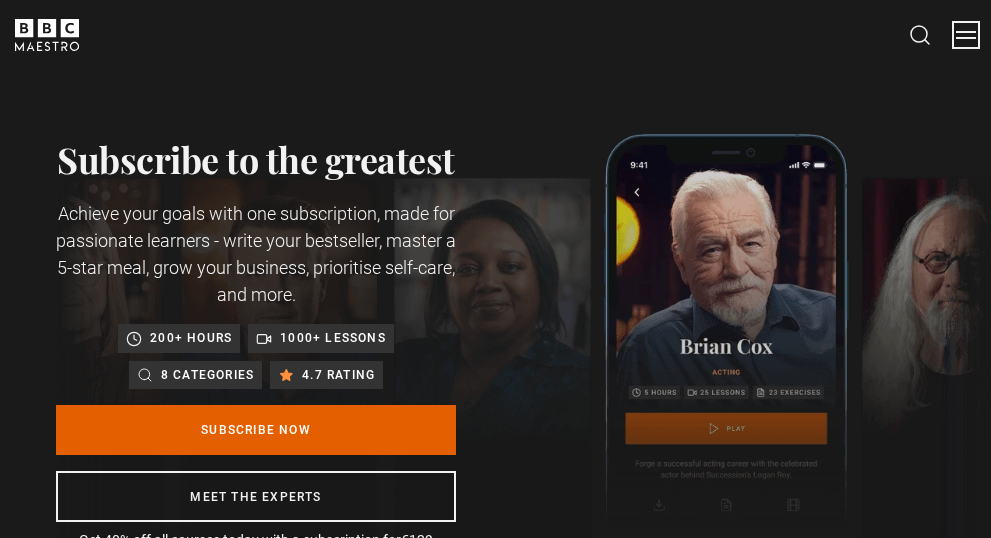 click on "Menu" at bounding box center (966, 35) 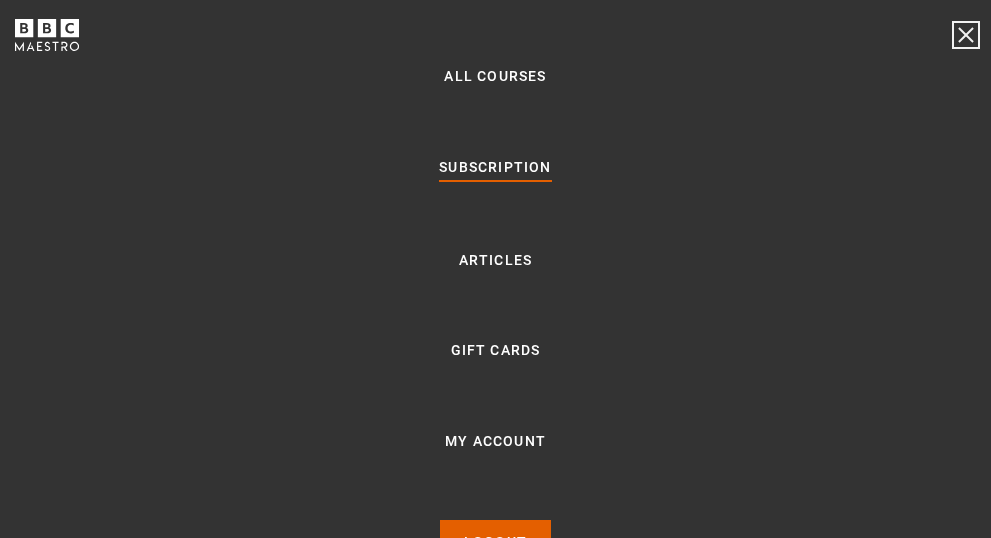 scroll, scrollTop: 127, scrollLeft: 0, axis: vertical 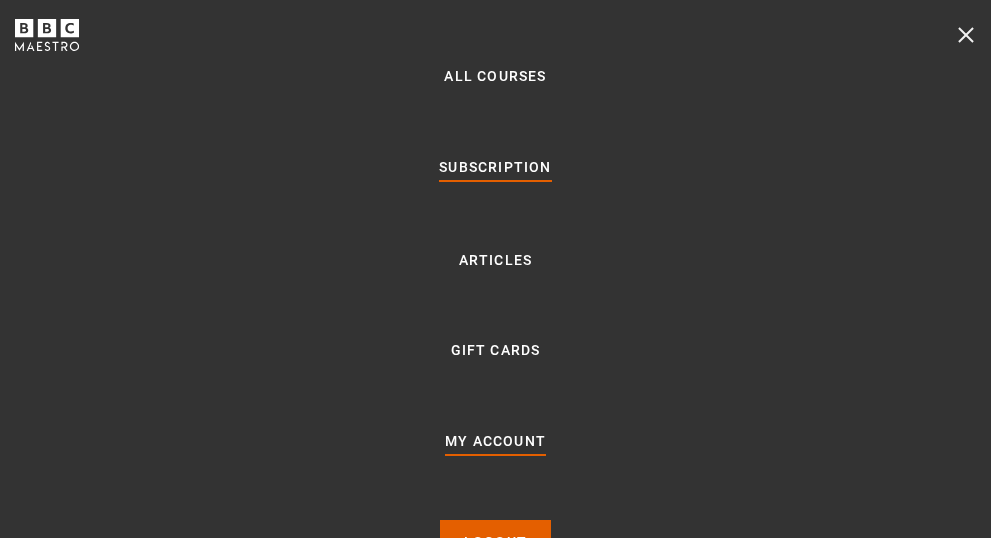 click on "My Account" at bounding box center [495, 442] 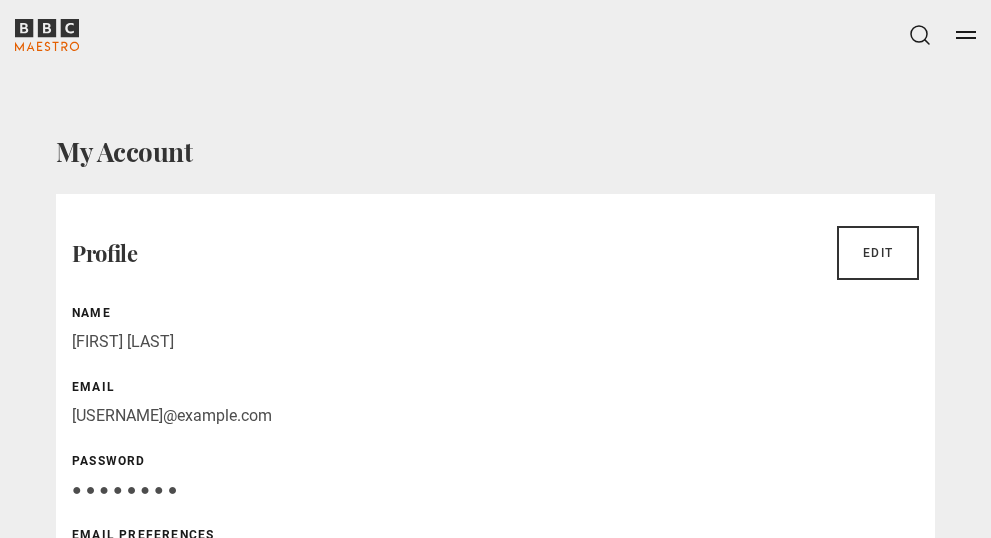 scroll, scrollTop: 0, scrollLeft: 0, axis: both 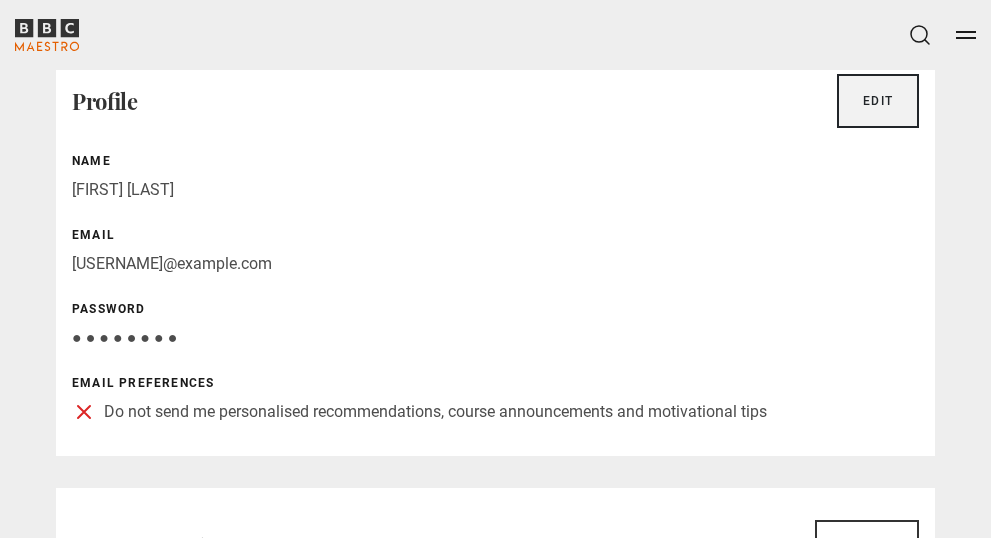 click on "Edit" at bounding box center (878, 101) 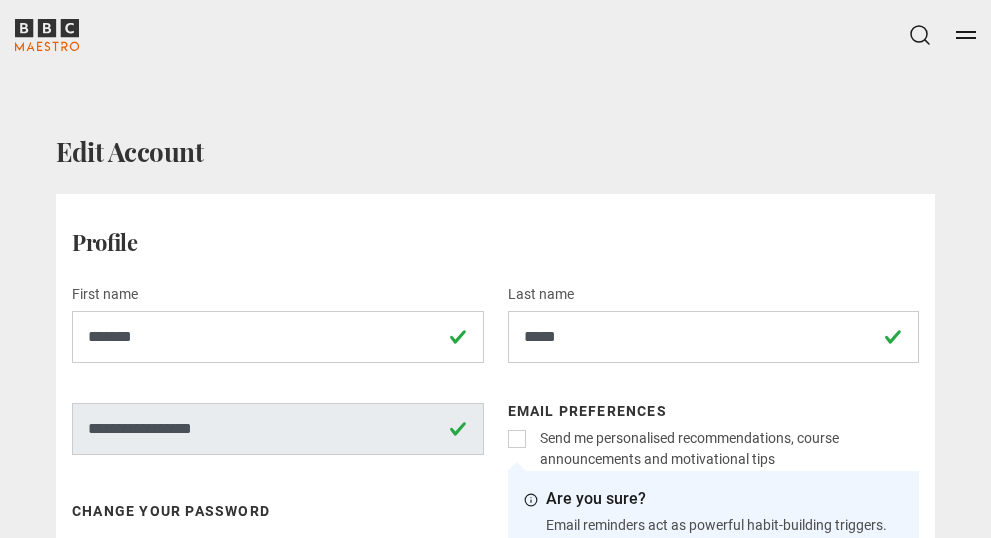 scroll, scrollTop: 0, scrollLeft: 0, axis: both 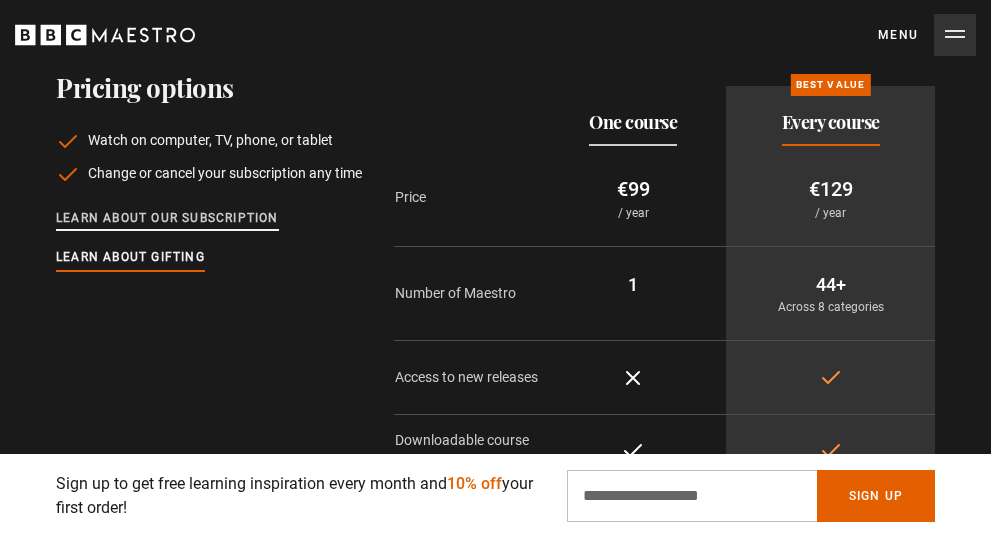 click on "Learn about our subscription" at bounding box center (167, 219) 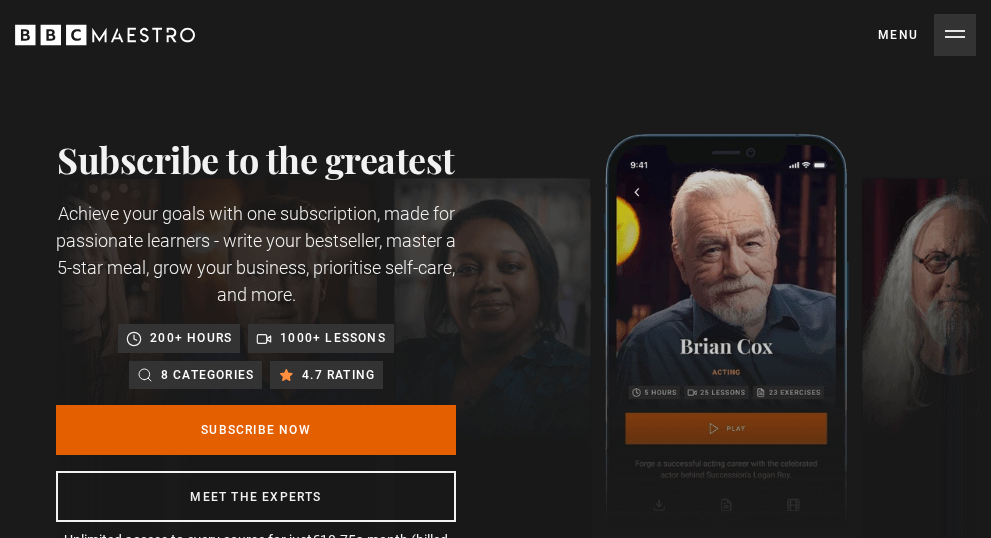scroll, scrollTop: 0, scrollLeft: 0, axis: both 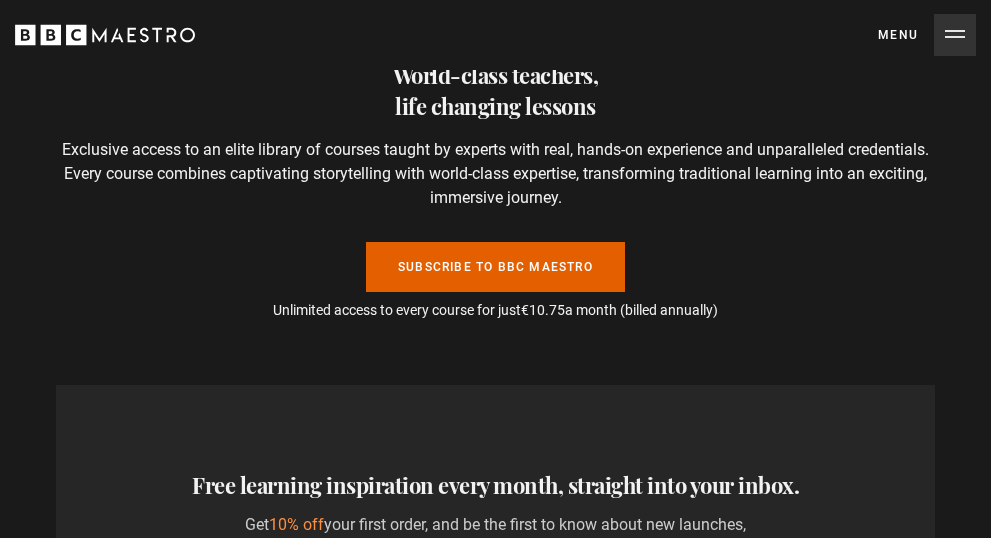 click on "Exclusive access to an elite library of courses taught by experts with real, hands-on experience and unparalleled credentials. Every course combines captivating storytelling with world-class expertise, transforming traditional learning into an exciting, immersive journey." at bounding box center [495, 174] 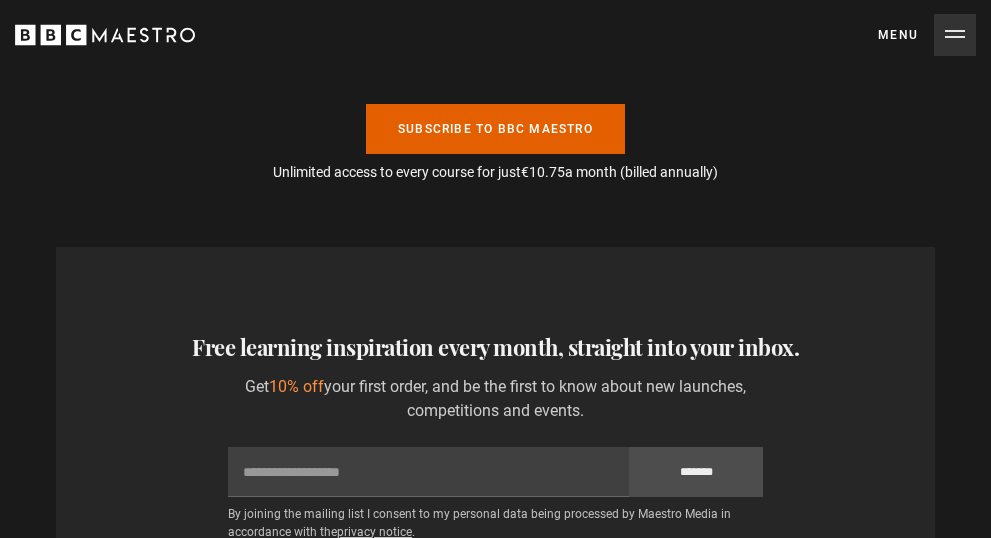 scroll, scrollTop: 5317, scrollLeft: 0, axis: vertical 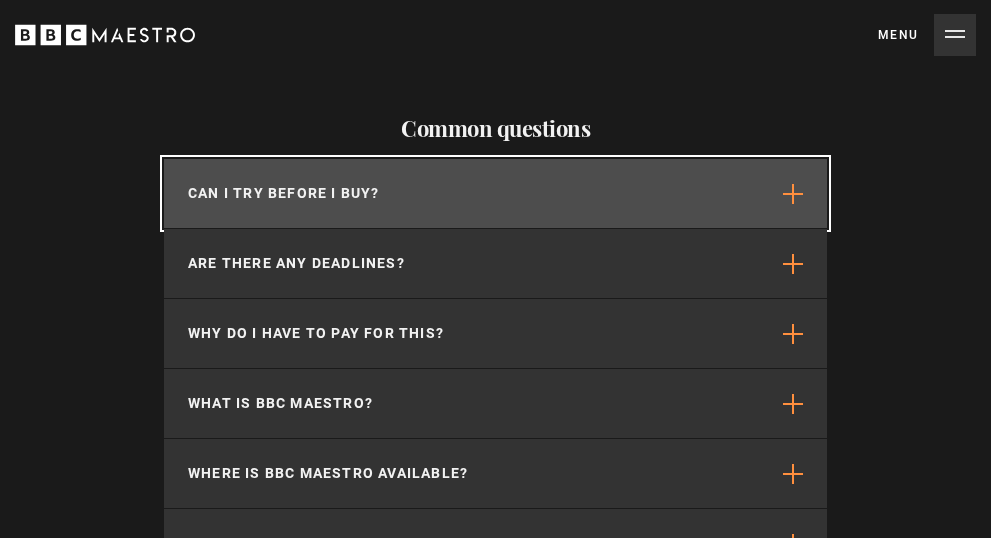 click on "Can I try before I buy?" at bounding box center (284, 193) 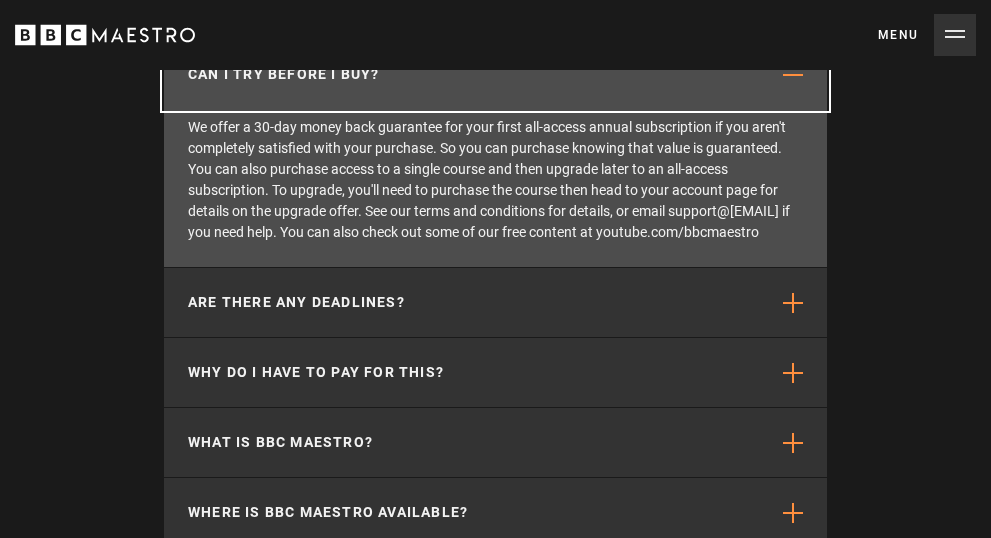 scroll, scrollTop: 5991, scrollLeft: 0, axis: vertical 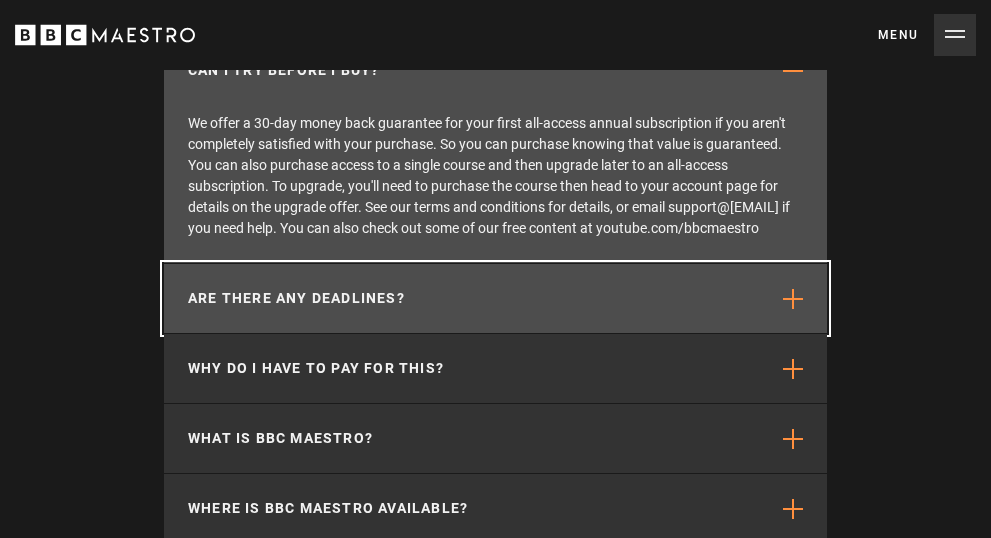 click on "Are there any deadlines?" at bounding box center (495, 298) 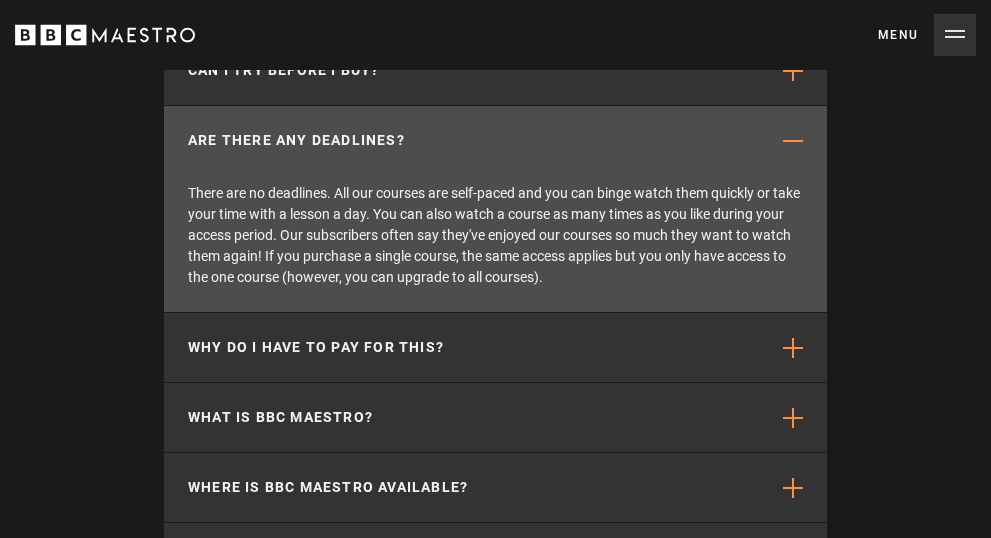 scroll, scrollTop: 0, scrollLeft: 793, axis: horizontal 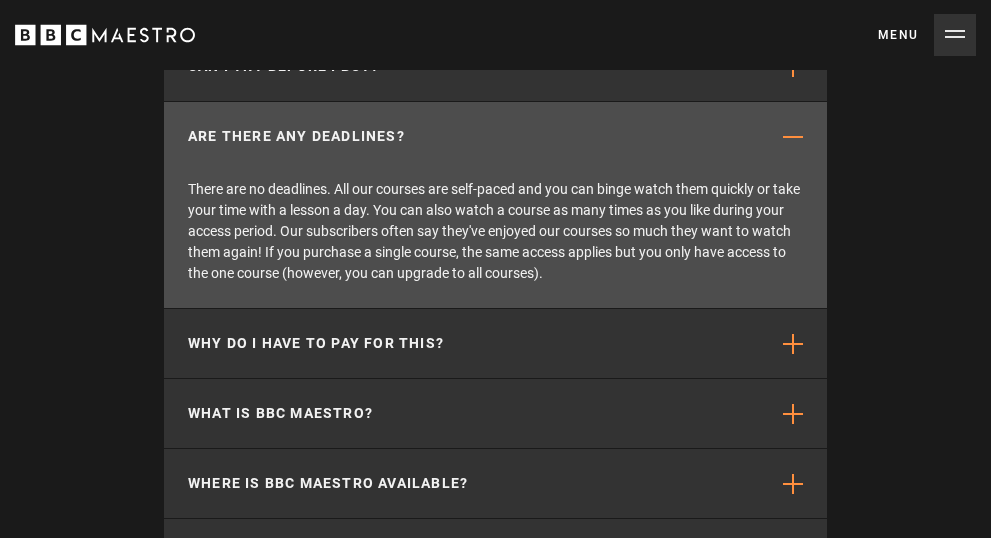 click on "Menu
Close" at bounding box center (927, 35) 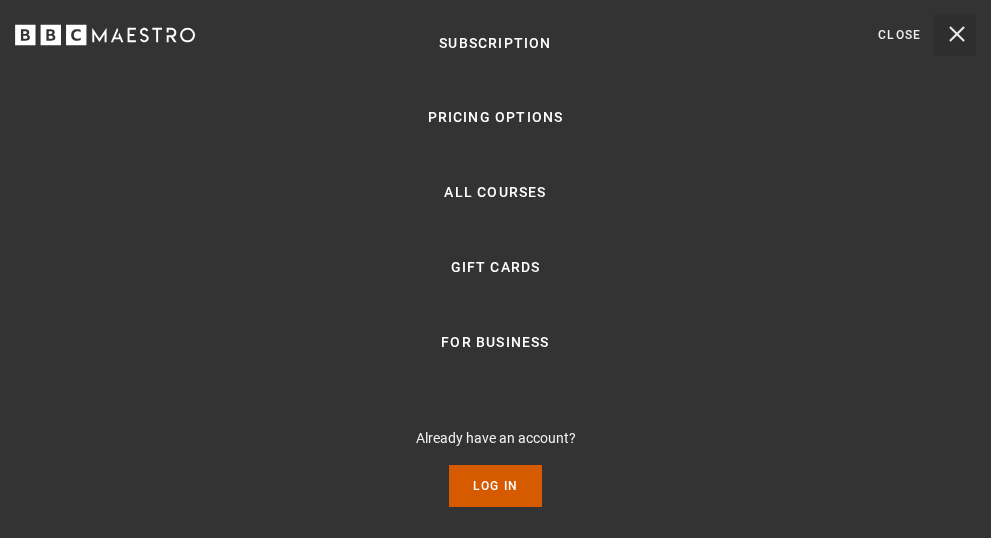 click on "Log In" at bounding box center [495, 486] 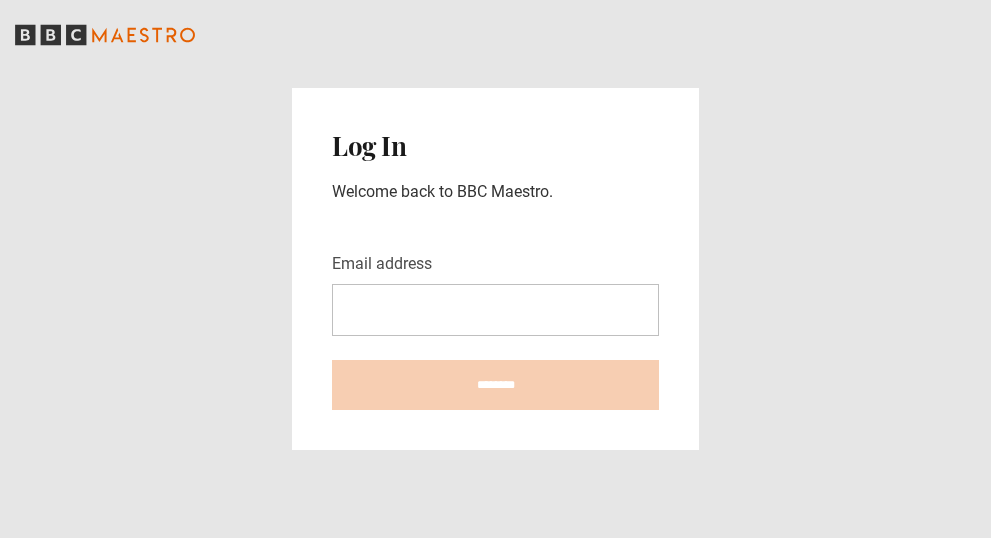 scroll, scrollTop: 0, scrollLeft: 0, axis: both 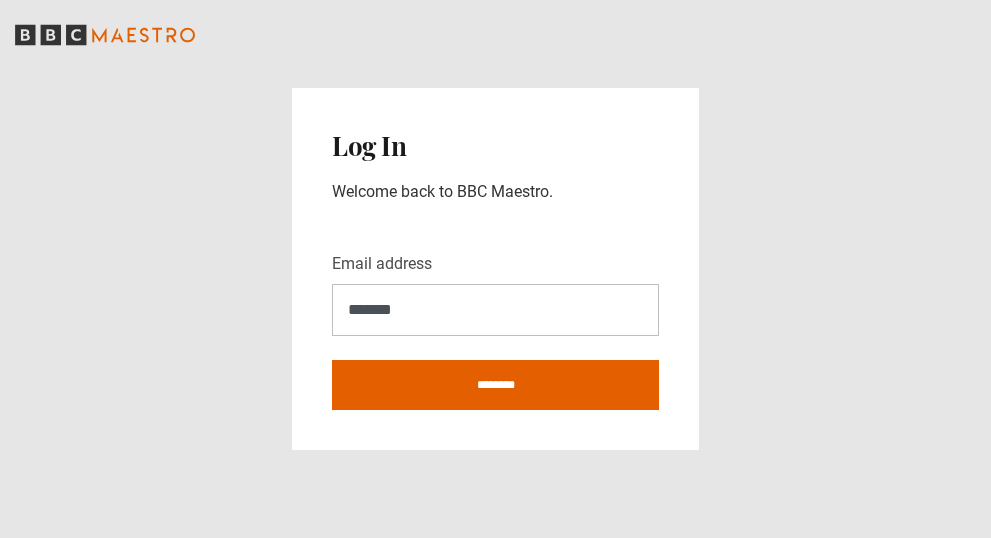 type on "**********" 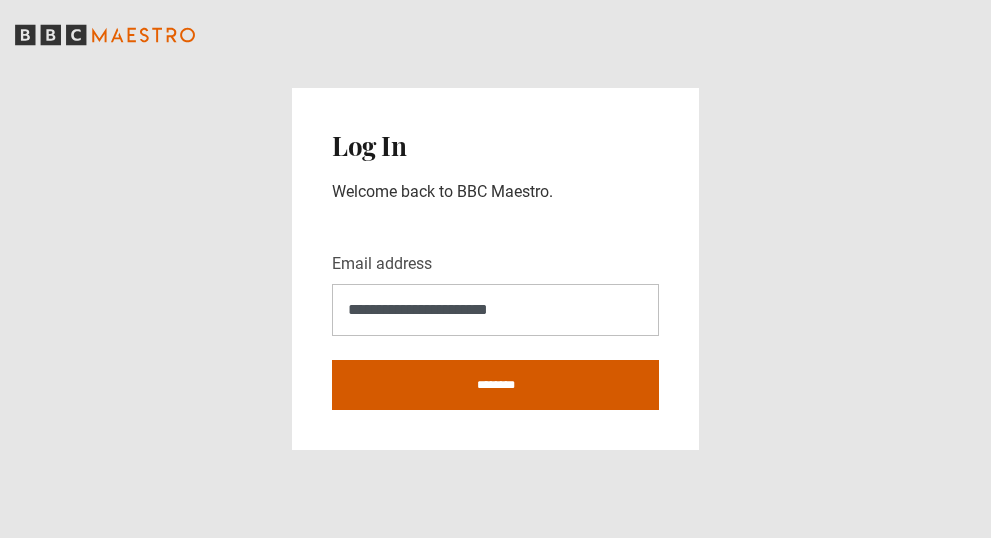 click on "********" at bounding box center (495, 385) 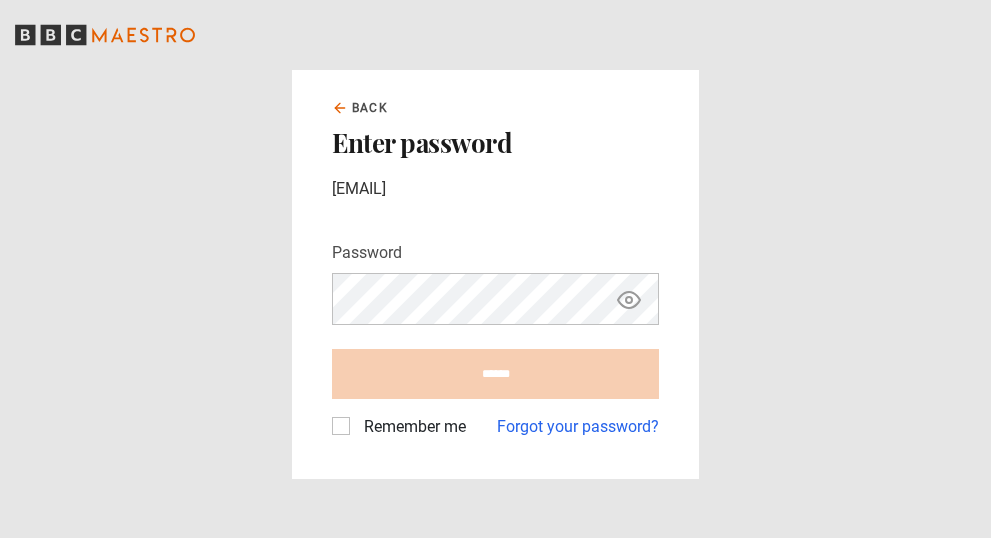 scroll, scrollTop: 0, scrollLeft: 0, axis: both 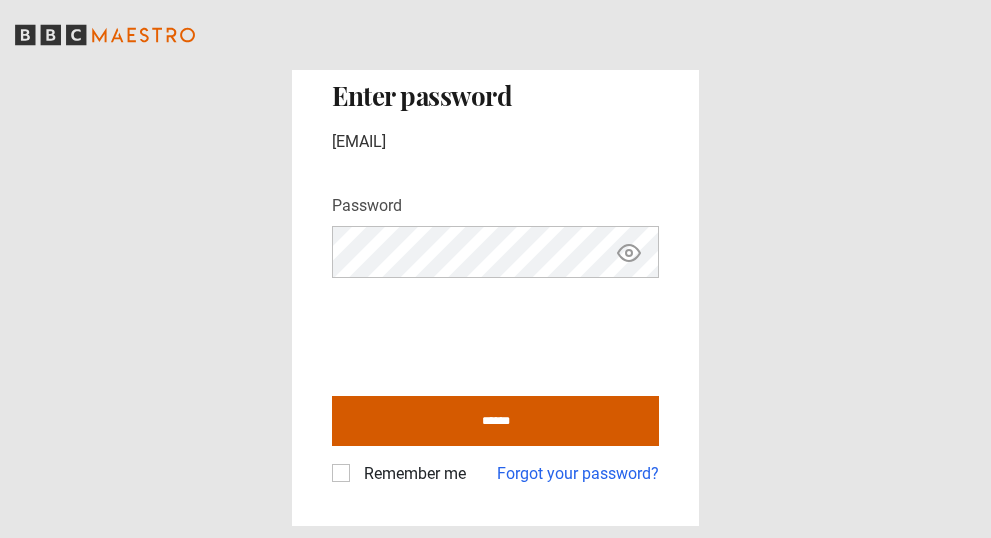 click on "******" at bounding box center (495, 421) 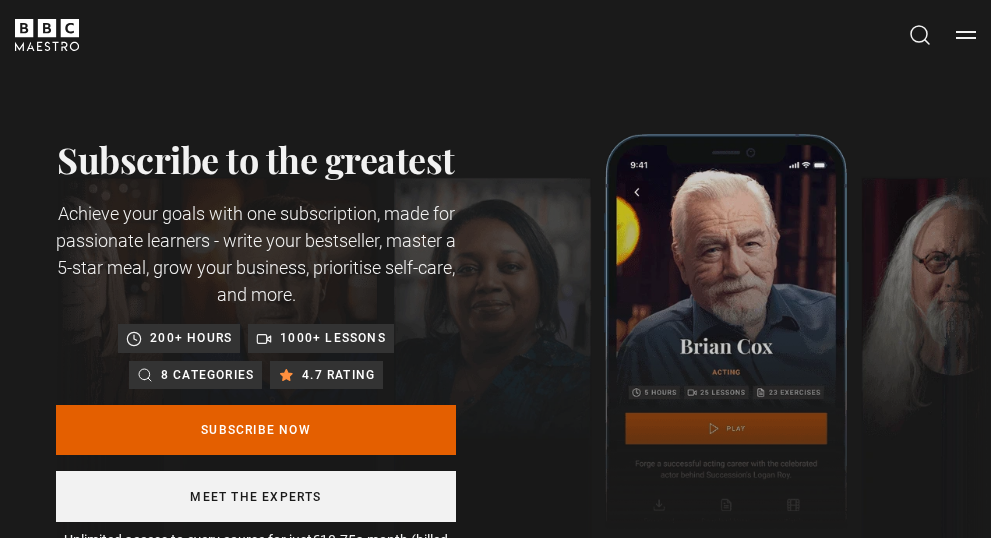 scroll, scrollTop: 0, scrollLeft: 0, axis: both 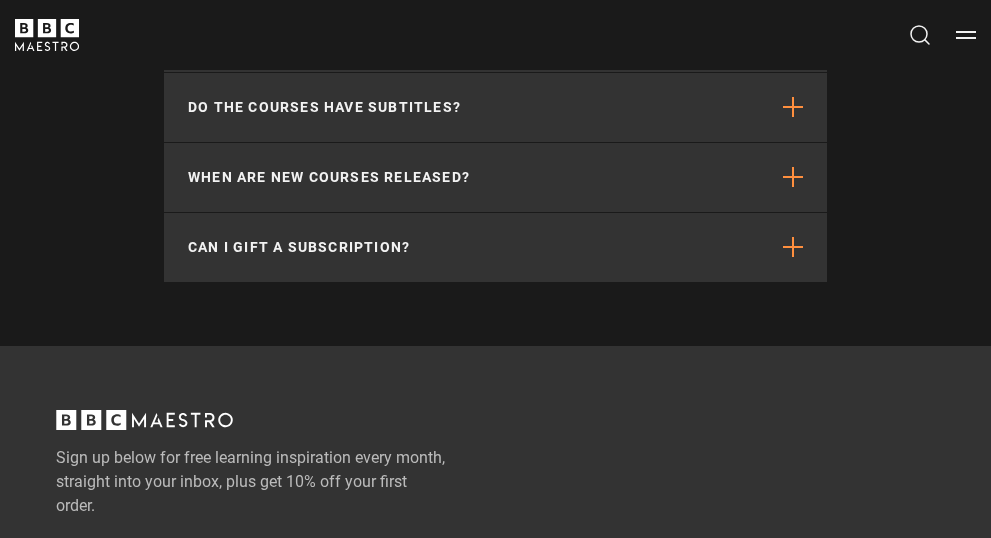 click on "Sign up below for free learning inspiration every month, straight into your inbox, plus get 10% off your first order." at bounding box center [276, 482] 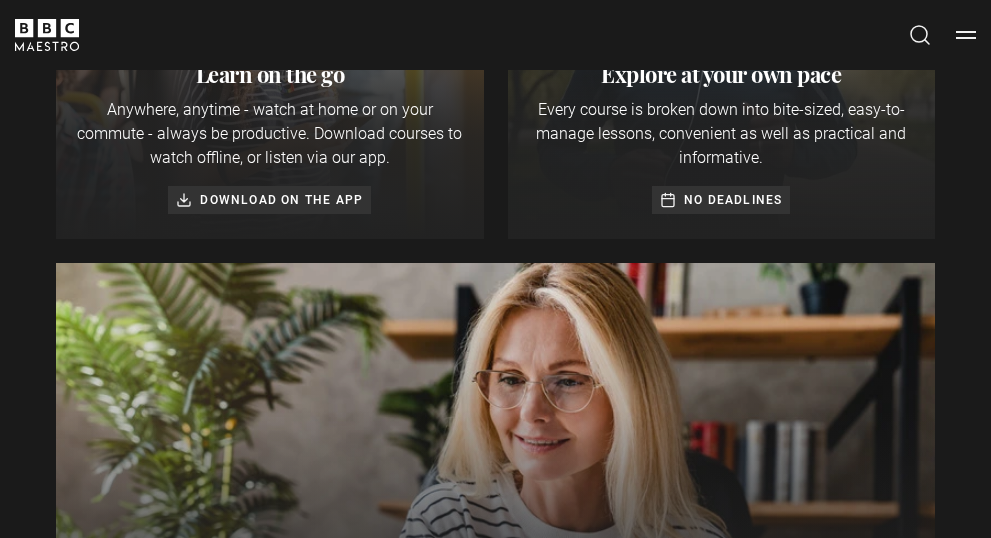 scroll, scrollTop: 0, scrollLeft: 0, axis: both 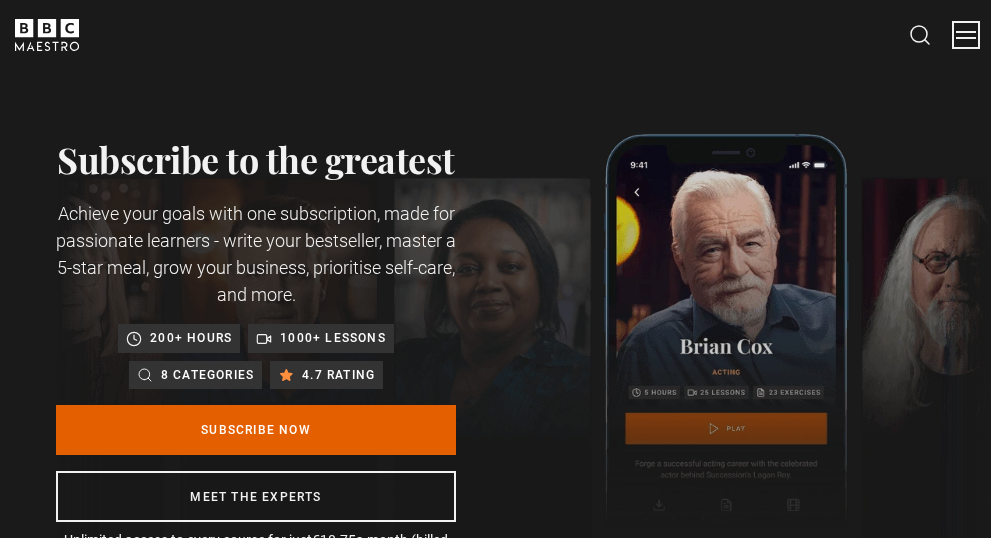 click on "Menu" at bounding box center (966, 35) 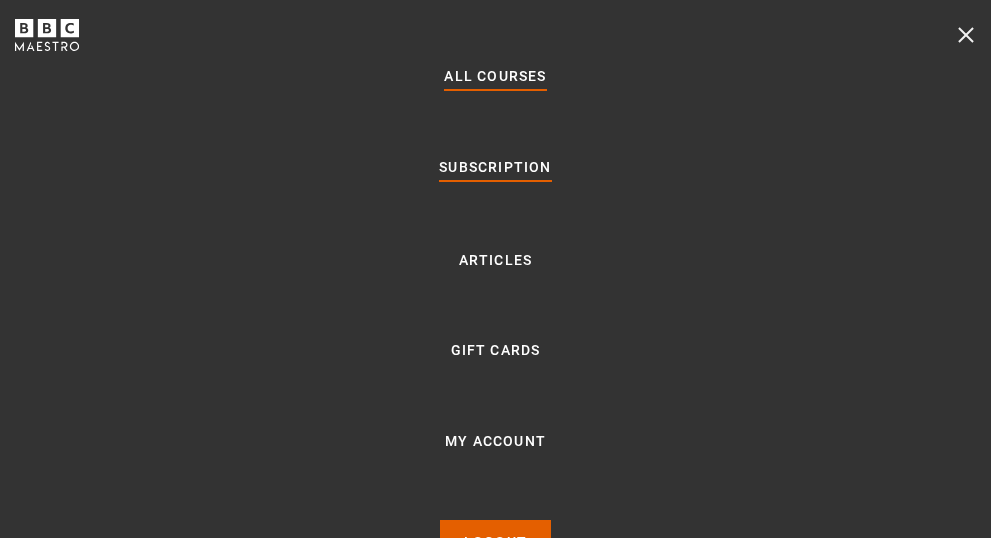 click on "All Courses" at bounding box center (495, 77) 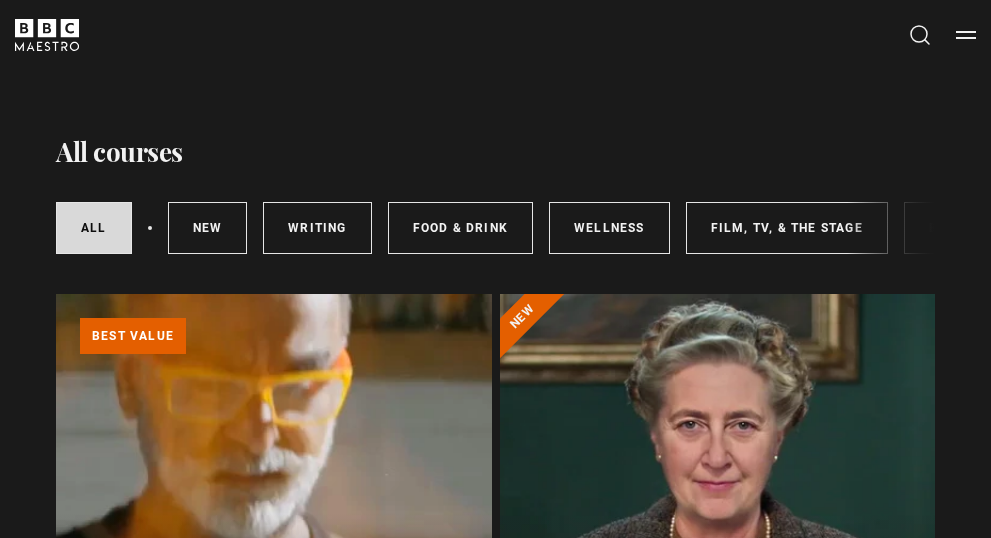 scroll, scrollTop: 0, scrollLeft: 0, axis: both 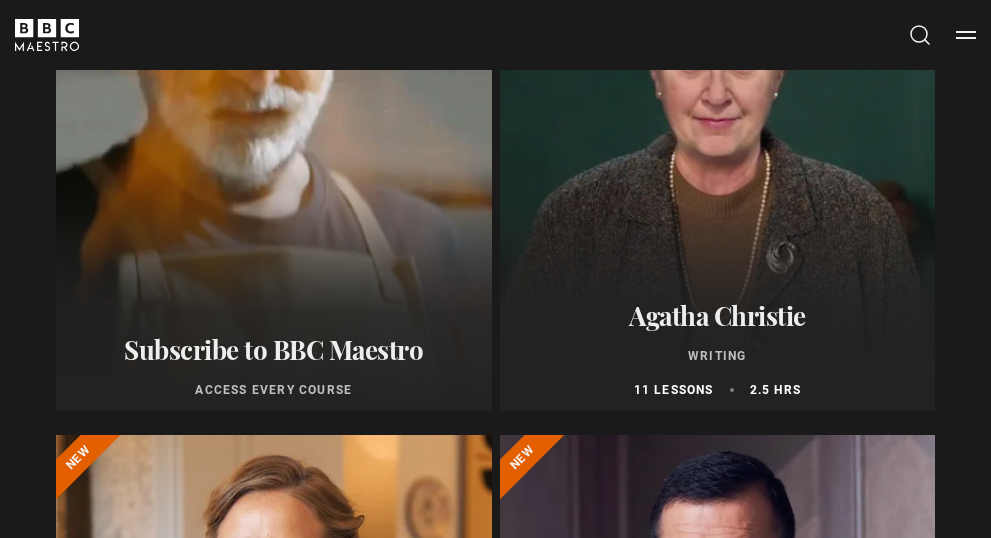 click on "Learn more   about BBC Maestro" at bounding box center [56, -69] 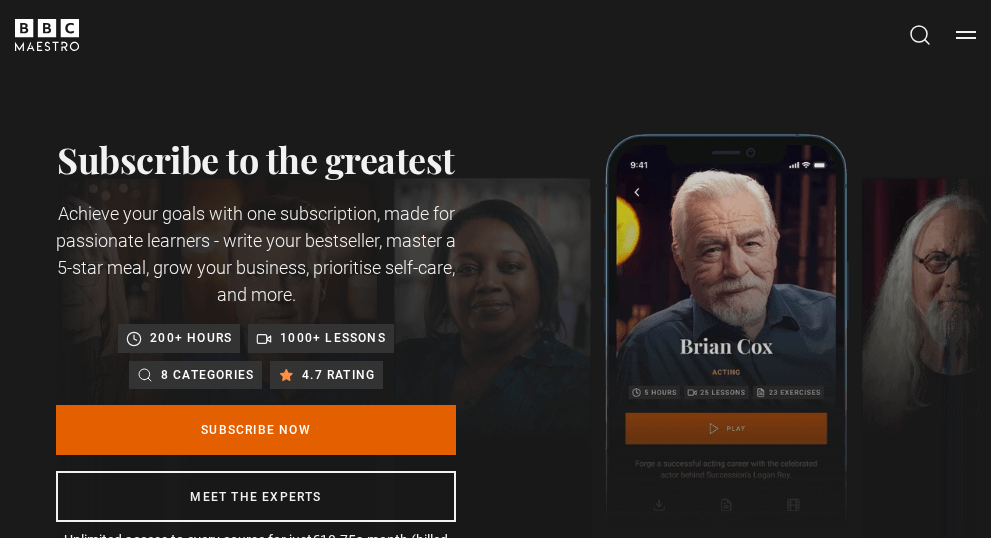 scroll, scrollTop: 0, scrollLeft: 0, axis: both 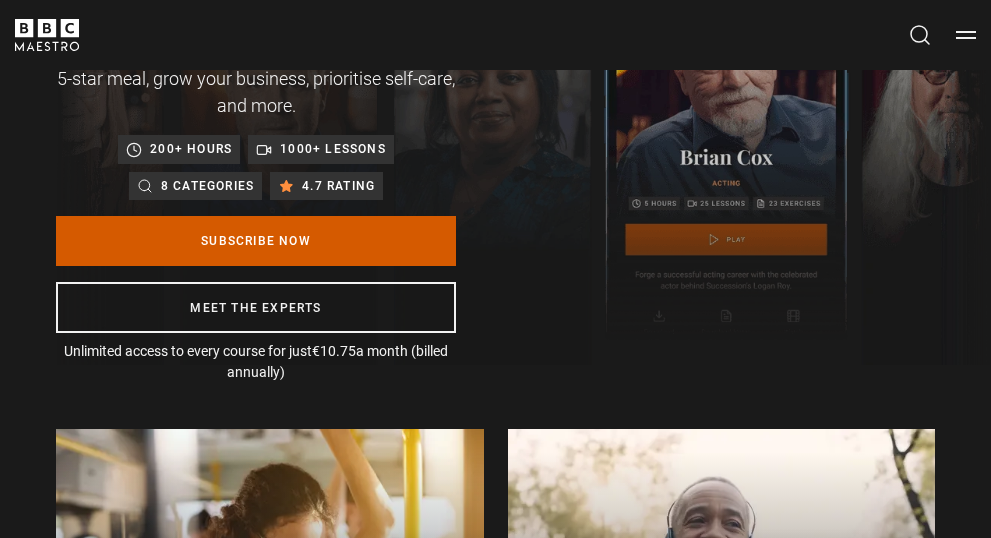 click on "Subscribe Now" at bounding box center [256, 241] 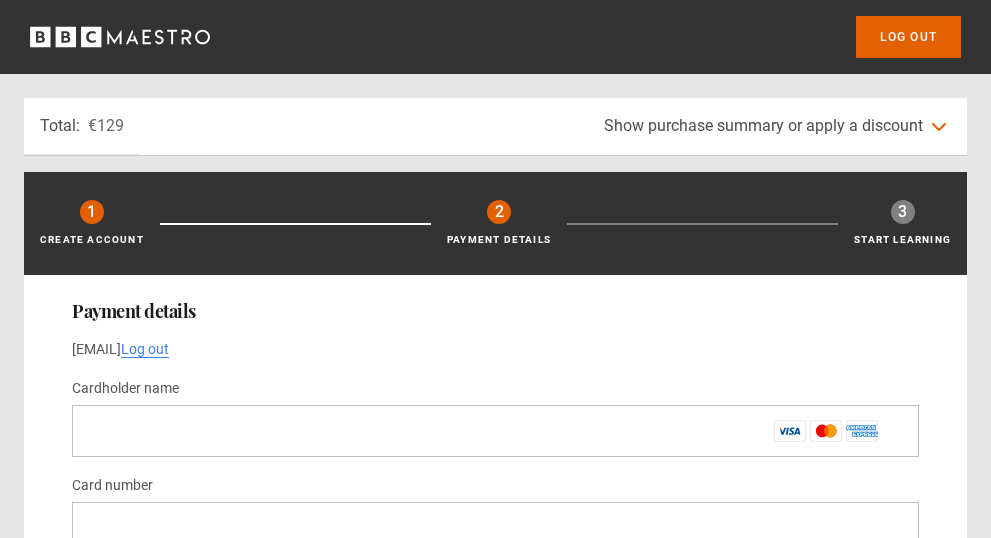 scroll, scrollTop: 0, scrollLeft: 0, axis: both 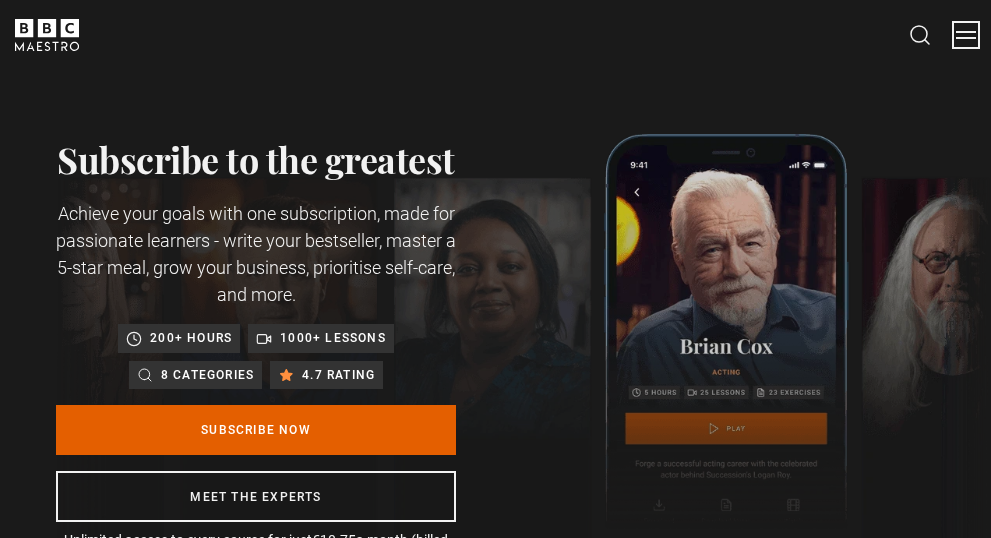 click on "Menu" at bounding box center [966, 35] 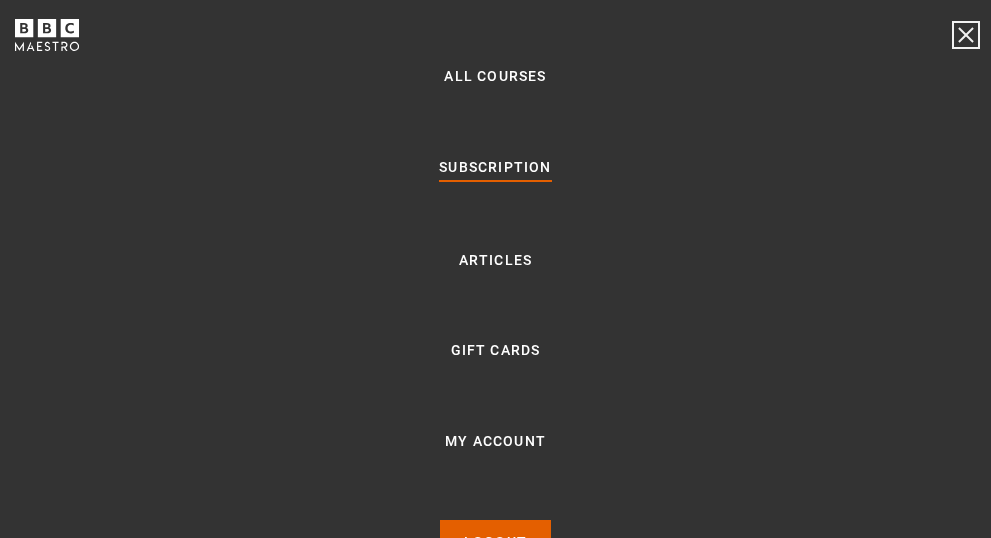 scroll, scrollTop: 179, scrollLeft: 0, axis: vertical 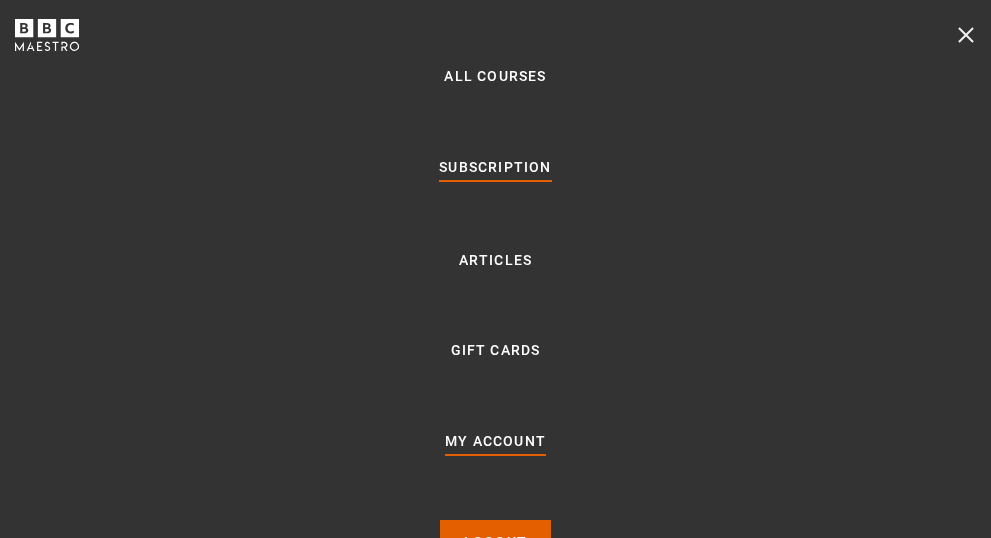 click on "My Account" at bounding box center (495, 442) 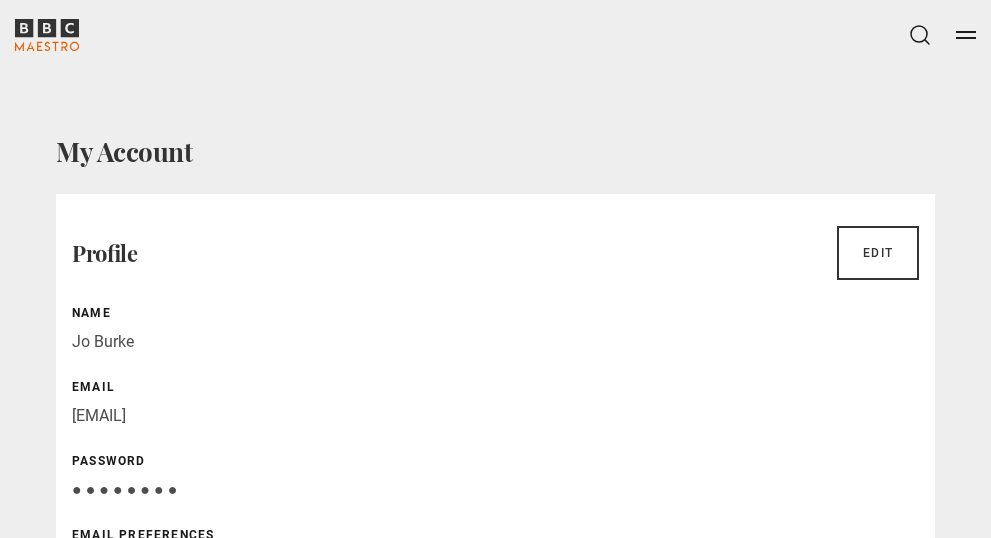 scroll, scrollTop: 0, scrollLeft: 0, axis: both 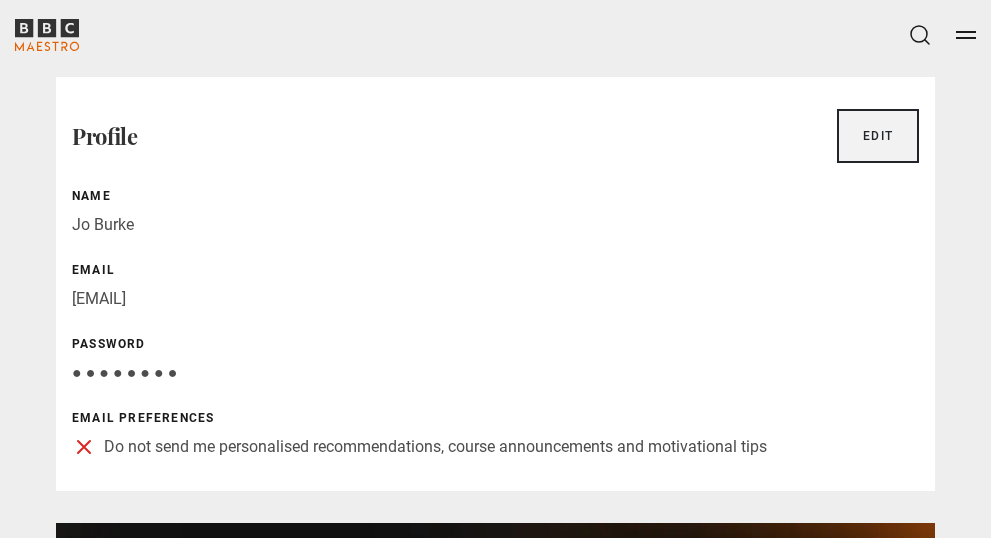 click on "Edit" at bounding box center [878, 136] 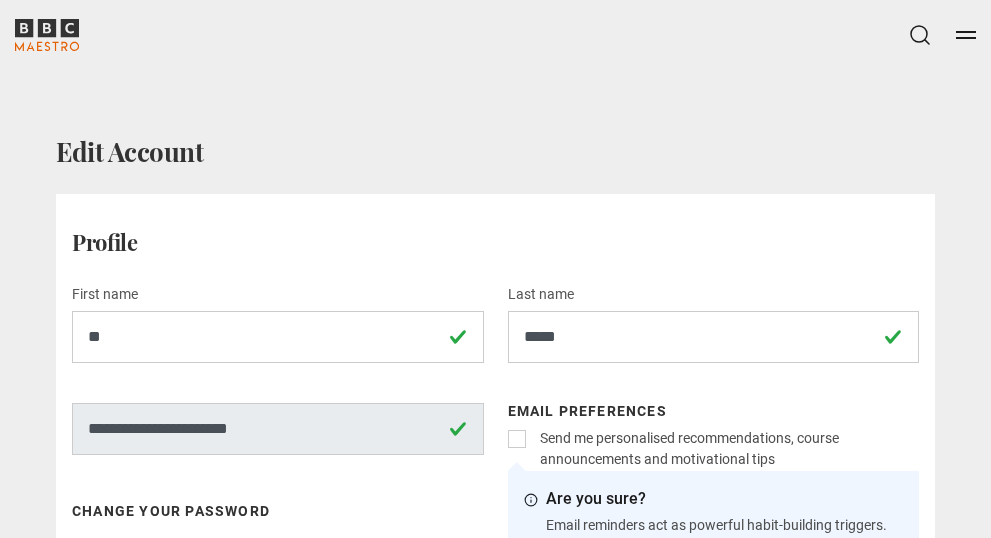 scroll, scrollTop: 0, scrollLeft: 0, axis: both 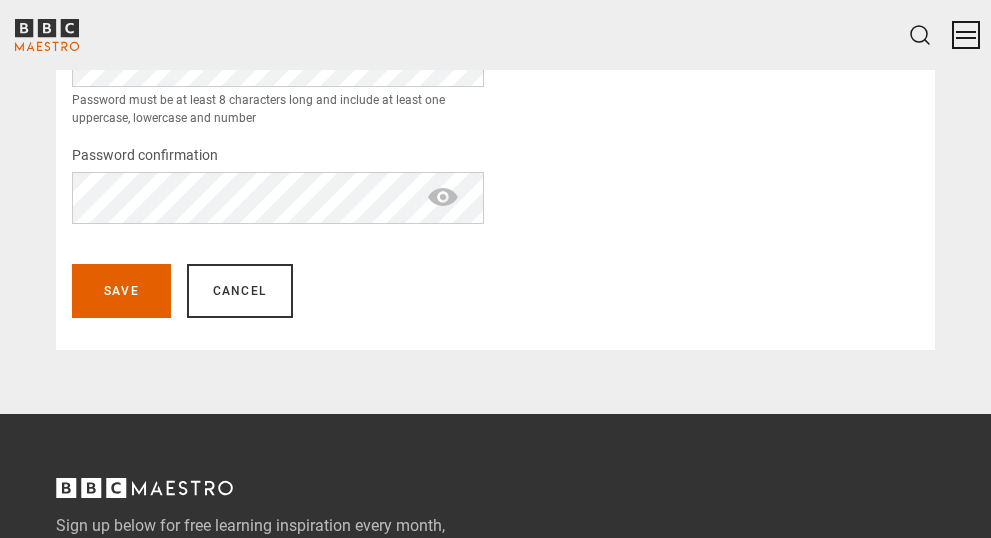 click on "Menu" at bounding box center [966, 35] 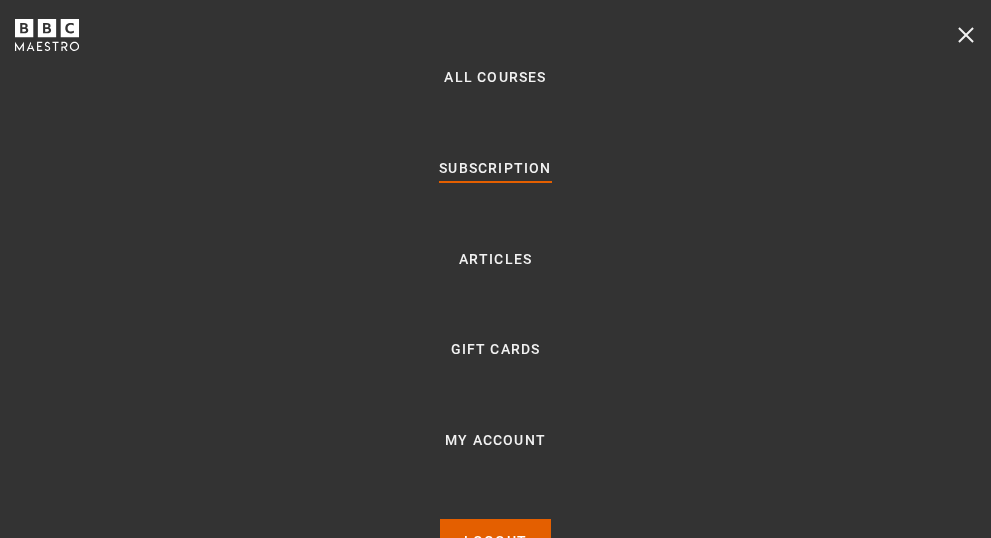 click on "Subscription" at bounding box center (495, 169) 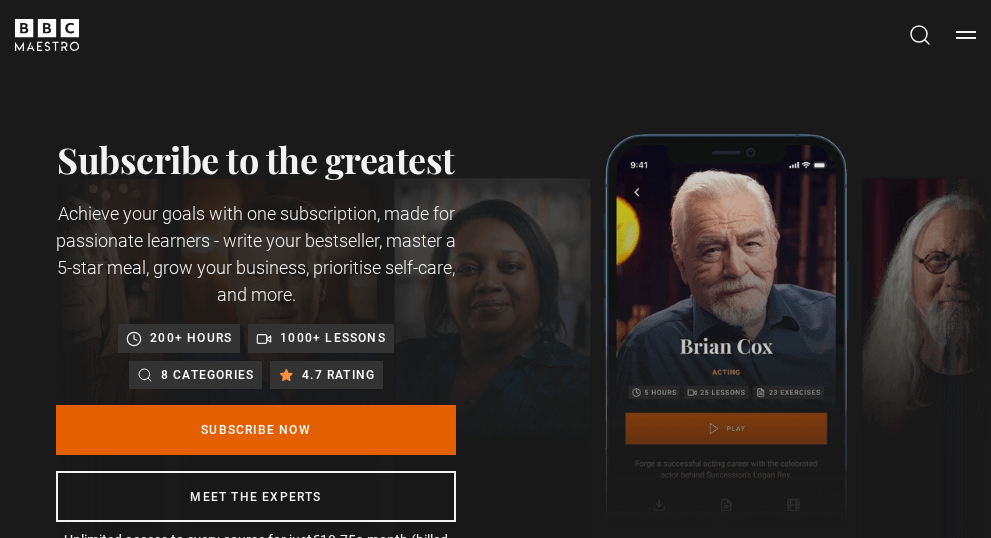 scroll, scrollTop: 0, scrollLeft: 0, axis: both 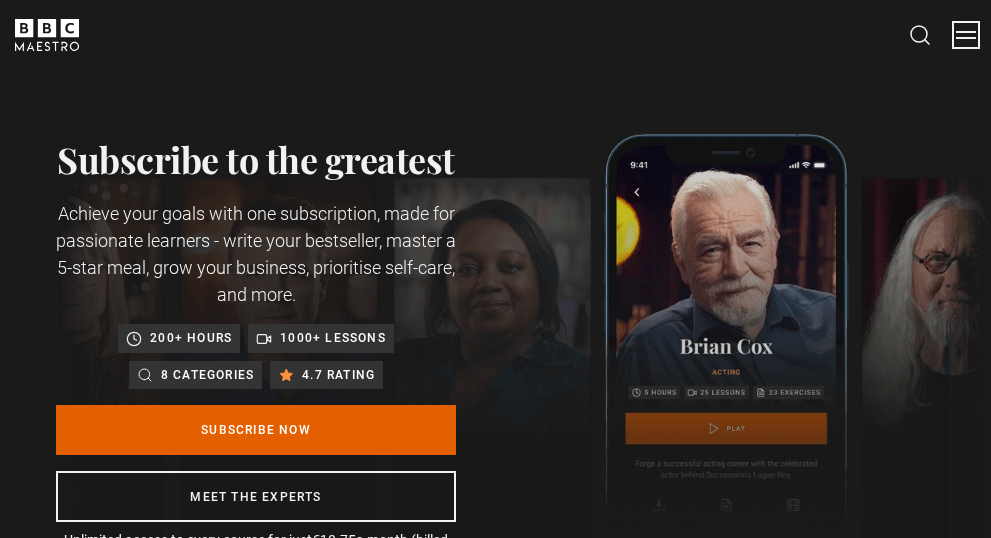click on "Menu" at bounding box center (966, 35) 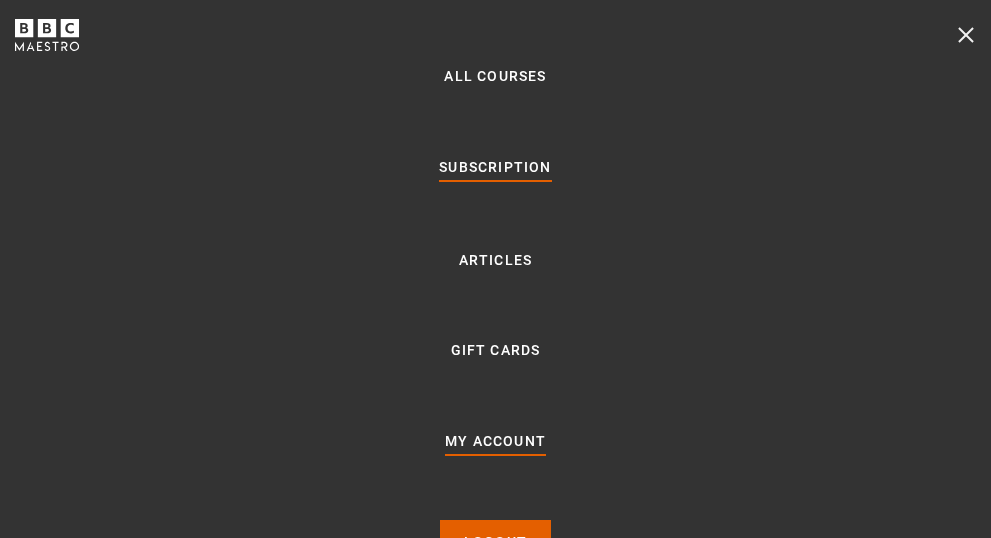 click on "My Account" at bounding box center [495, 442] 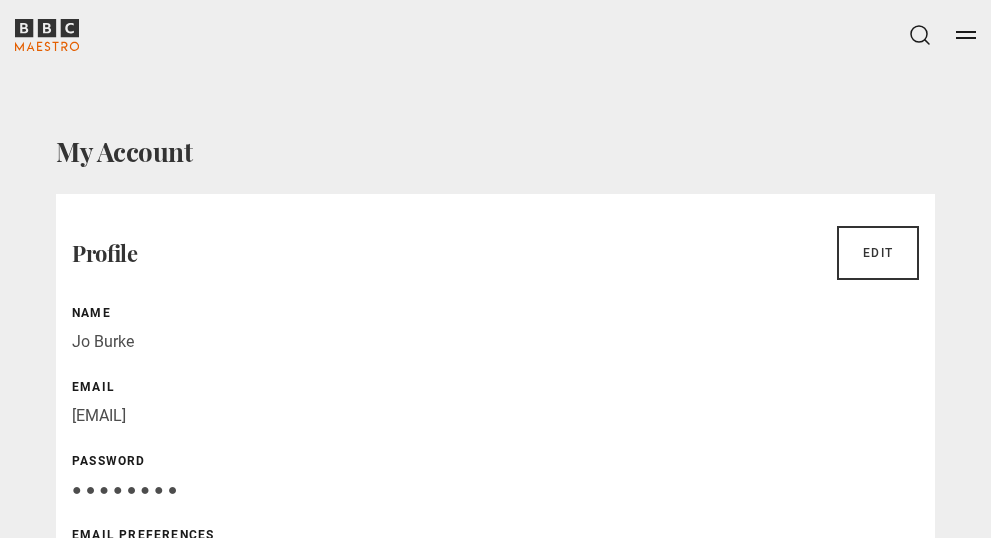 scroll, scrollTop: 14, scrollLeft: 0, axis: vertical 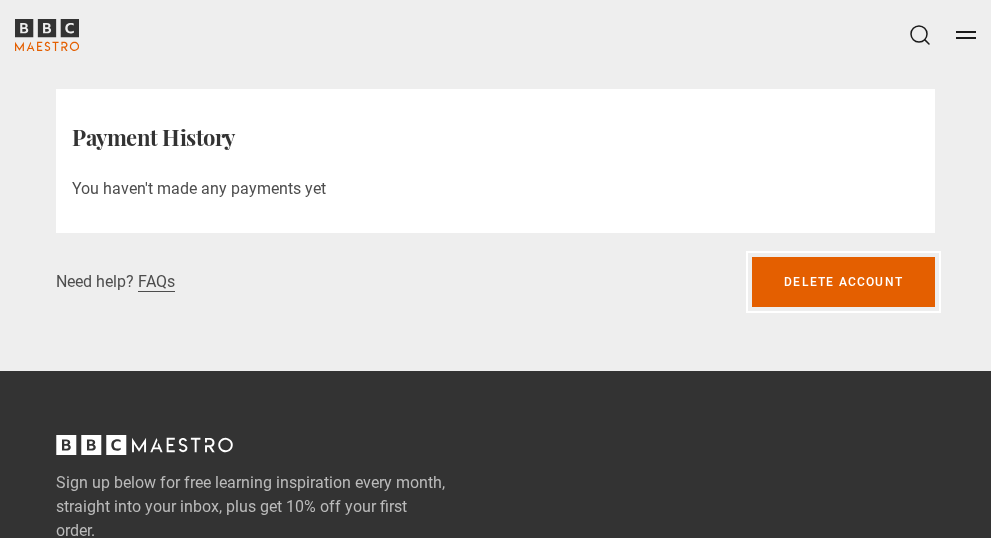 click on "Delete account" at bounding box center [843, 282] 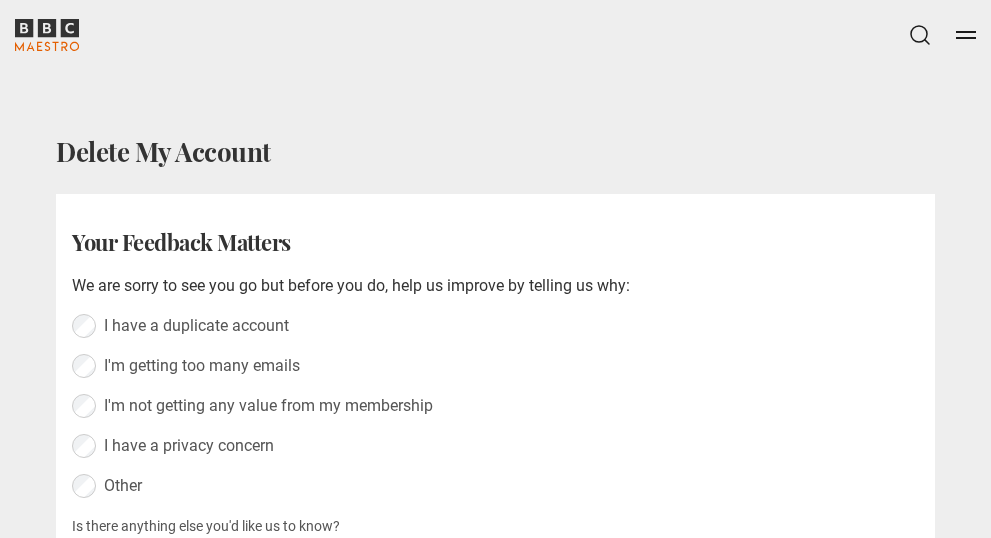 scroll, scrollTop: 0, scrollLeft: 0, axis: both 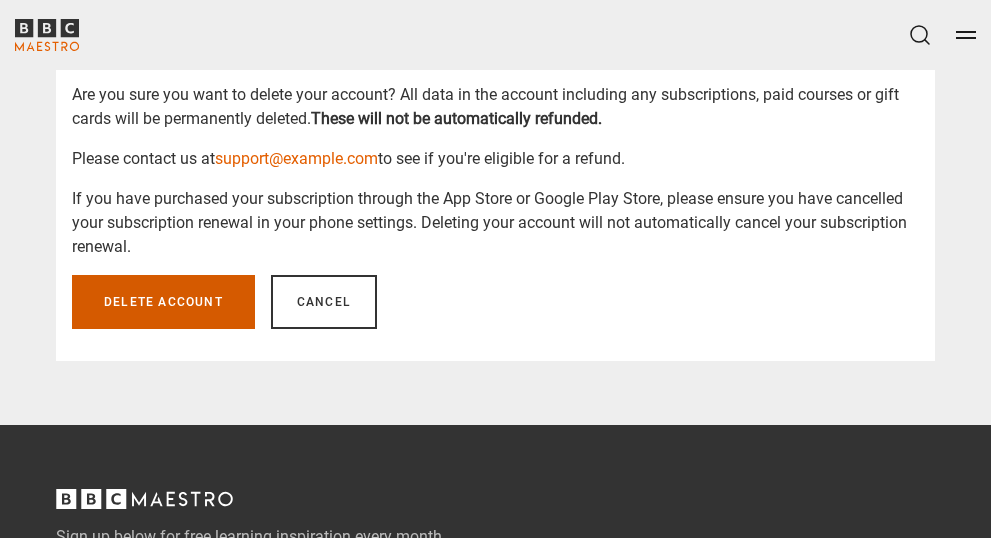 click on "Delete account" at bounding box center [163, 302] 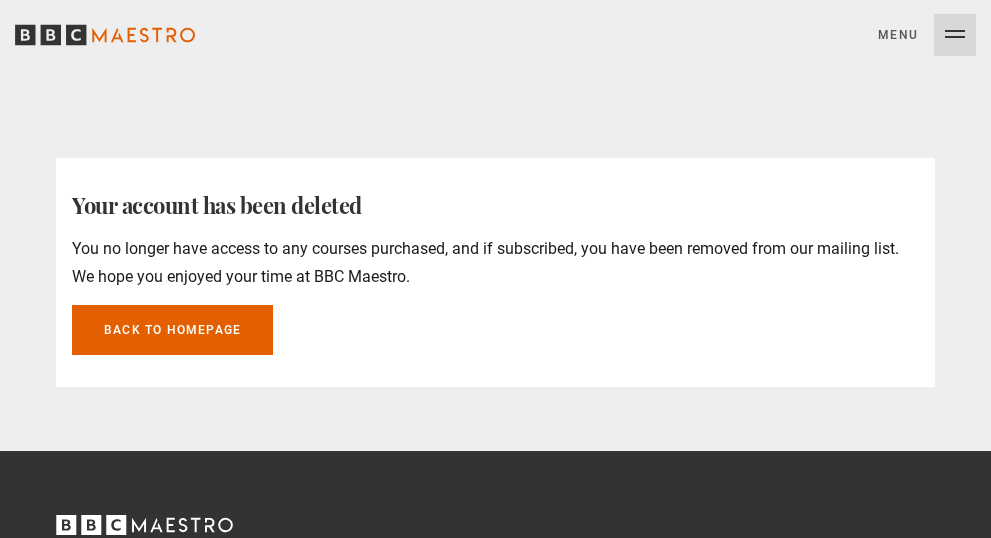 scroll, scrollTop: 0, scrollLeft: 0, axis: both 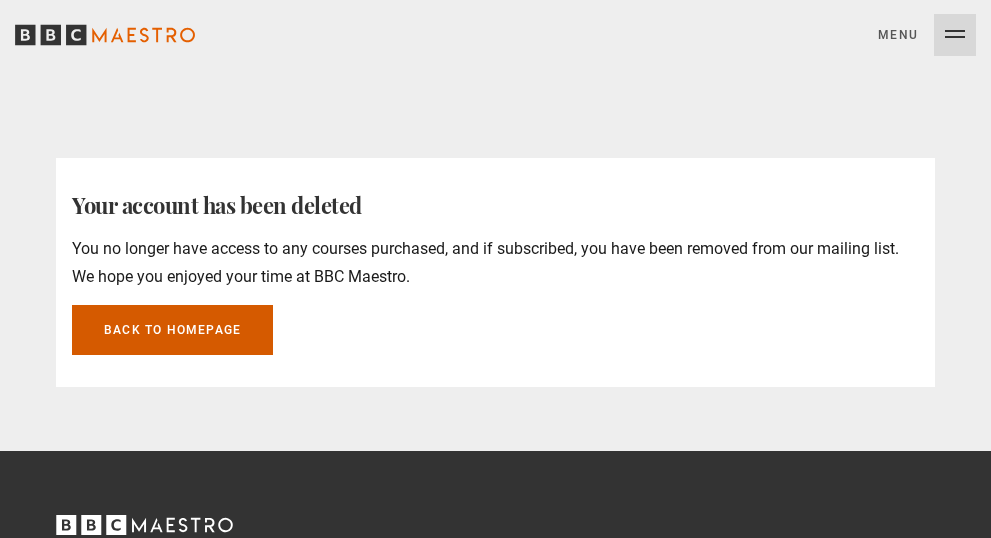 click on "Back to homepage" at bounding box center (172, 330) 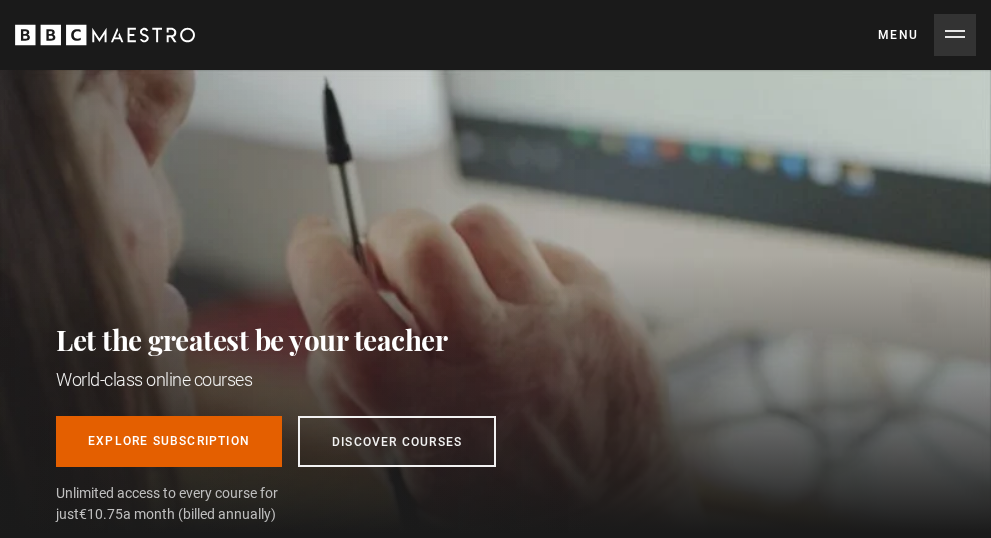 scroll, scrollTop: 0, scrollLeft: 0, axis: both 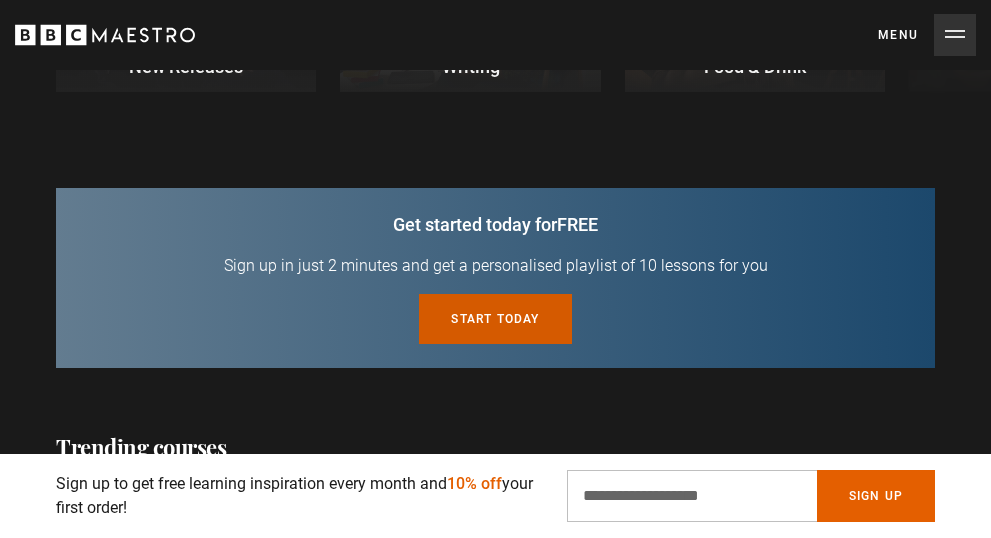 click on "Start today  for free" at bounding box center (495, 319) 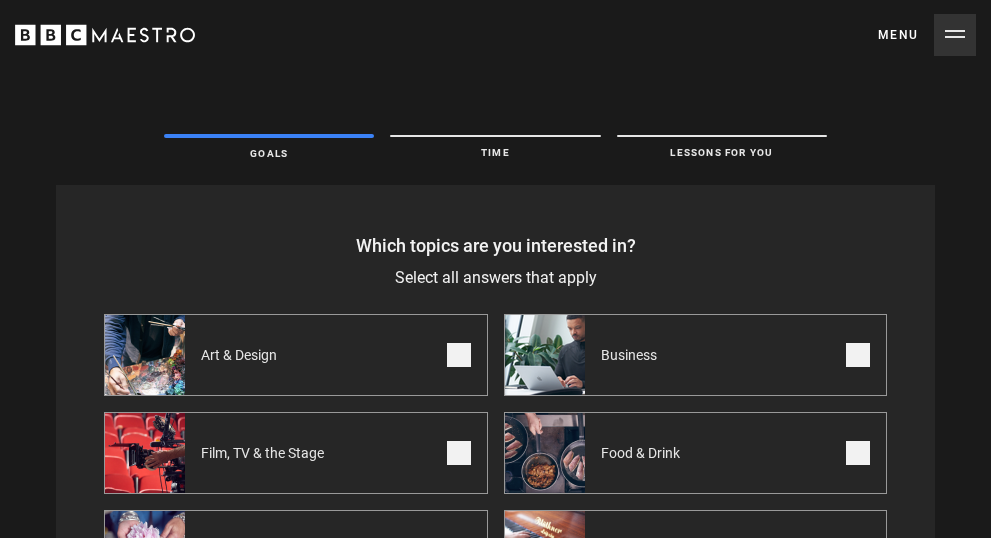 scroll, scrollTop: 0, scrollLeft: 0, axis: both 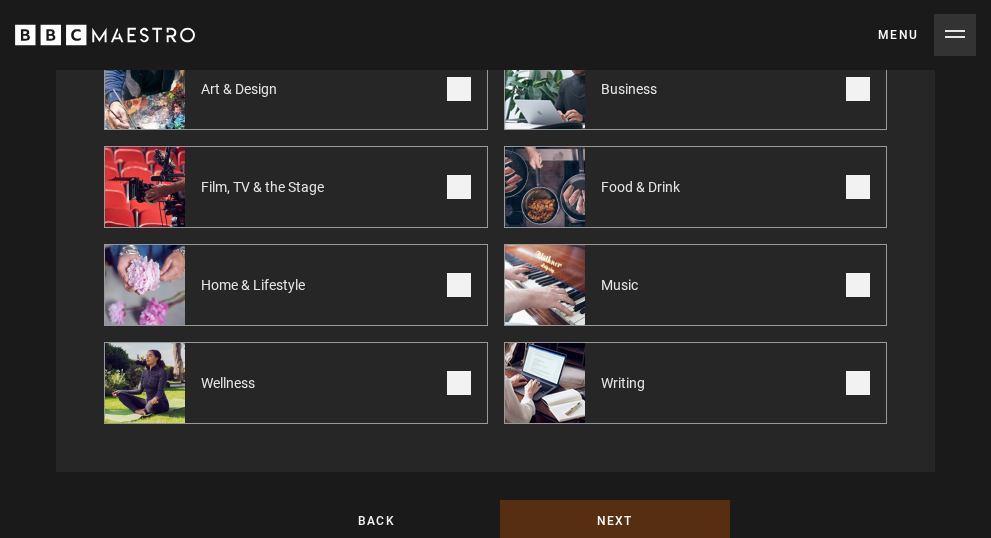 click on "Writing" at bounding box center [696, 383] 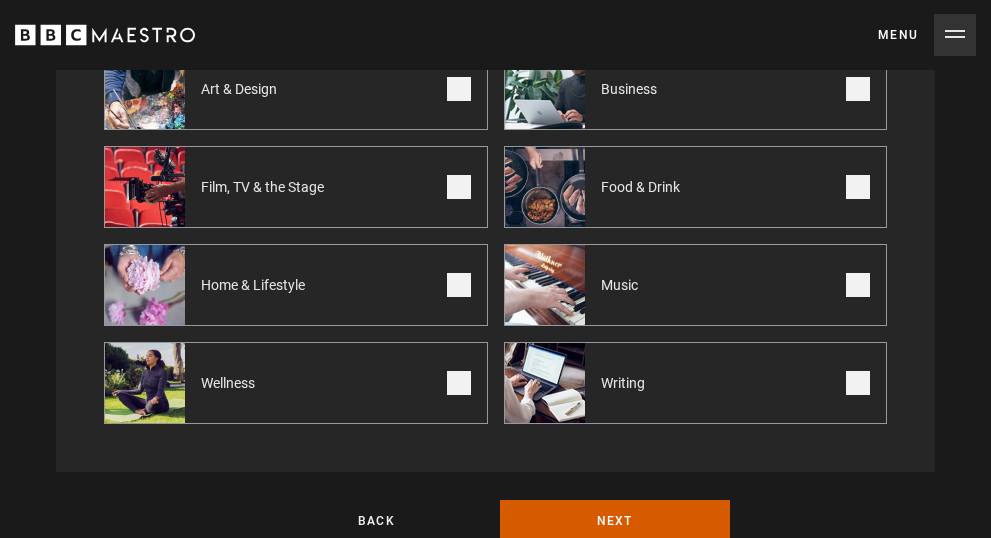 click on "Next" at bounding box center (615, 521) 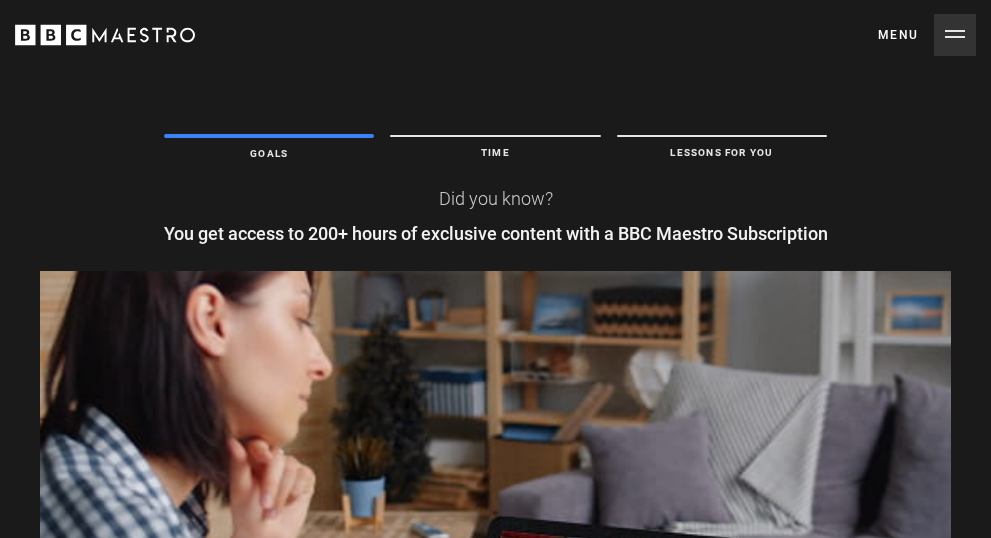 scroll, scrollTop: 0, scrollLeft: 0, axis: both 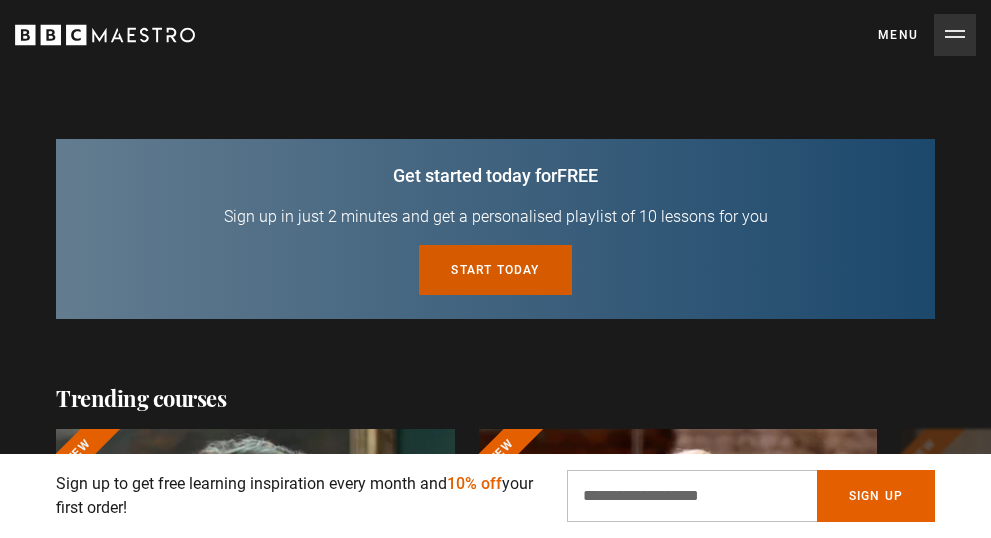 click on "Start today  for free" at bounding box center [495, 270] 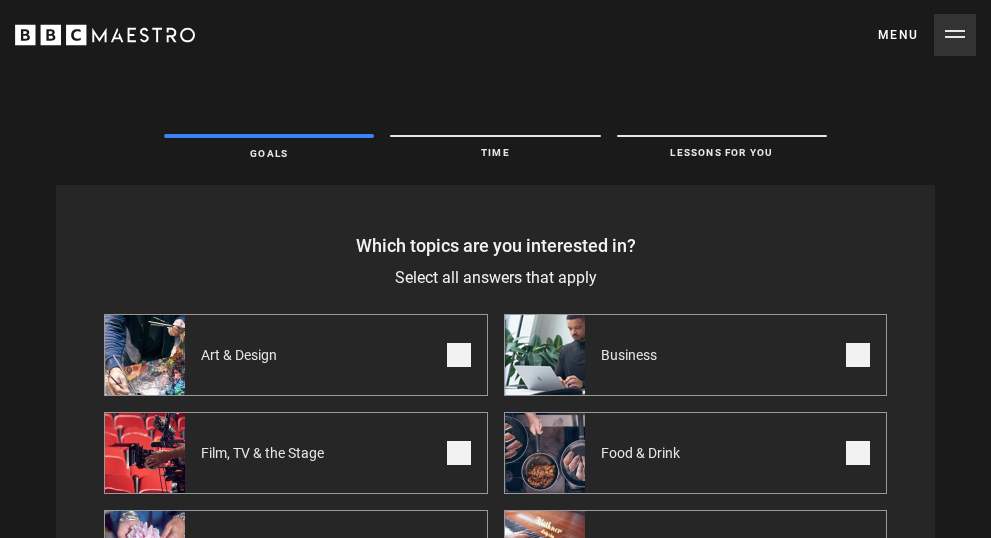 scroll, scrollTop: 0, scrollLeft: 0, axis: both 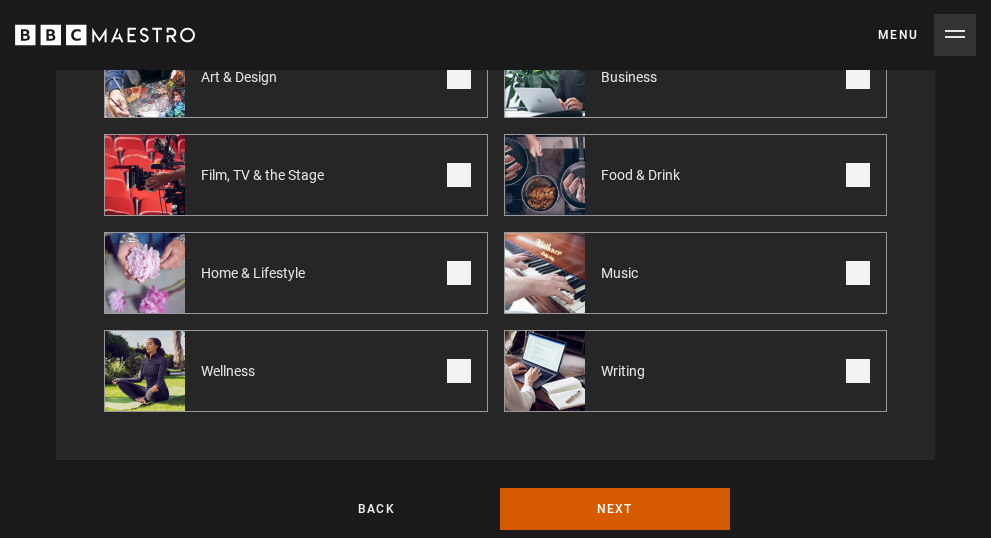 click on "Next" at bounding box center (615, 509) 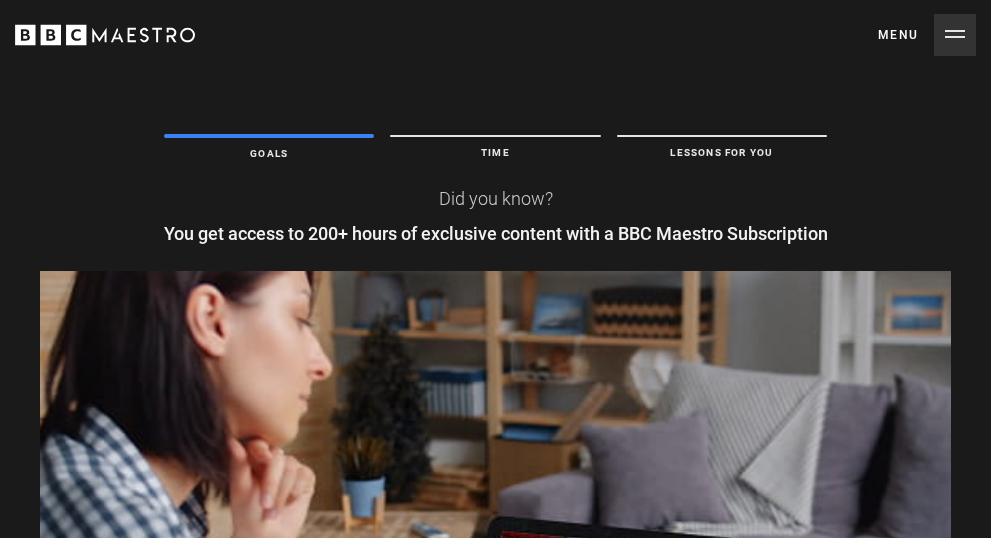 scroll, scrollTop: 0, scrollLeft: 0, axis: both 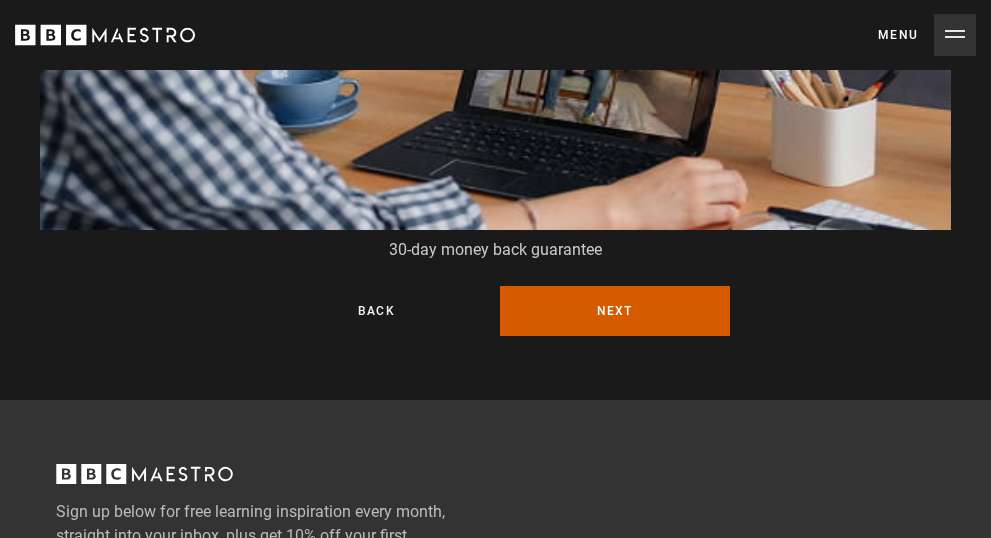 click on "Next" at bounding box center [615, 311] 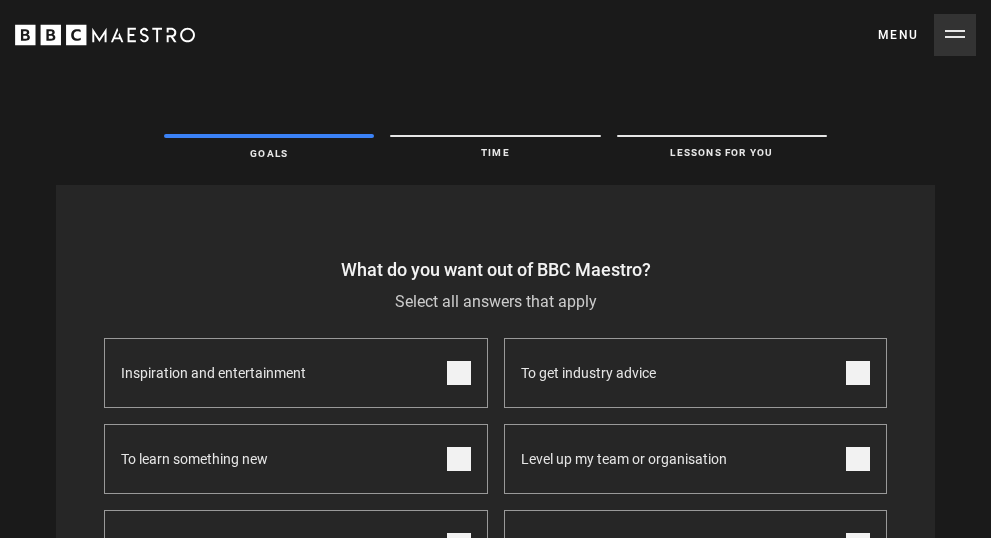 scroll, scrollTop: 0, scrollLeft: 0, axis: both 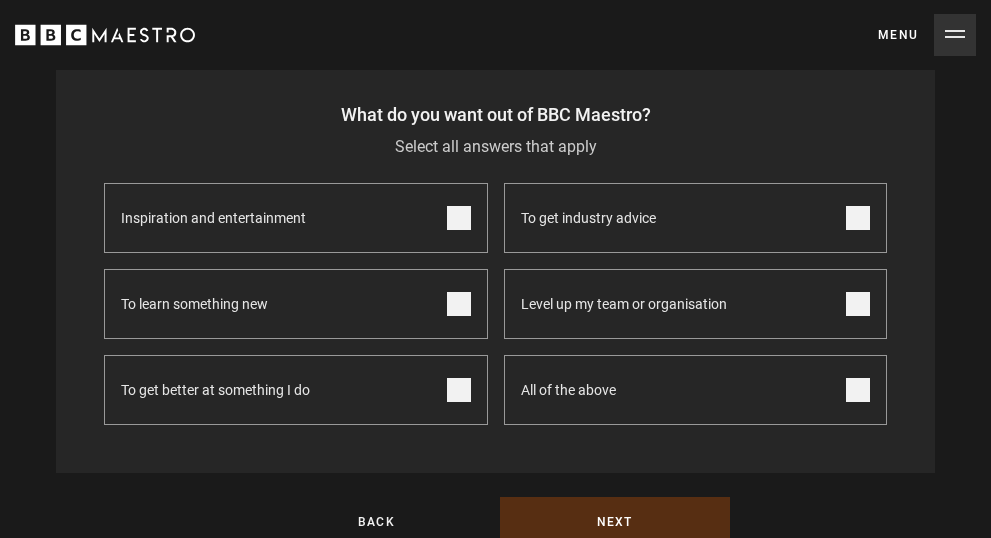 click at bounding box center [459, 304] 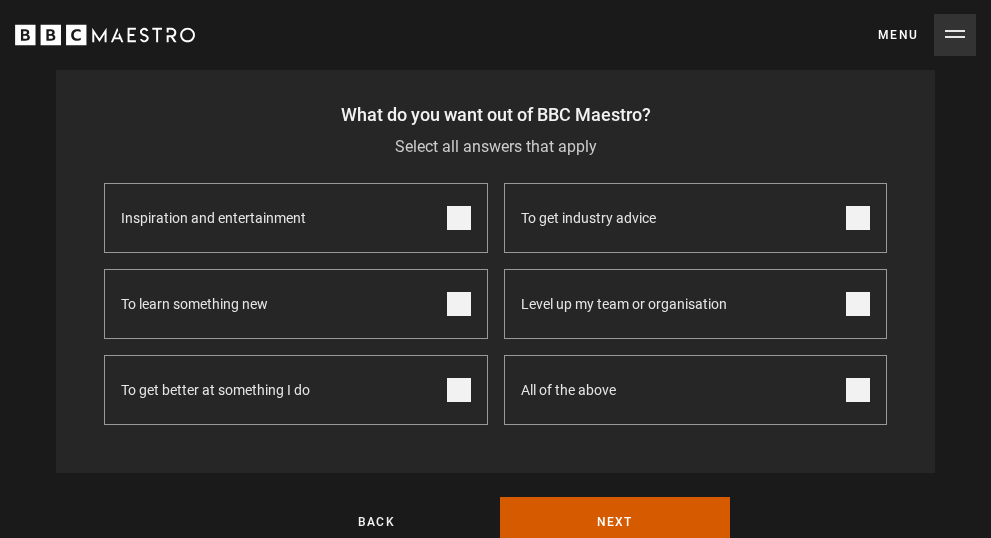 click on "Next" at bounding box center (615, 522) 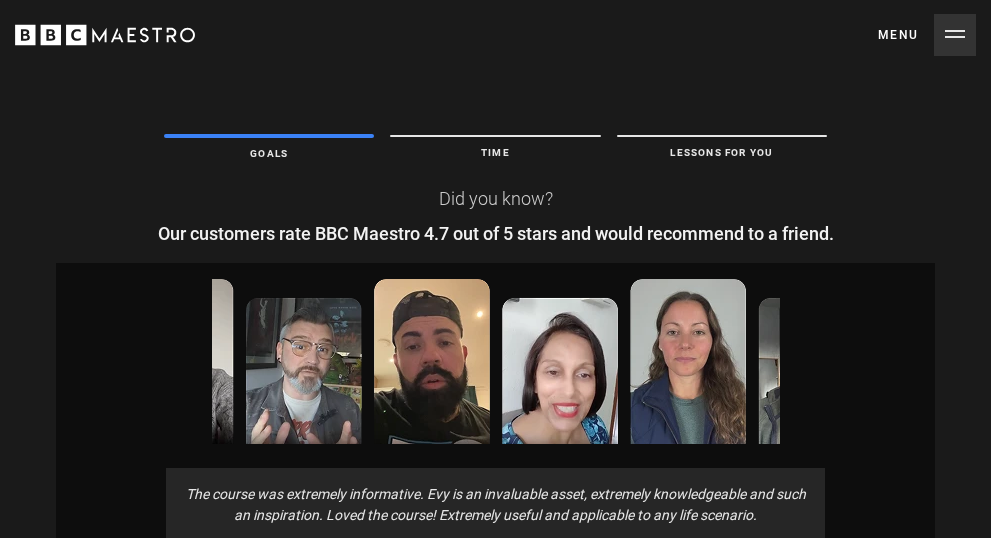 scroll, scrollTop: 0, scrollLeft: 0, axis: both 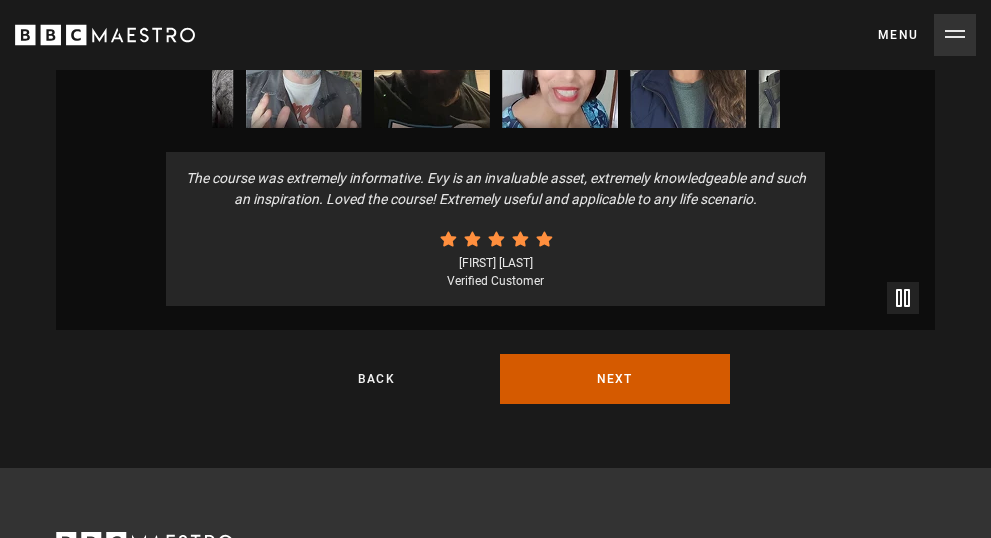 click on "Next" at bounding box center (615, 379) 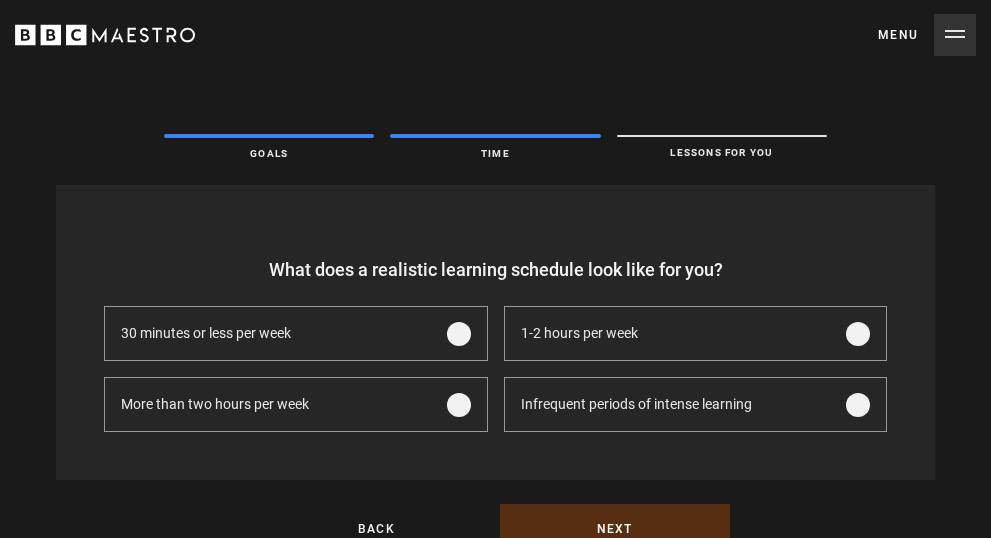 scroll, scrollTop: 0, scrollLeft: 0, axis: both 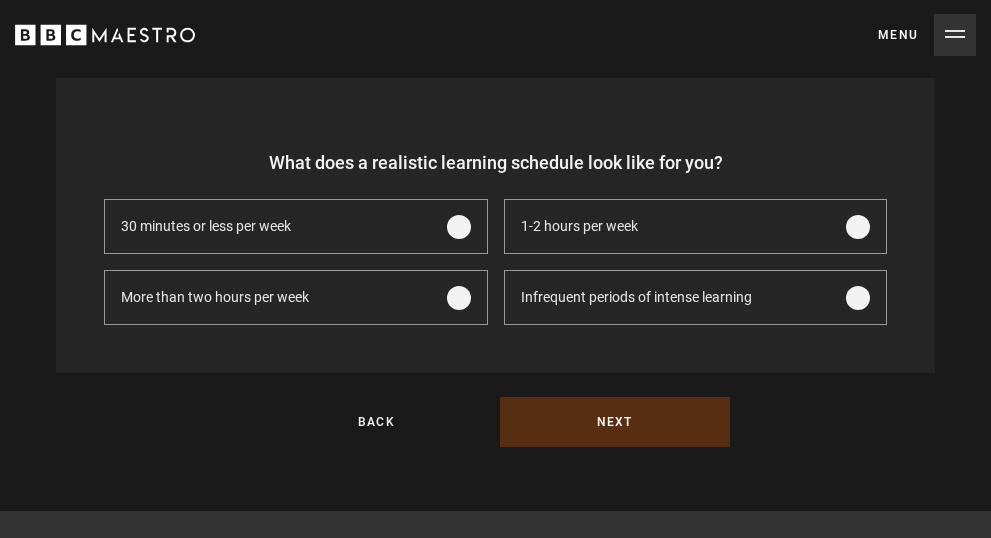 click at bounding box center [459, 227] 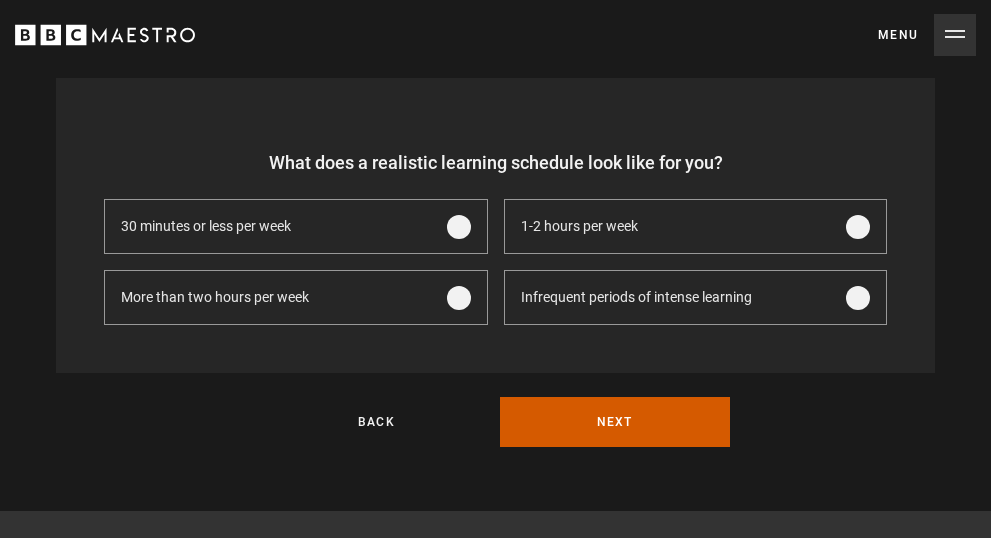 click on "Next" at bounding box center (615, 422) 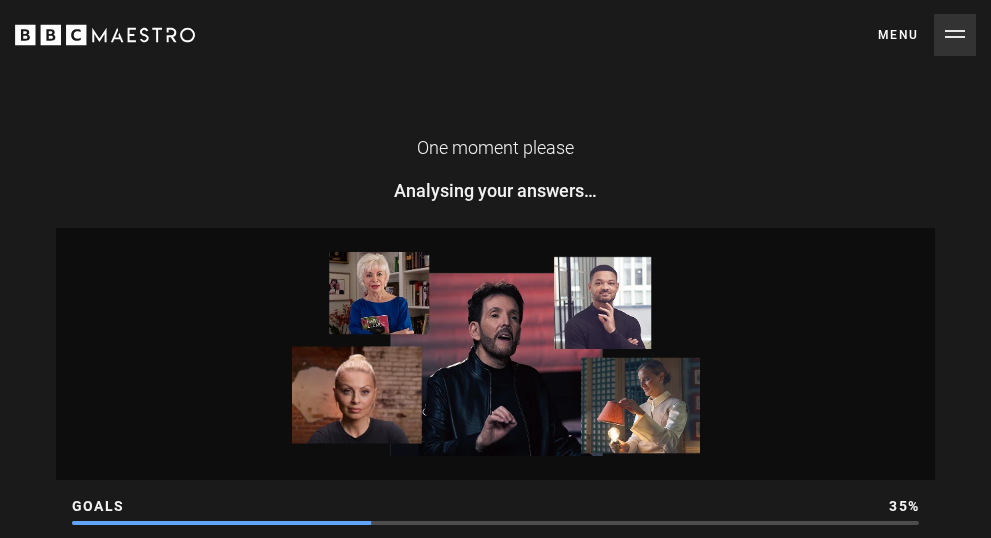 scroll, scrollTop: 0, scrollLeft: 0, axis: both 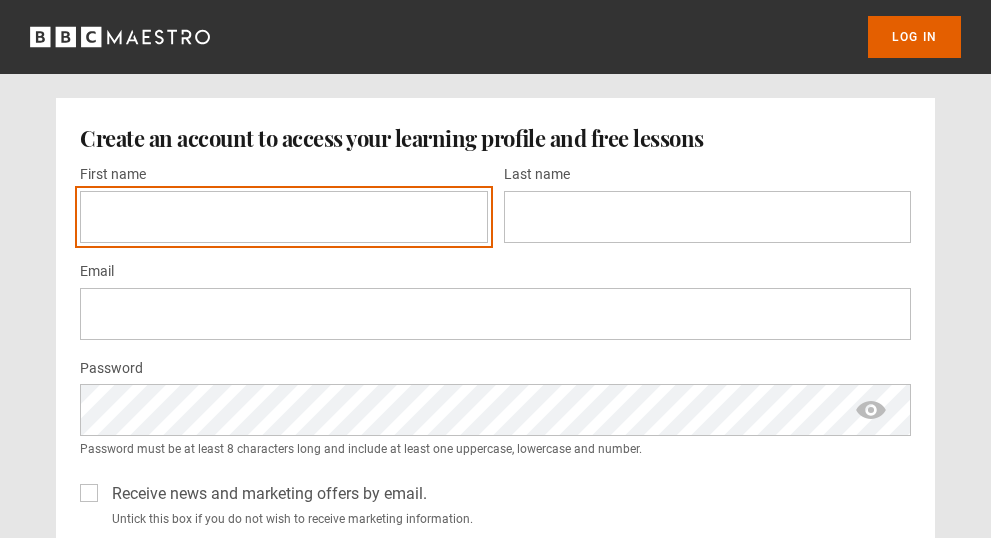 click on "First name  *" at bounding box center (284, 217) 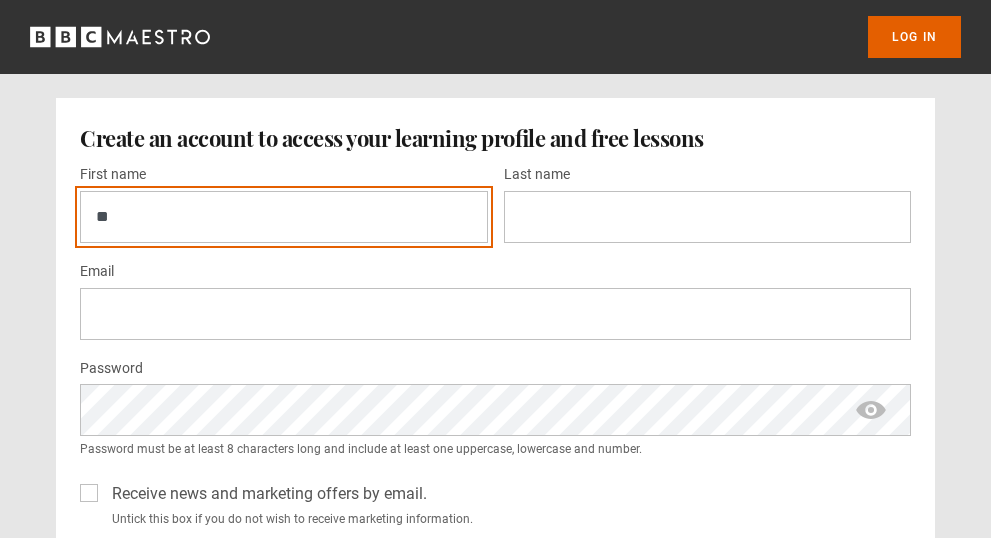 type on "**" 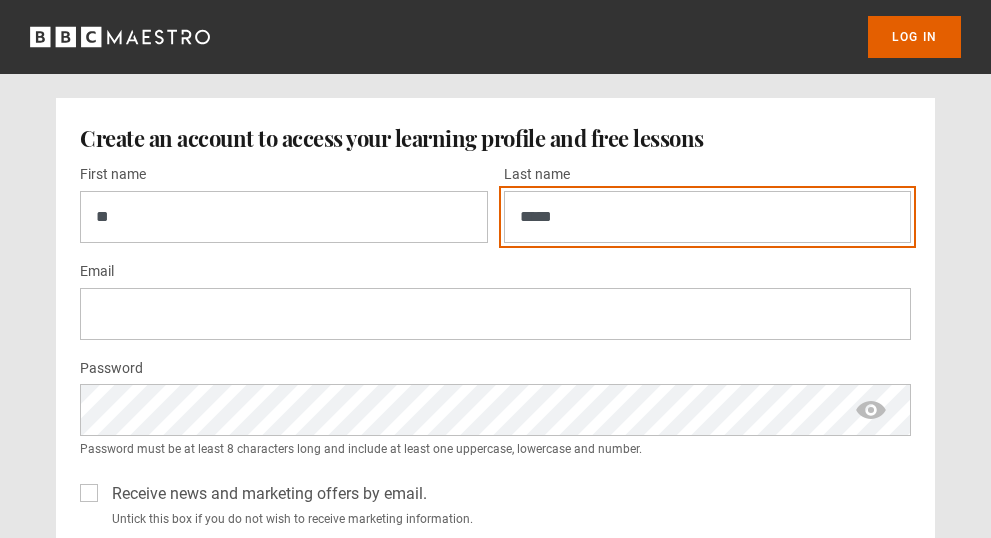 type on "*****" 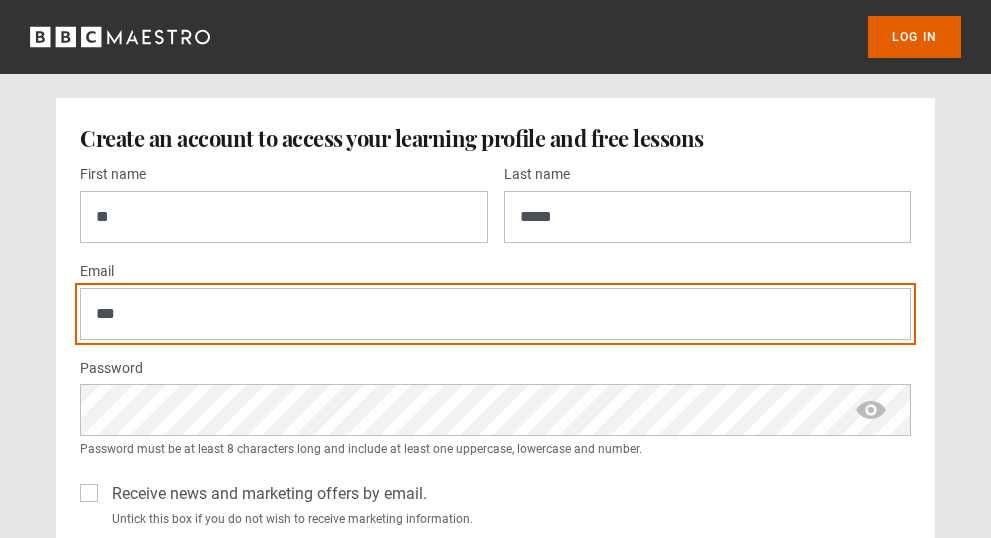 type on "**********" 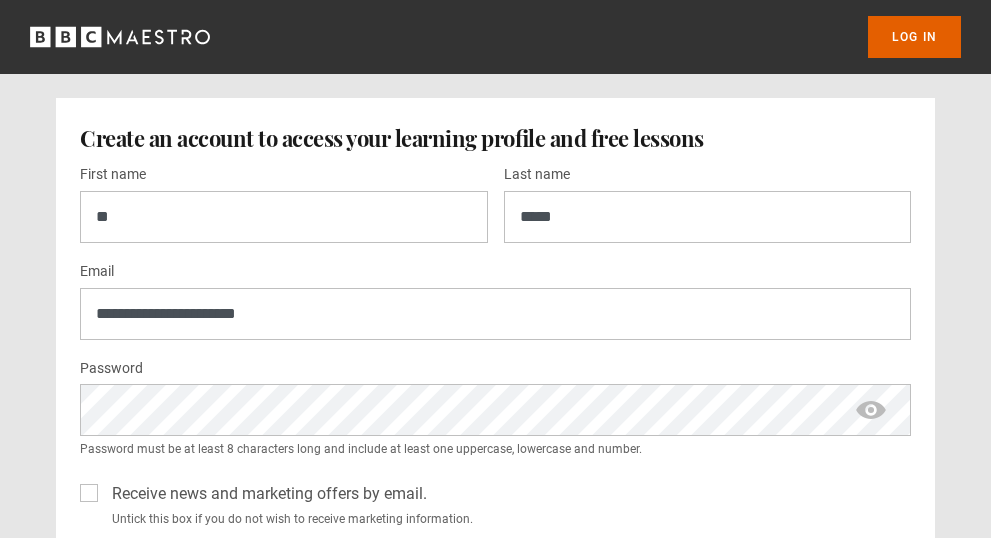 click at bounding box center [871, 410] 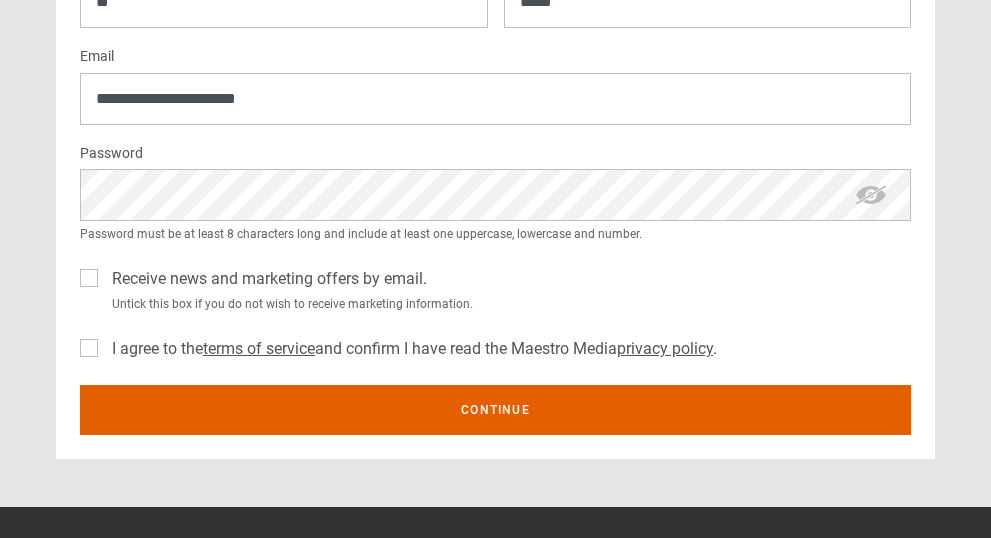 scroll, scrollTop: 230, scrollLeft: 0, axis: vertical 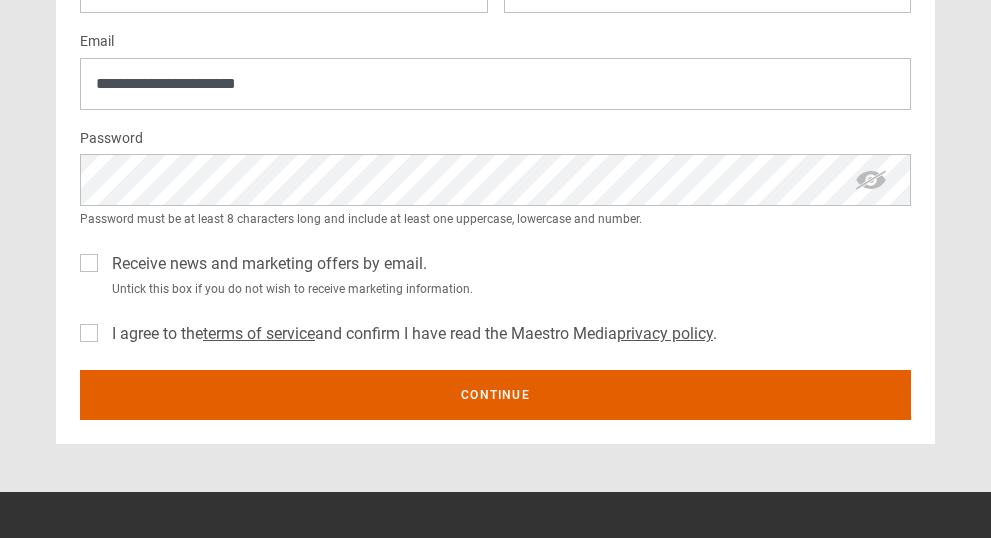 click on "Receive news and marketing offers by email." at bounding box center [265, 264] 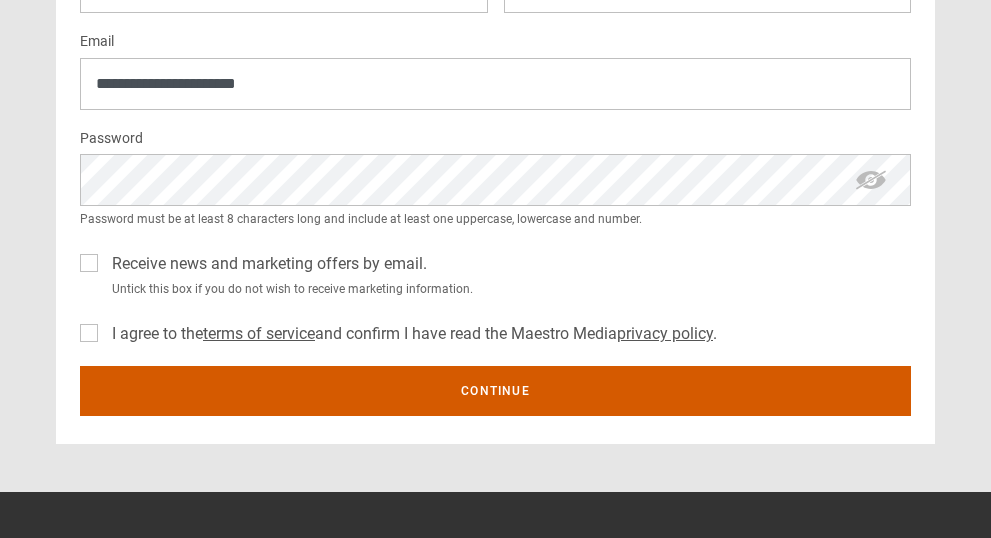 click on "Continue" at bounding box center (495, 391) 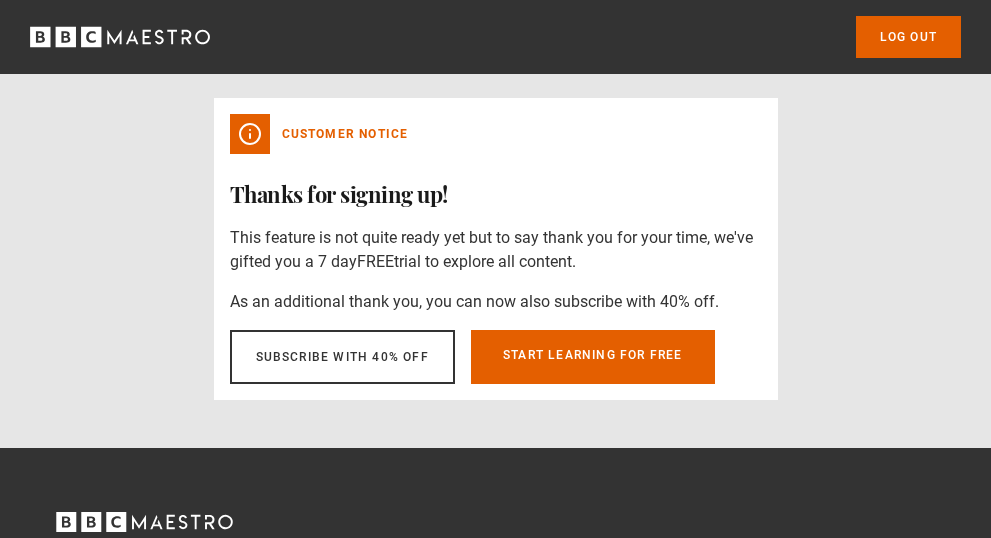scroll, scrollTop: 0, scrollLeft: 0, axis: both 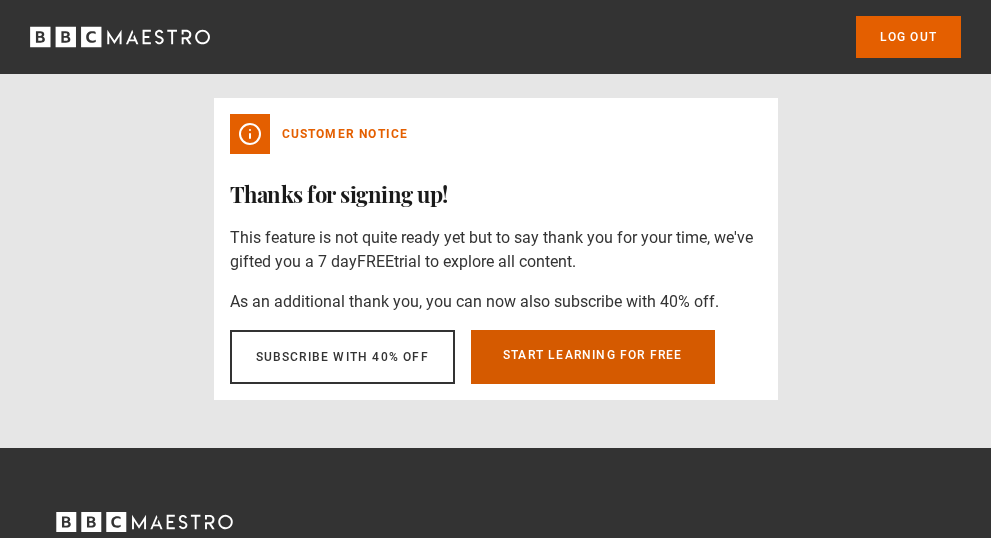 click on "Start learning for free" at bounding box center [593, 357] 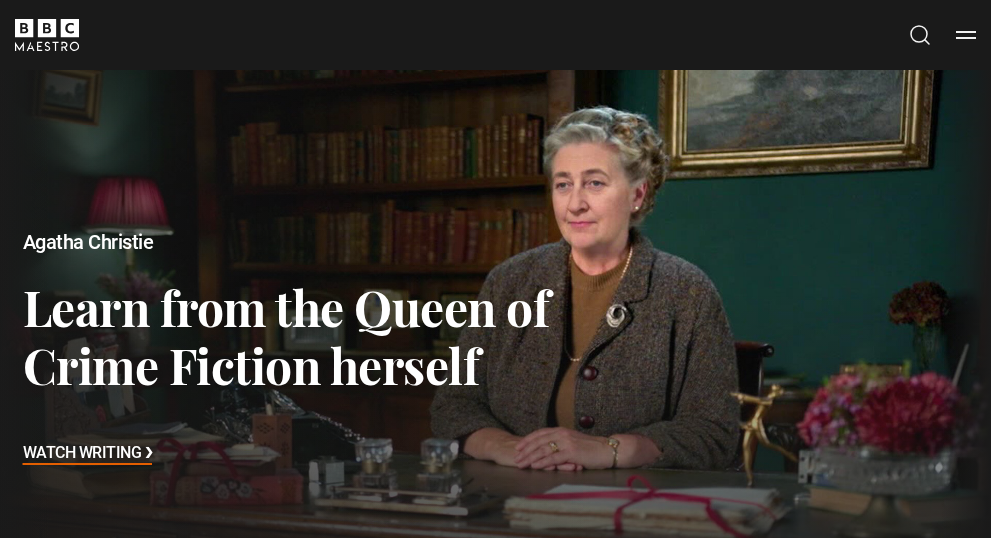 scroll, scrollTop: 0, scrollLeft: 0, axis: both 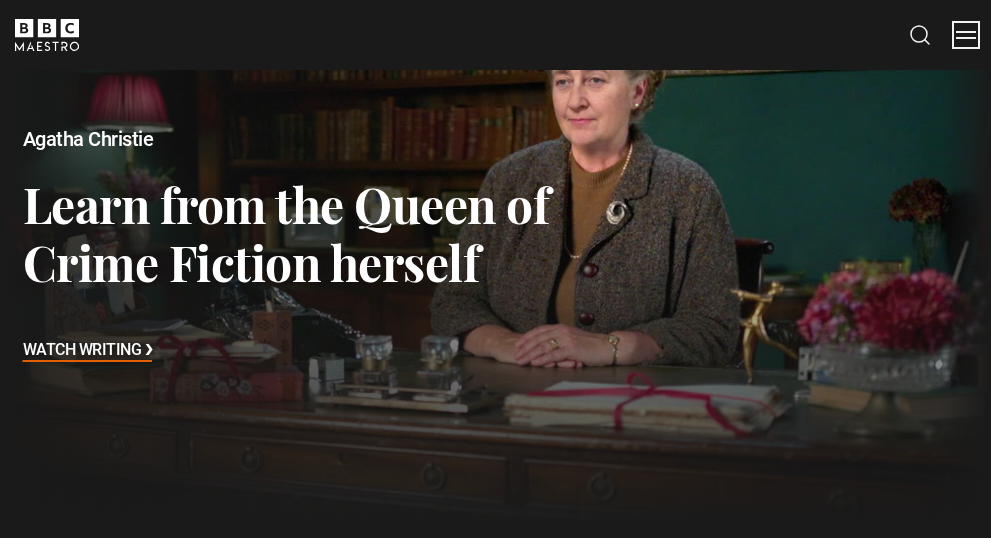 click on "Menu" at bounding box center [966, 35] 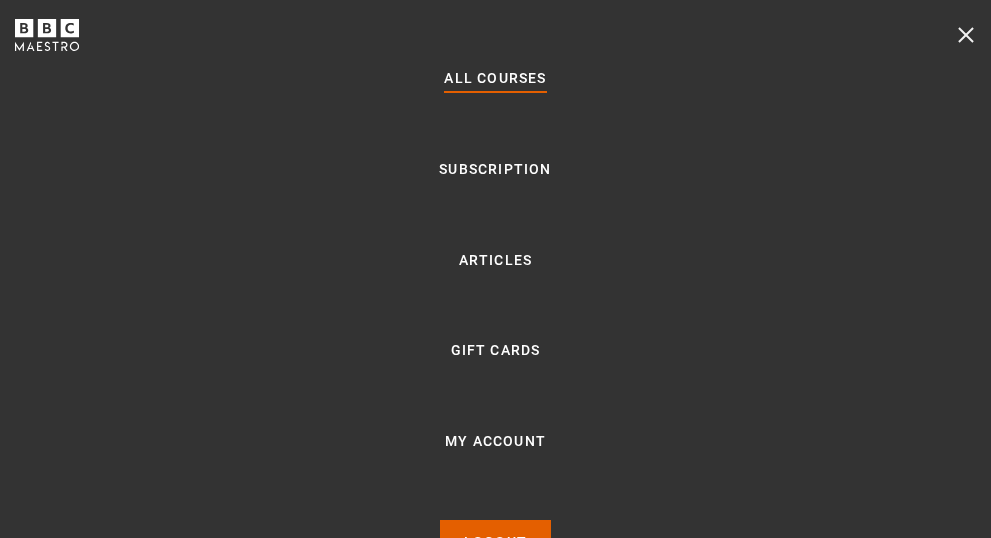 click on "All Courses" at bounding box center [495, 79] 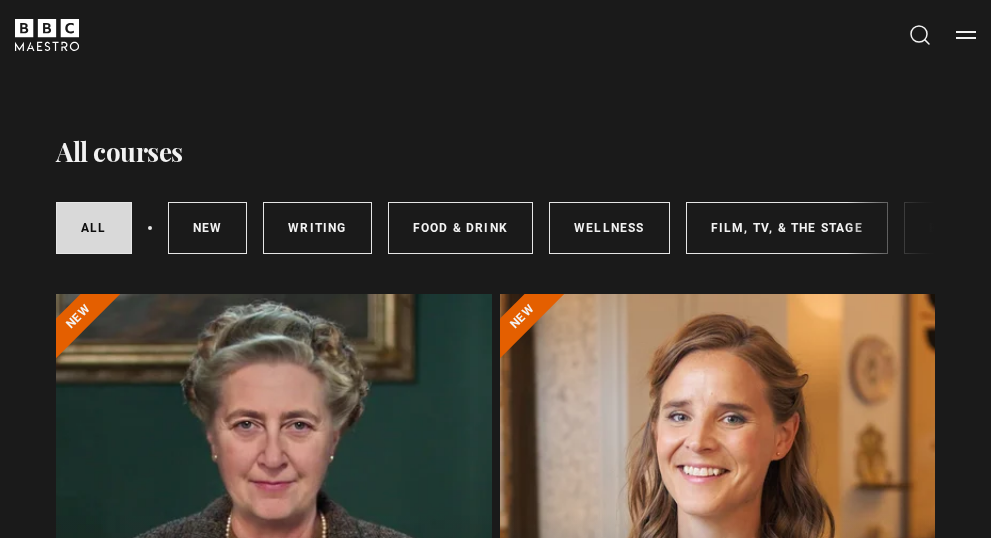 scroll, scrollTop: 0, scrollLeft: 0, axis: both 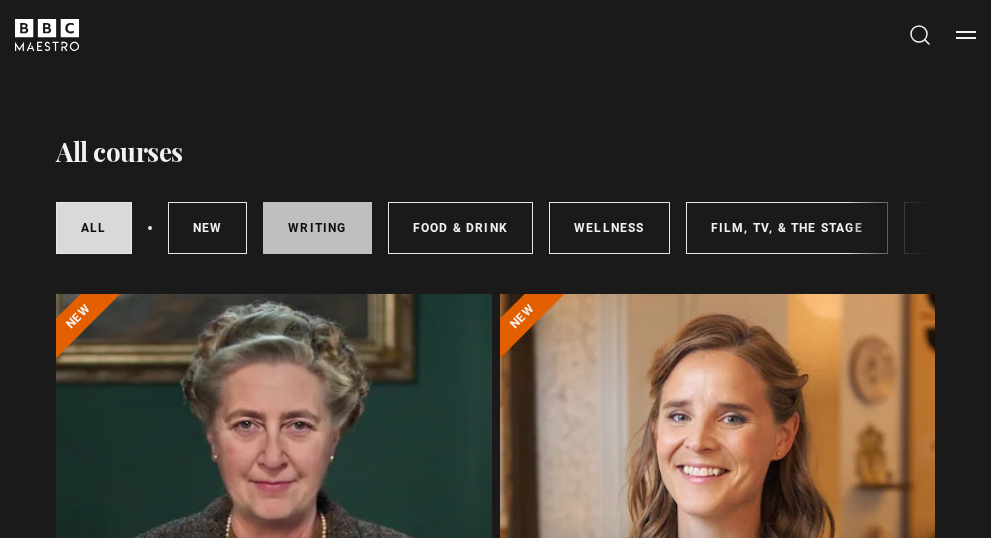 click on "Writing" at bounding box center [317, 228] 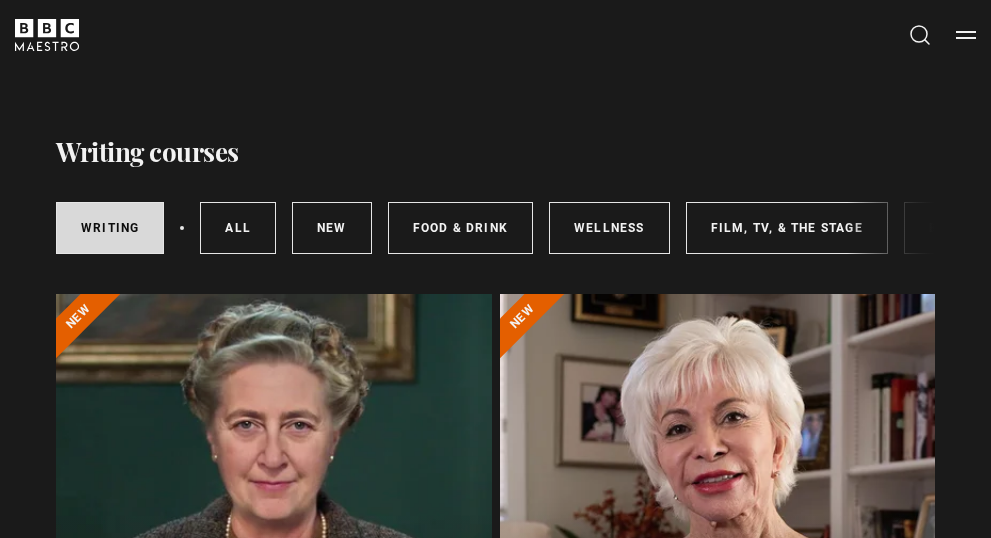scroll, scrollTop: 0, scrollLeft: 0, axis: both 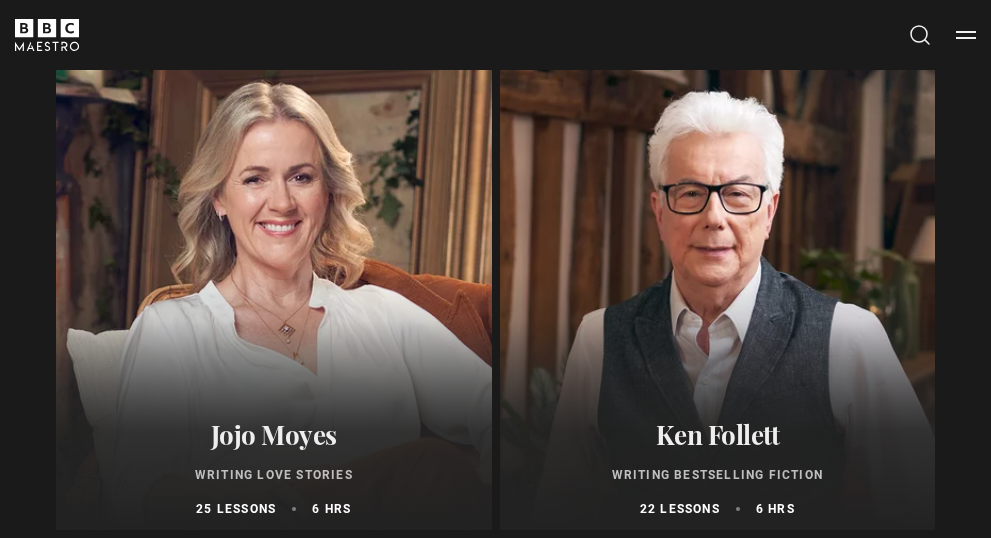 click at bounding box center (718, 290) 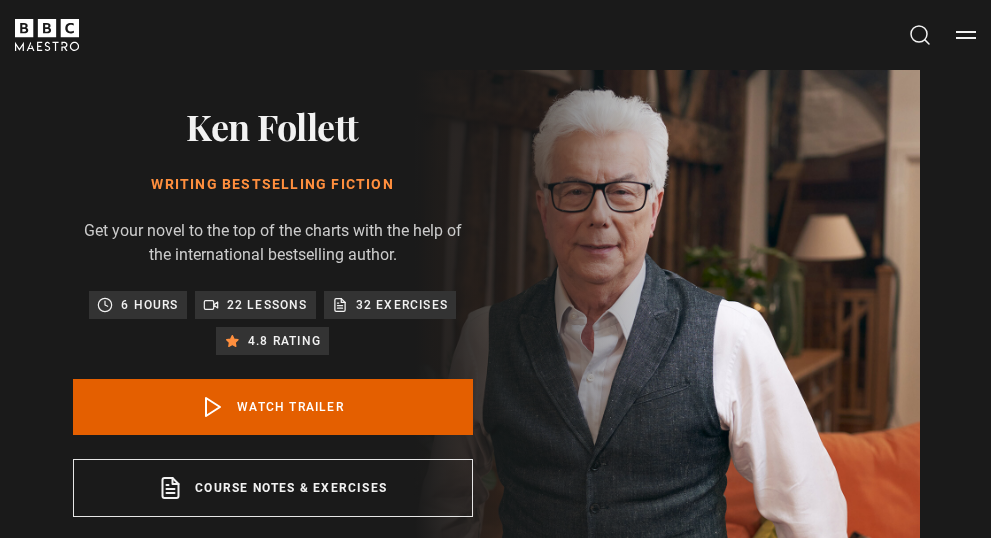 scroll, scrollTop: 0, scrollLeft: 0, axis: both 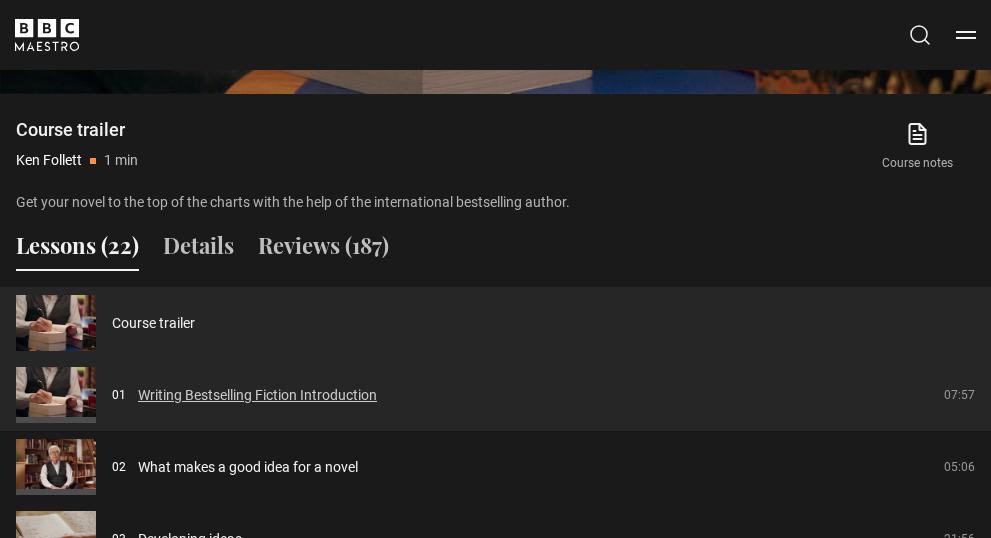 click on "Writing Bestselling Fiction Introduction" at bounding box center (257, 395) 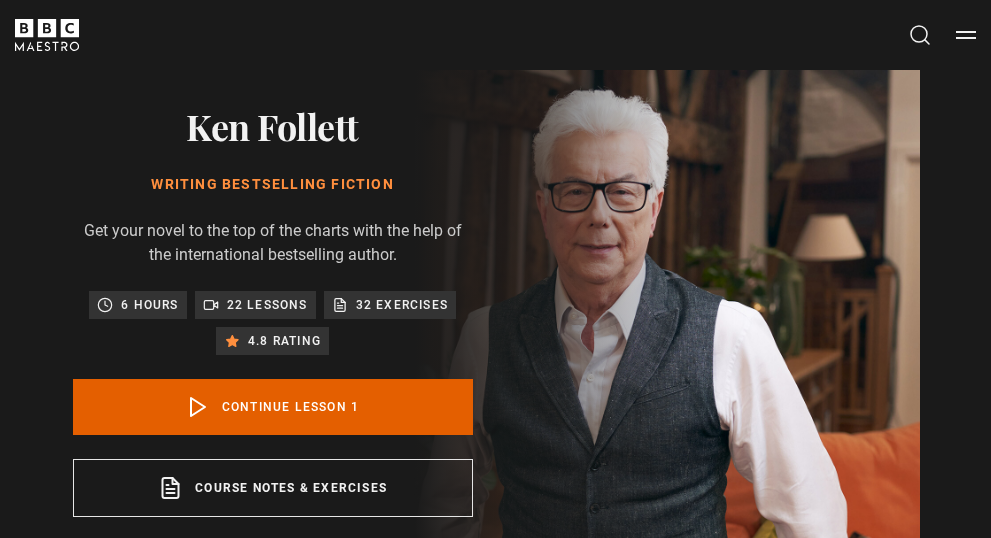 scroll, scrollTop: 548, scrollLeft: 0, axis: vertical 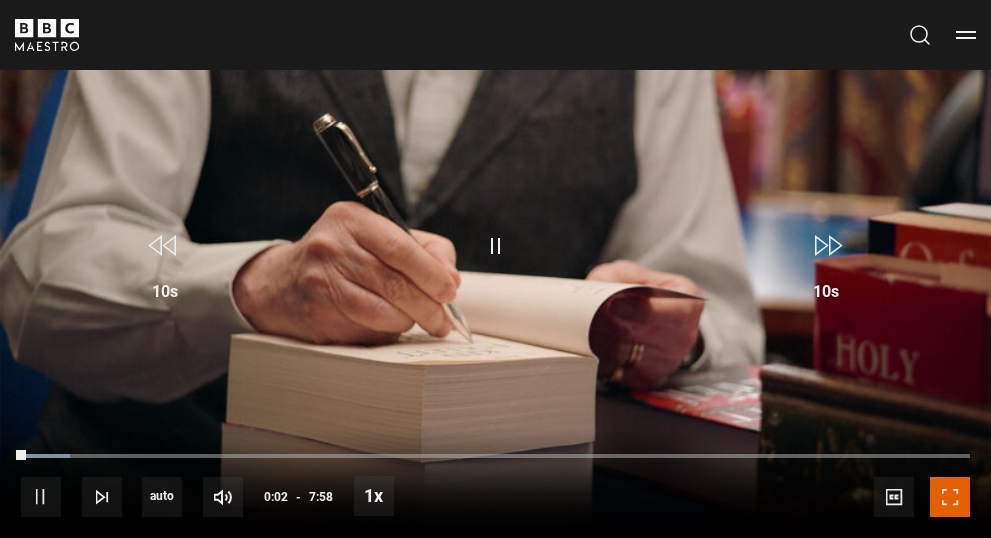 click at bounding box center [950, 497] 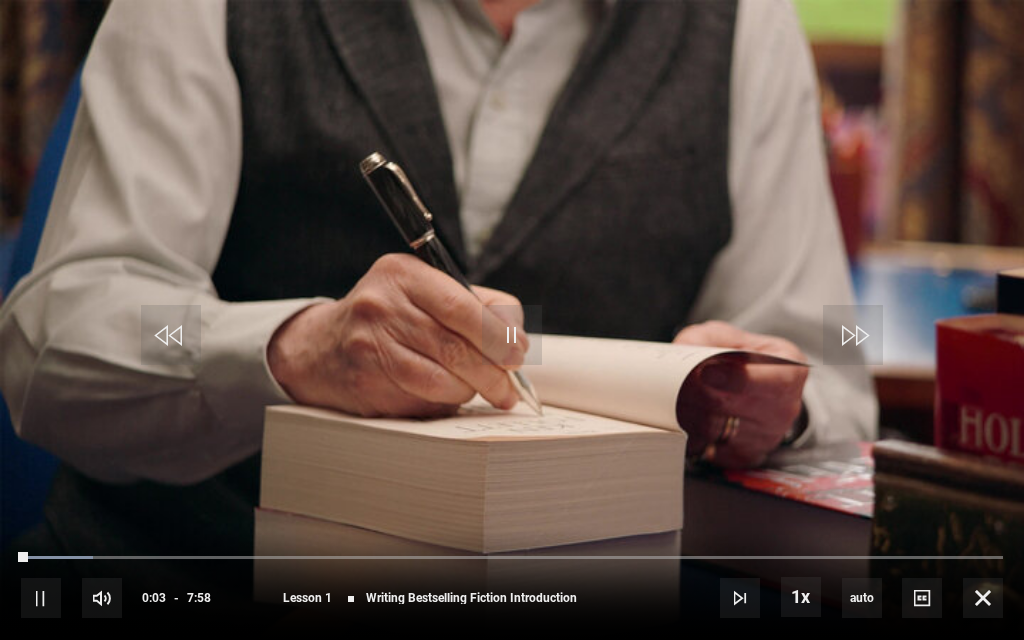 click on "Video Player is loading. Play Lesson Writing Bestselling Fiction Introduction 10s Skip Back 10 seconds Pause 10s Skip Forward 10 seconds Loaded :  7.32% 0:03 Pause Mute Current Time  0:03 - Duration  7:58
[NAME] [LAST]
Lesson 1
Writing Bestselling Fiction Introduction
1x Playback Rate 2x 1.5x 1x , selected 0.5x auto Quality 360p 720p 1080p 2160p Auto , selected Captions captions off , selected English  Captions This is a modal window.
Lesson Completed
Up next
What makes a good idea for a novel
Cancel
Do you want to save this lesson?" at bounding box center [512, 320] 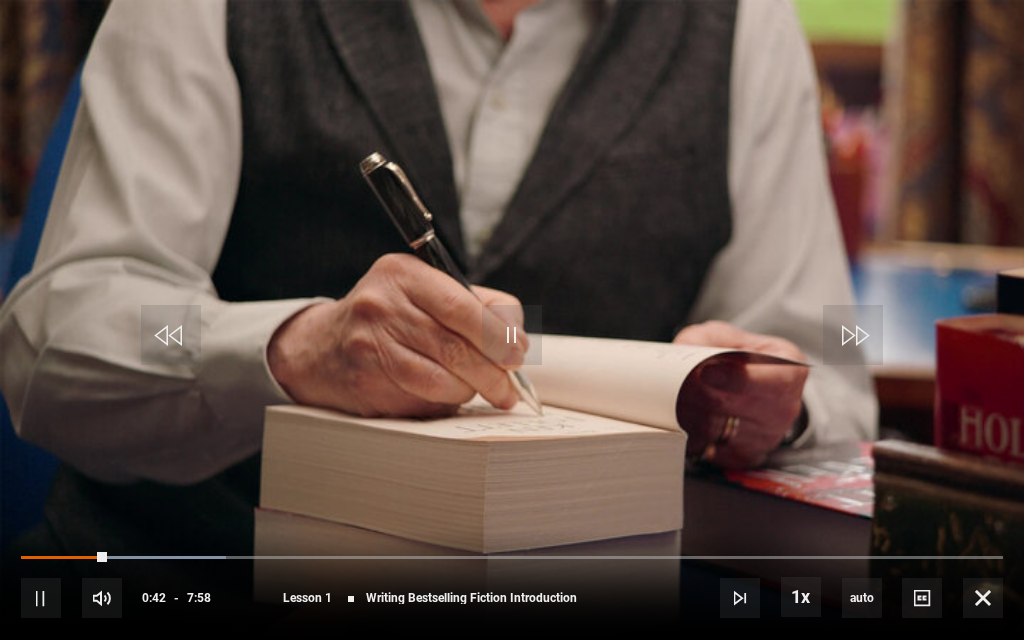 drag, startPoint x: 93, startPoint y: 549, endPoint x: 60, endPoint y: 549, distance: 33 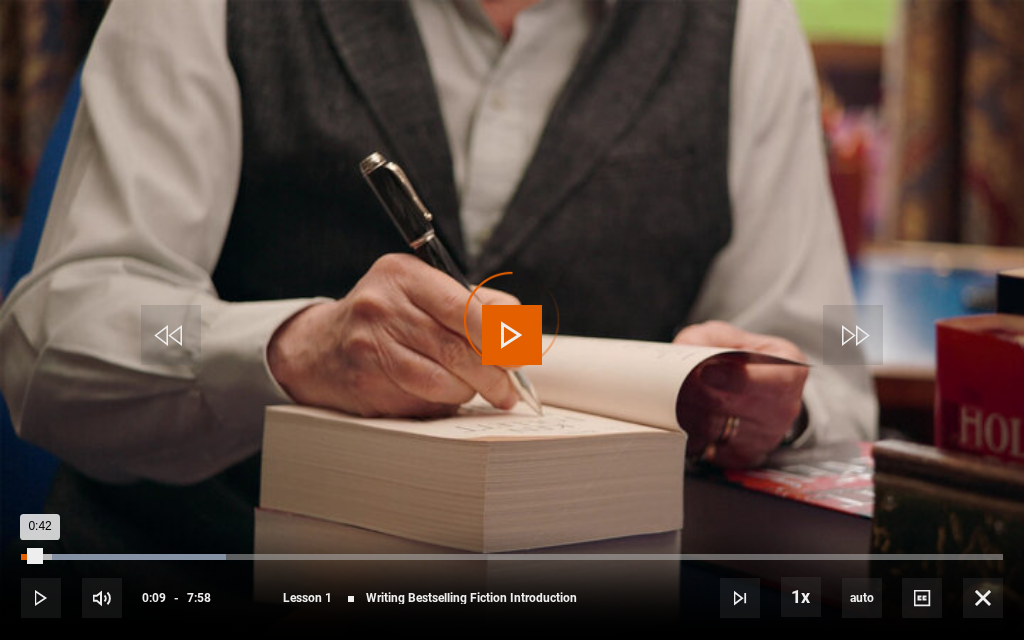 click on "Loaded :  20.92% 0:09 0:42" at bounding box center [512, 557] 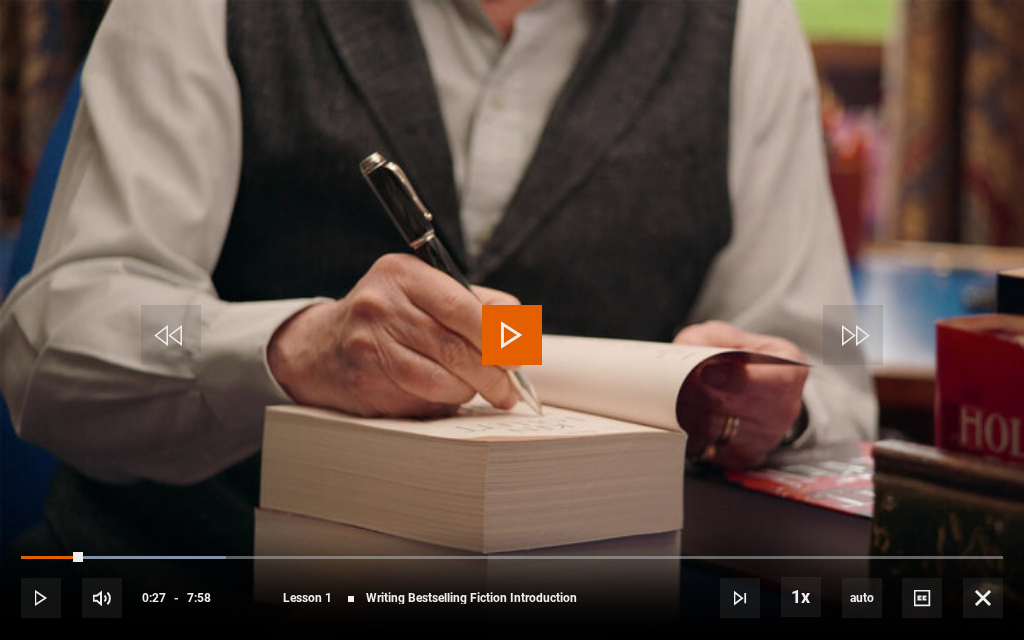 drag, startPoint x: 89, startPoint y: 556, endPoint x: 0, endPoint y: 567, distance: 89.6772 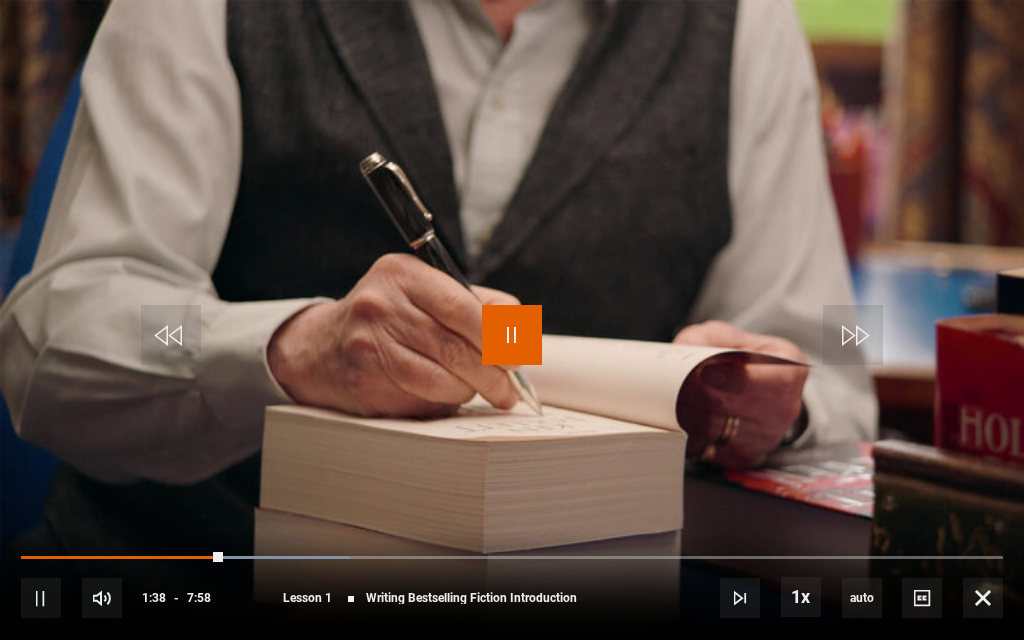 click at bounding box center (512, 335) 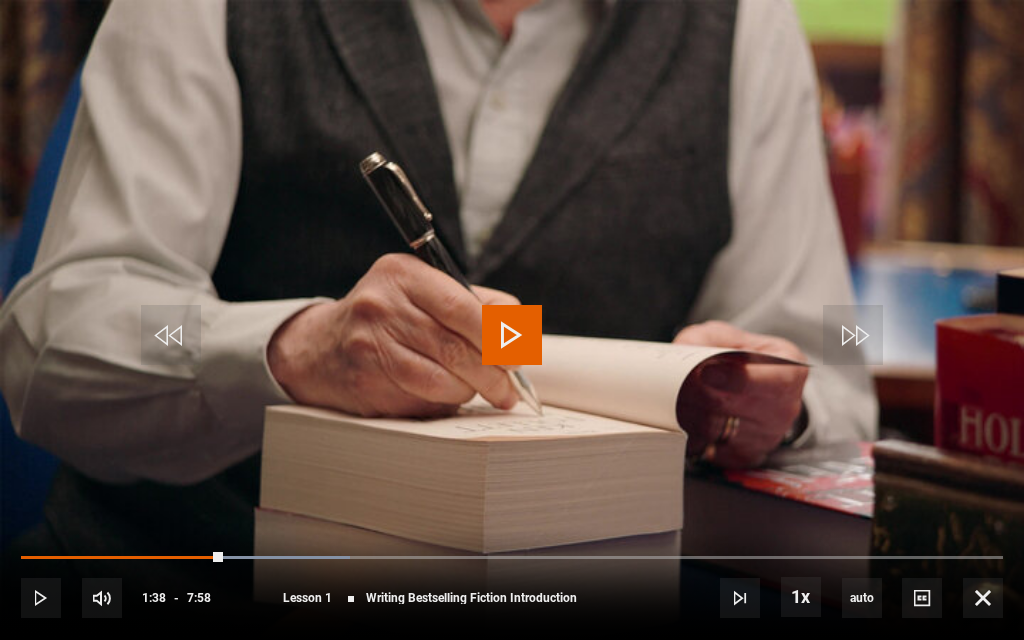 click at bounding box center (512, 335) 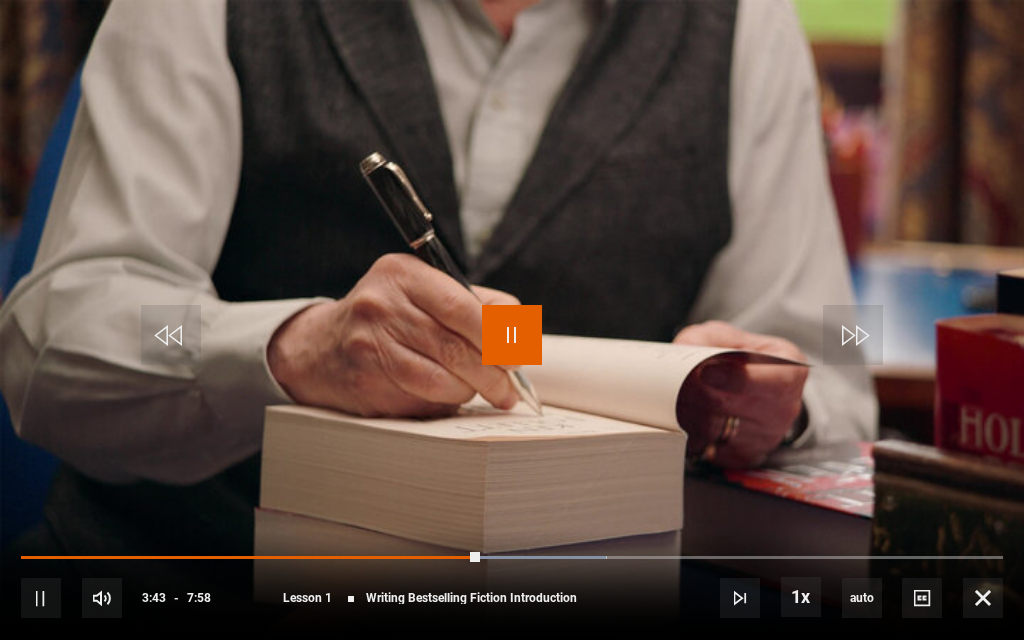 click at bounding box center [512, 335] 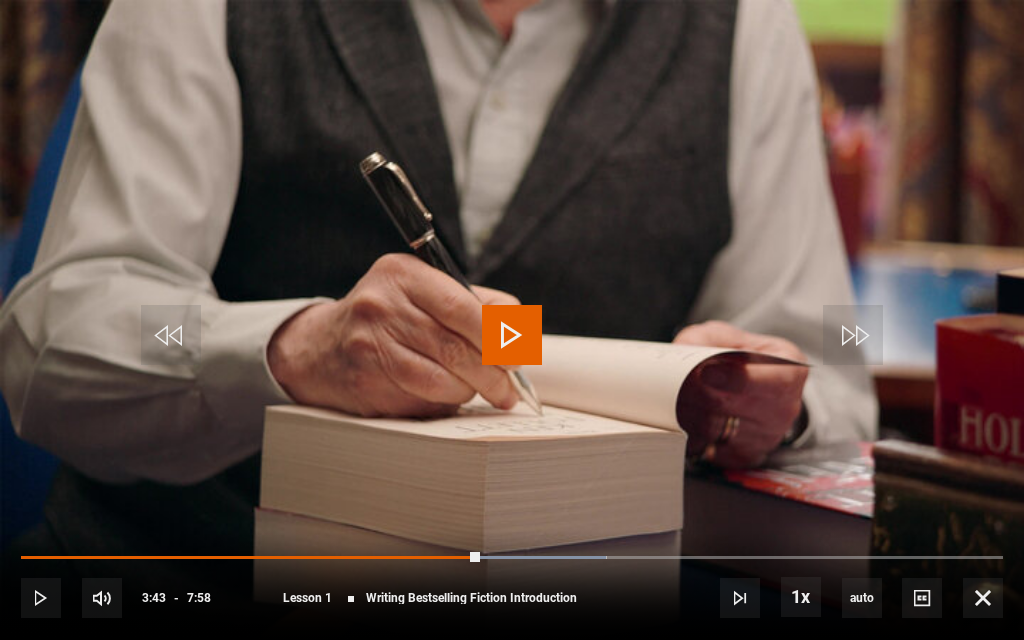 click at bounding box center (512, 335) 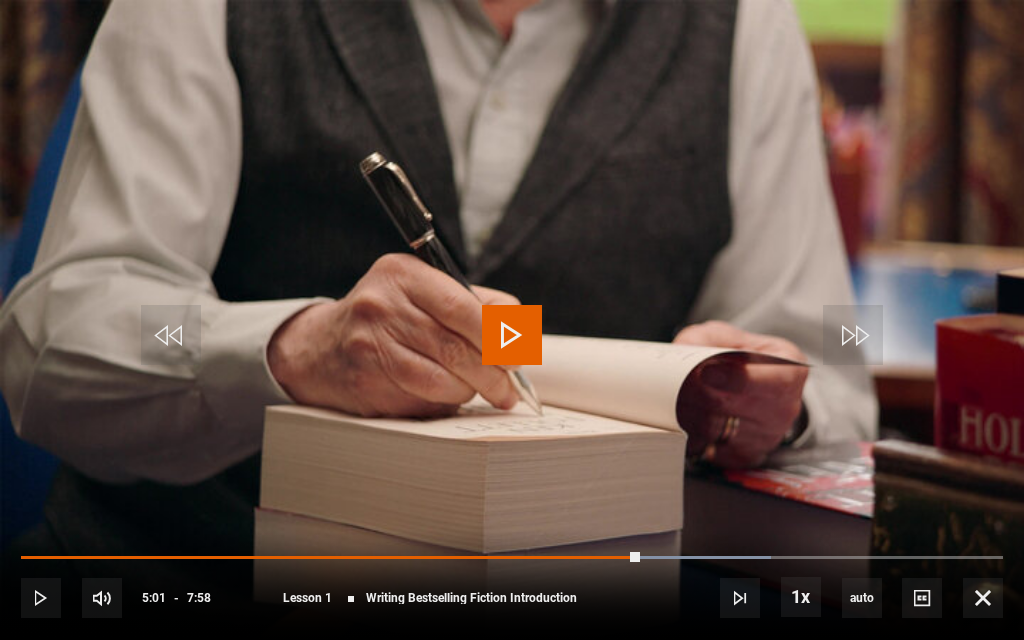 click at bounding box center [512, 335] 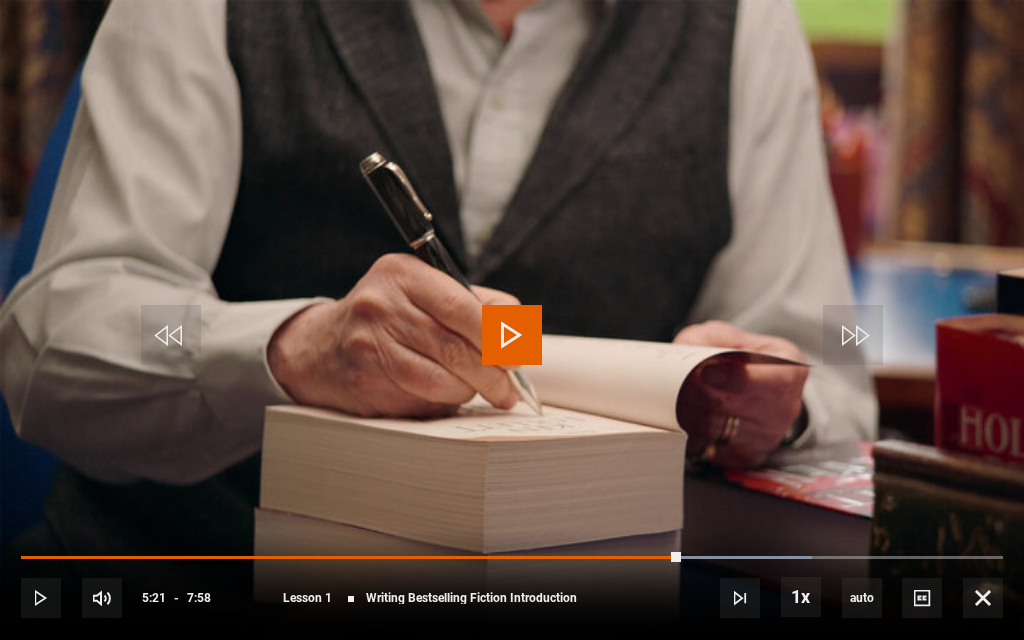 click at bounding box center (512, 335) 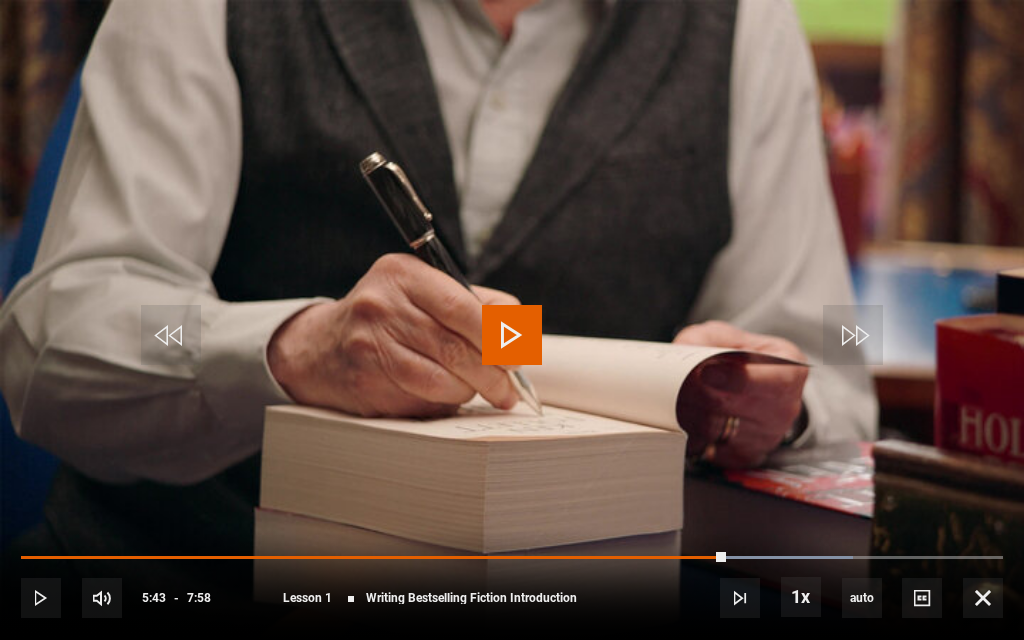 click at bounding box center [512, 335] 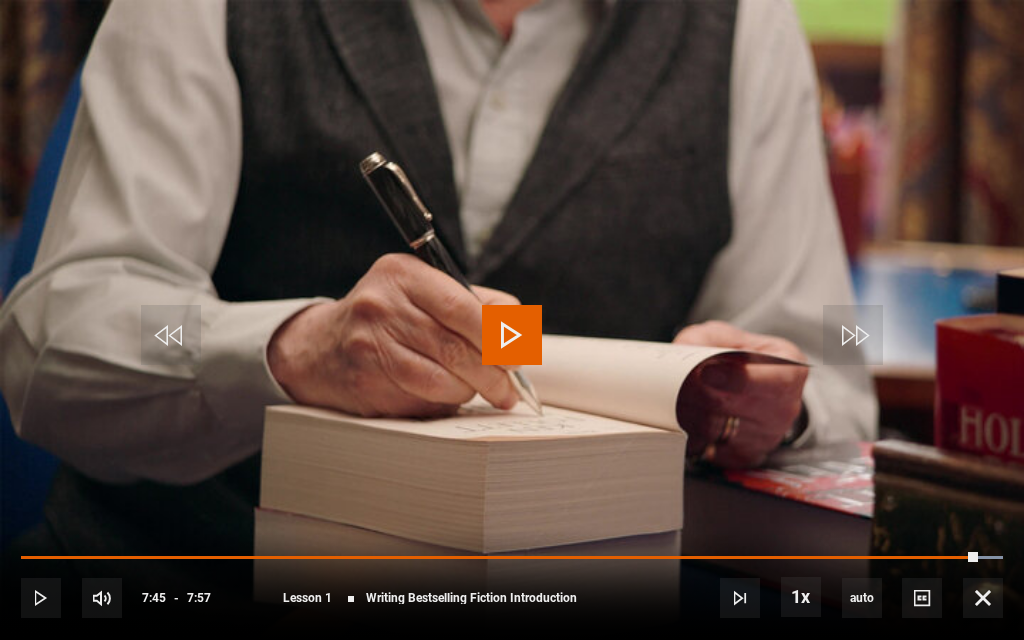 click at bounding box center (512, 335) 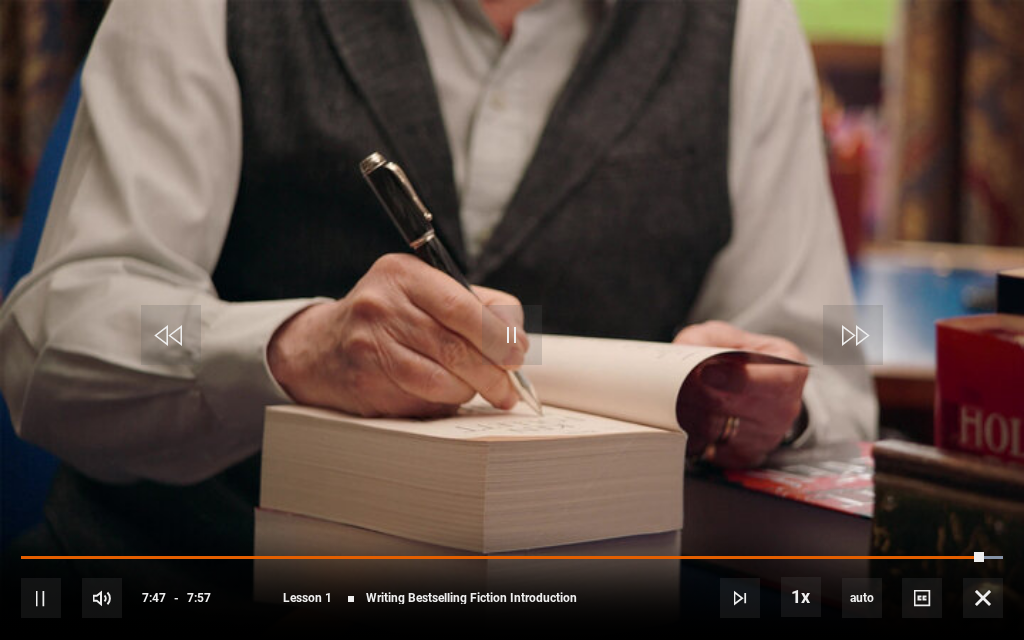 click on "Video Player is loading. Play Lesson Writing Bestselling Fiction Introduction 10s Skip Back 10 seconds Pause 10s Skip Forward 10 seconds Loaded :  100.00% 0:07 7:47 Pause Mute Current Time  7:47 - Duration  7:57
[NAME] [LAST]
Lesson 1
Writing Bestselling Fiction Introduction
1x Playback Rate 2x 1.5x 1x , selected 0.5x auto Quality 360p 720p 1080p 2160p Auto , selected Captions captions off , selected English  Captions This is a modal window.
Lesson Completed
Up next
What makes a good idea for a novel
Cancel
Do you want to save this lesson?" at bounding box center [512, 320] 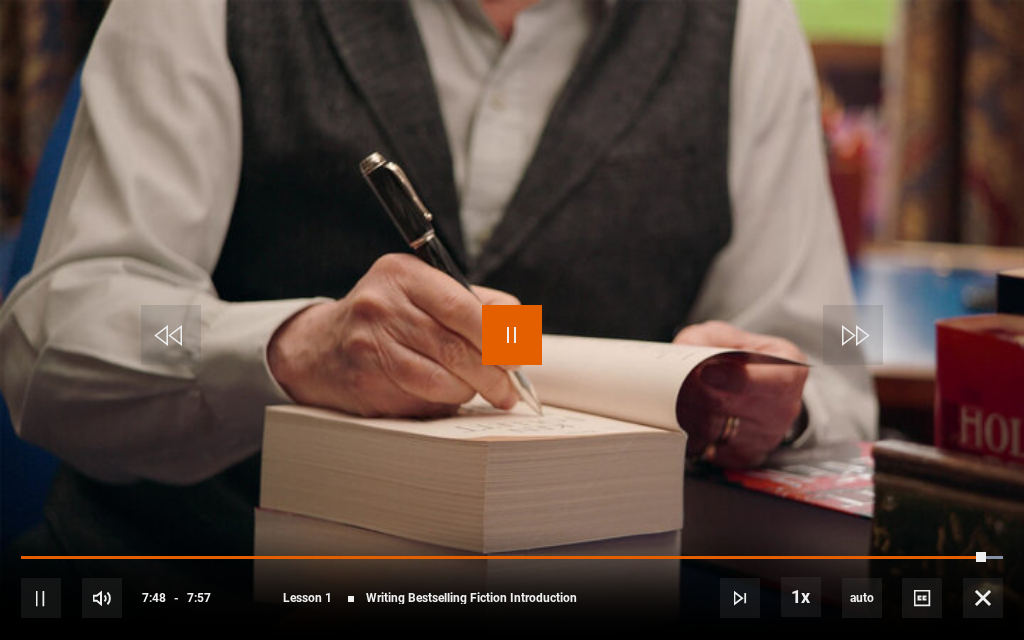 click at bounding box center (512, 335) 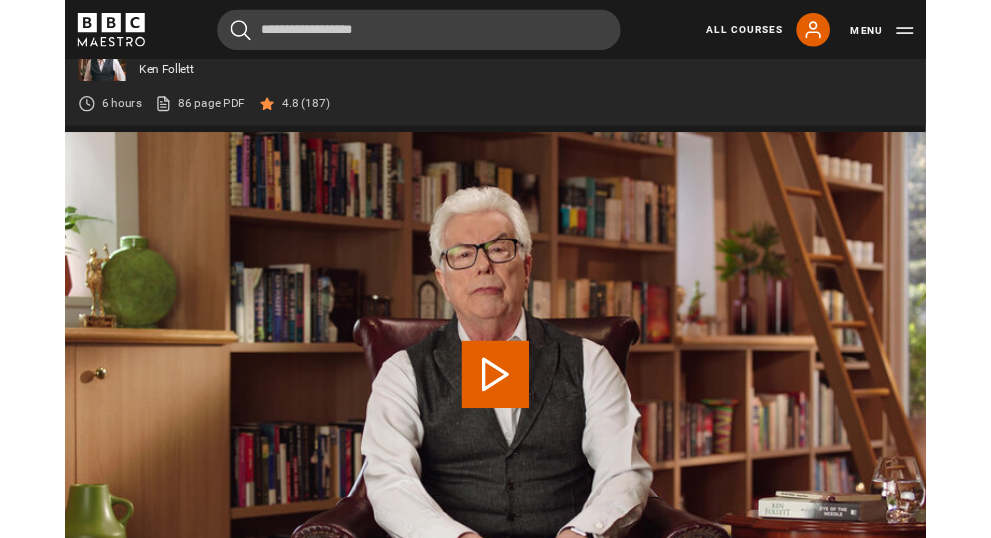 scroll, scrollTop: 724, scrollLeft: 0, axis: vertical 